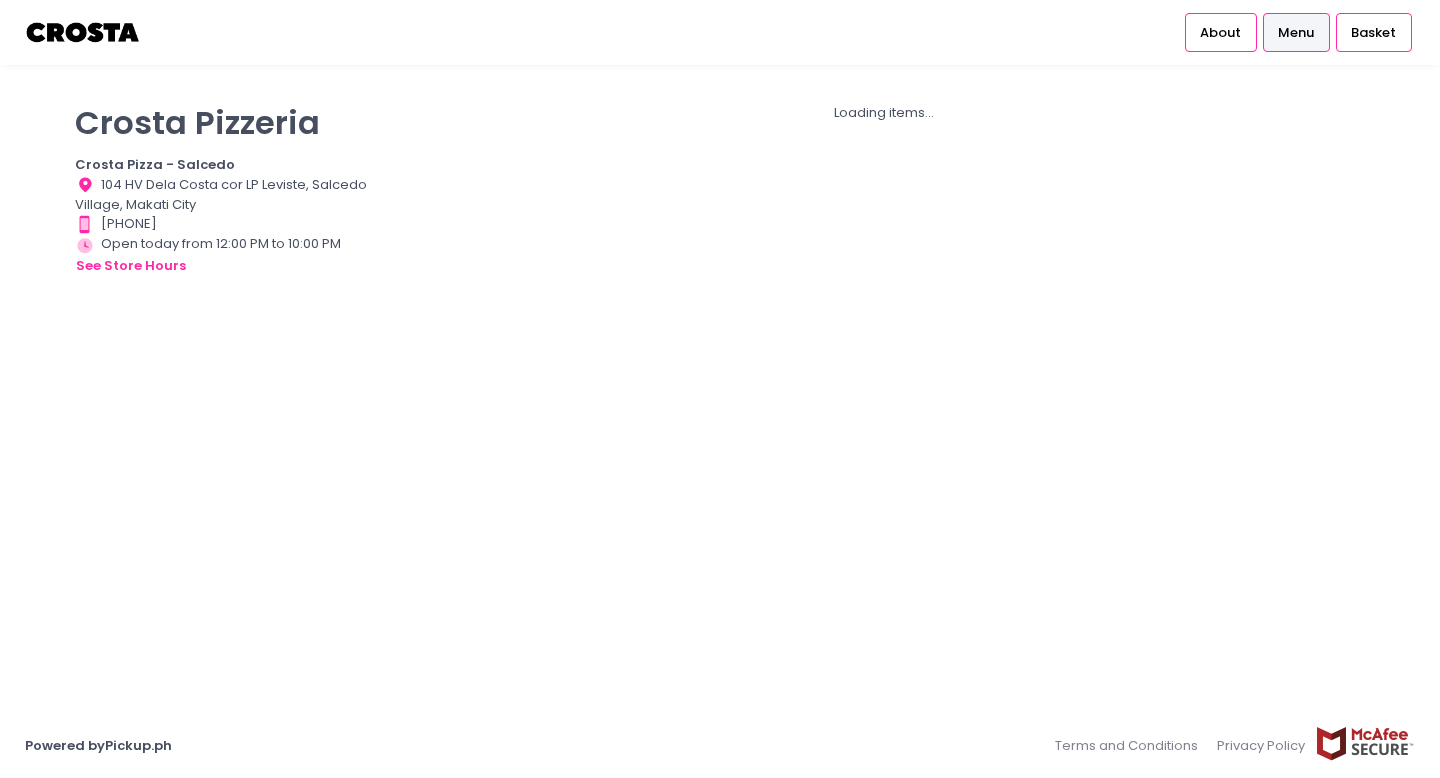 scroll, scrollTop: 0, scrollLeft: 0, axis: both 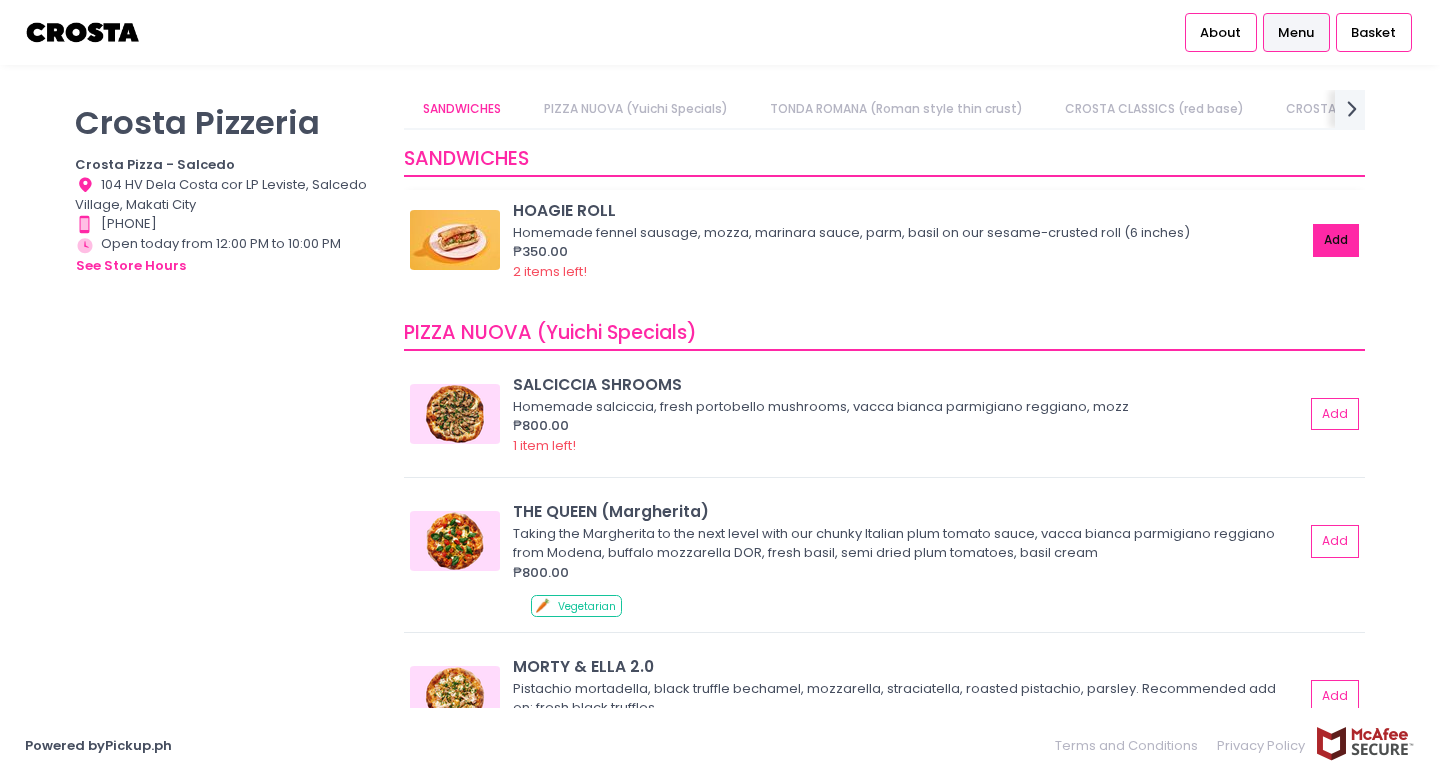 click on "Add" at bounding box center [1336, 240] 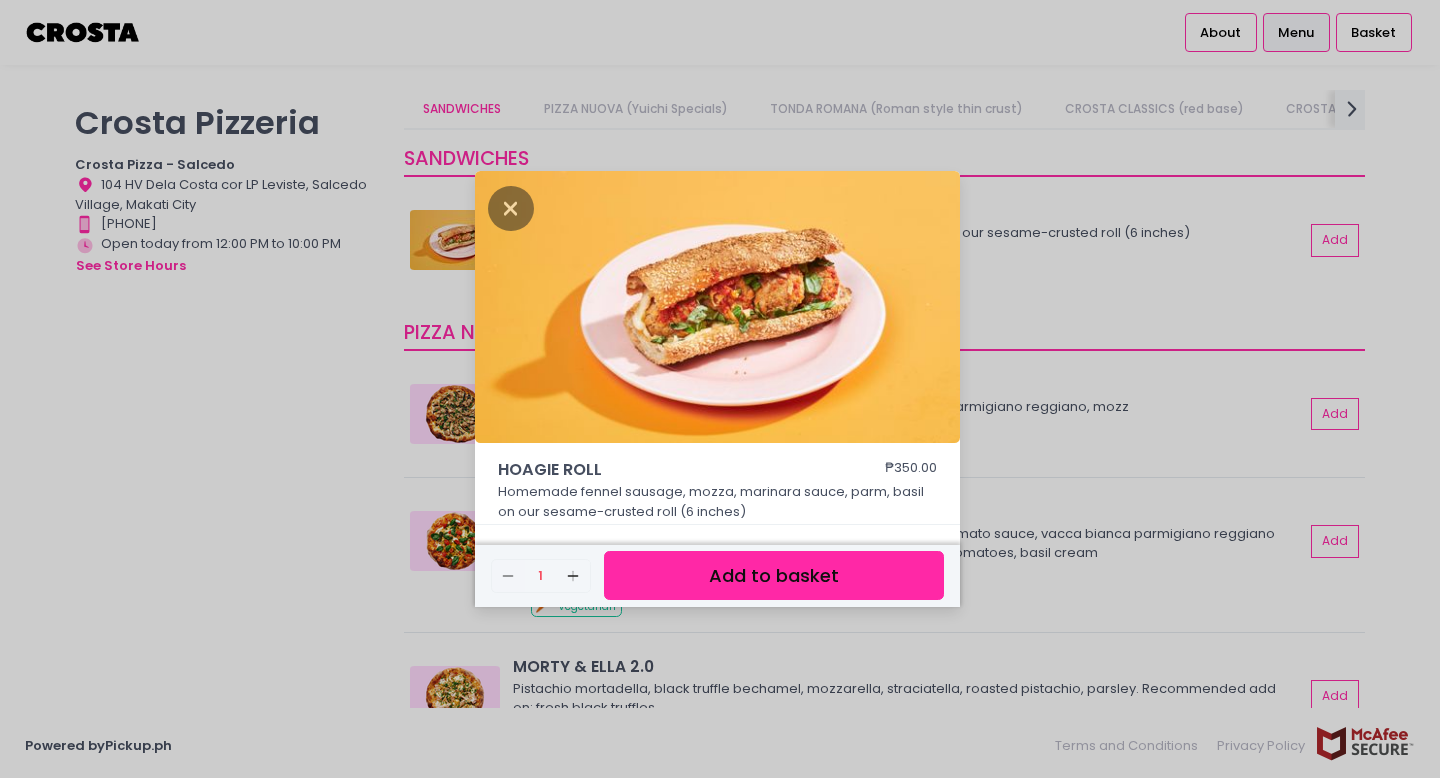 click on "Add to basket" at bounding box center (774, 575) 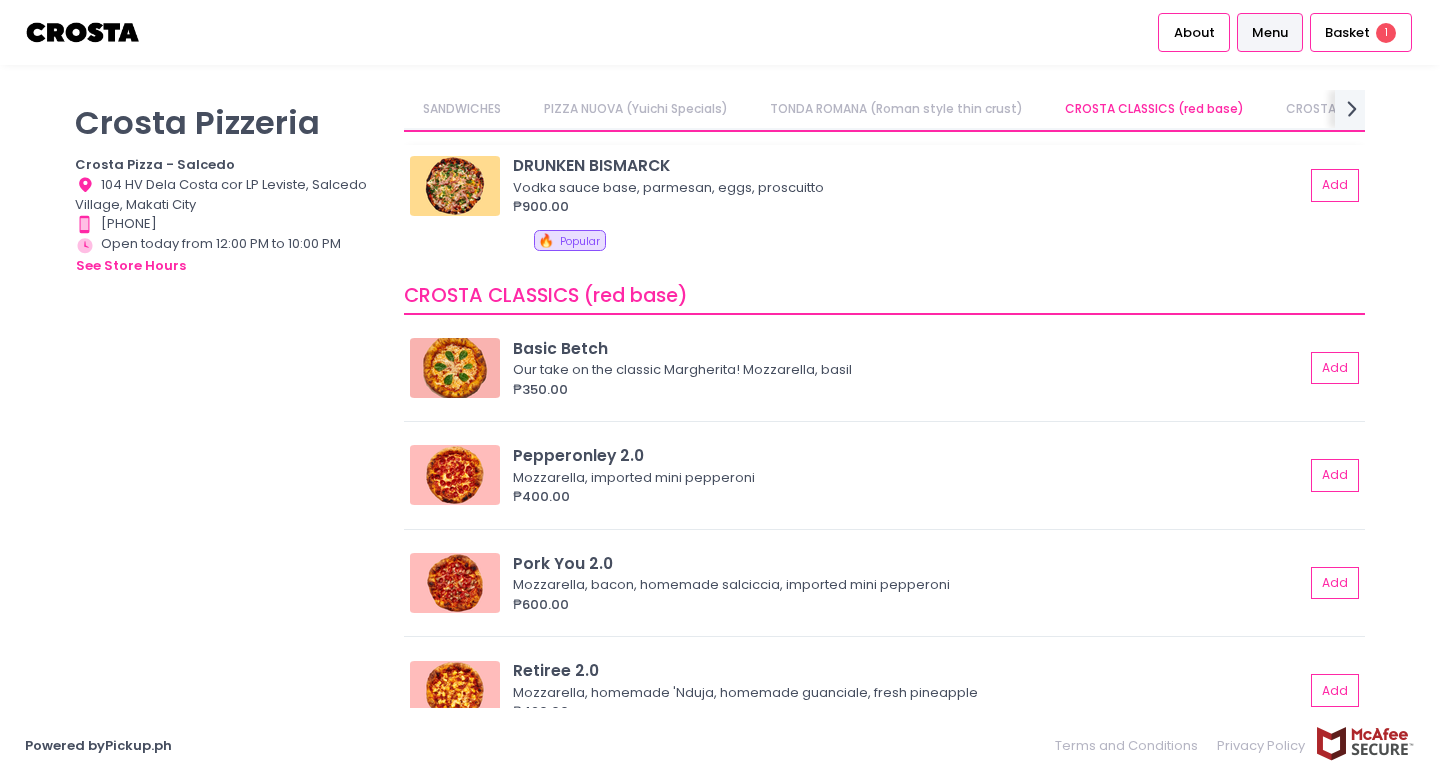 scroll, scrollTop: 746, scrollLeft: 0, axis: vertical 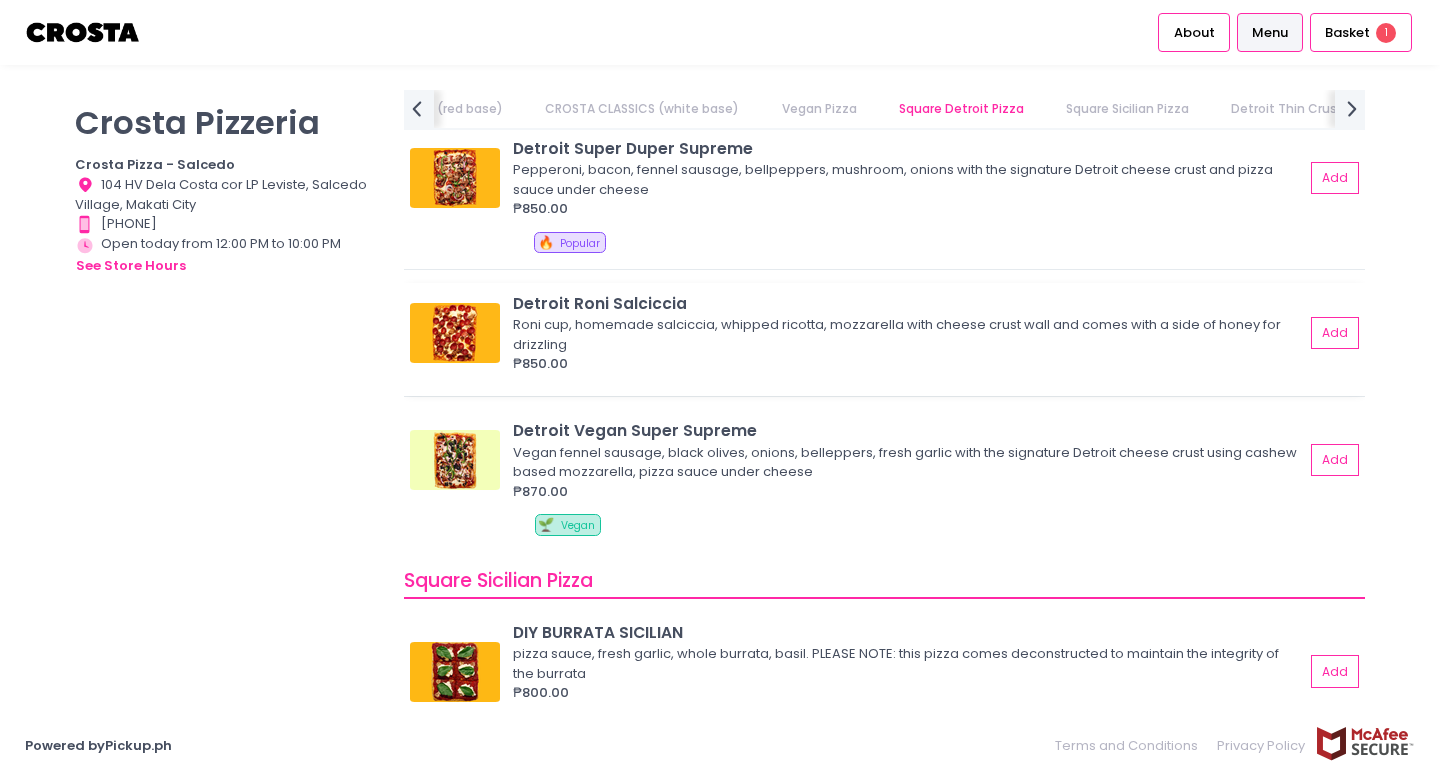 click at bounding box center [455, 333] 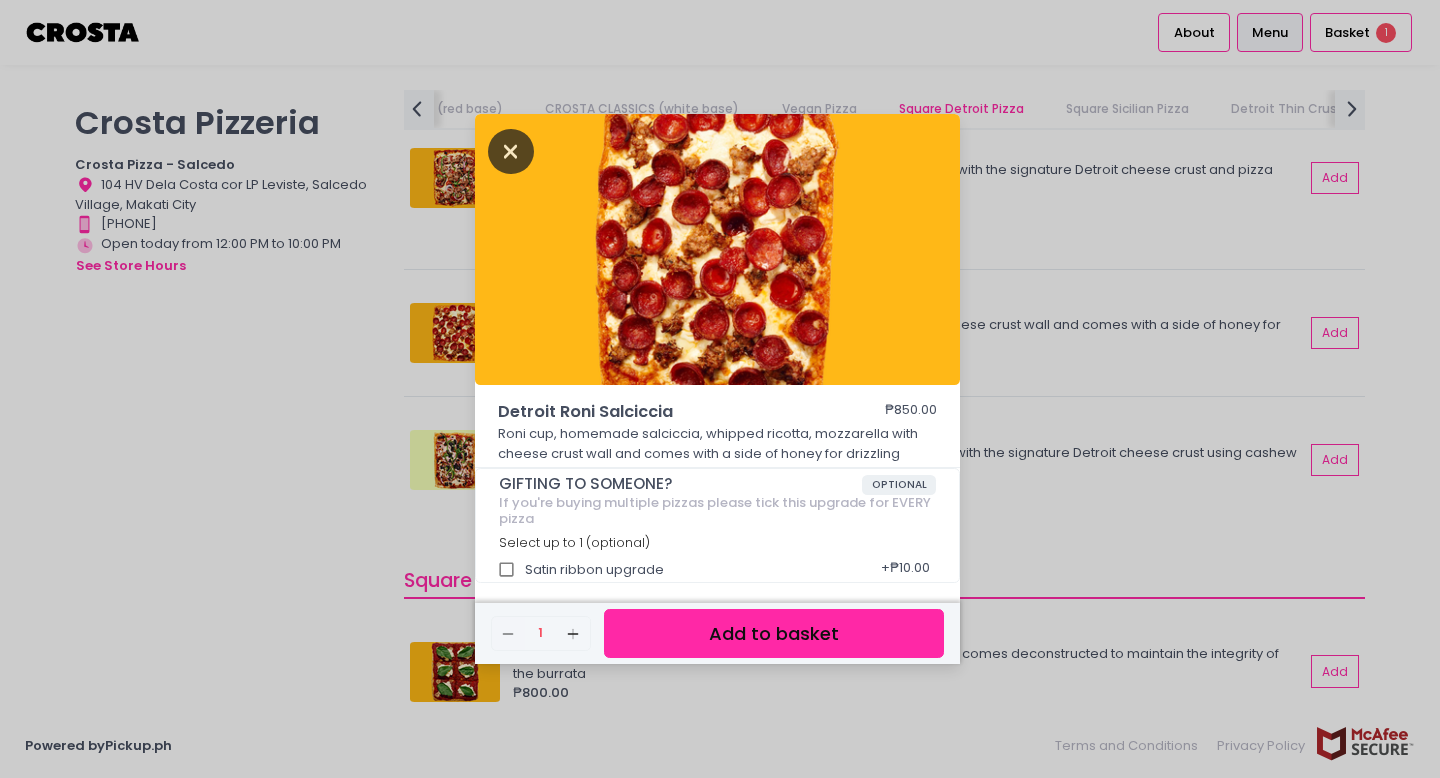 click at bounding box center [511, 151] 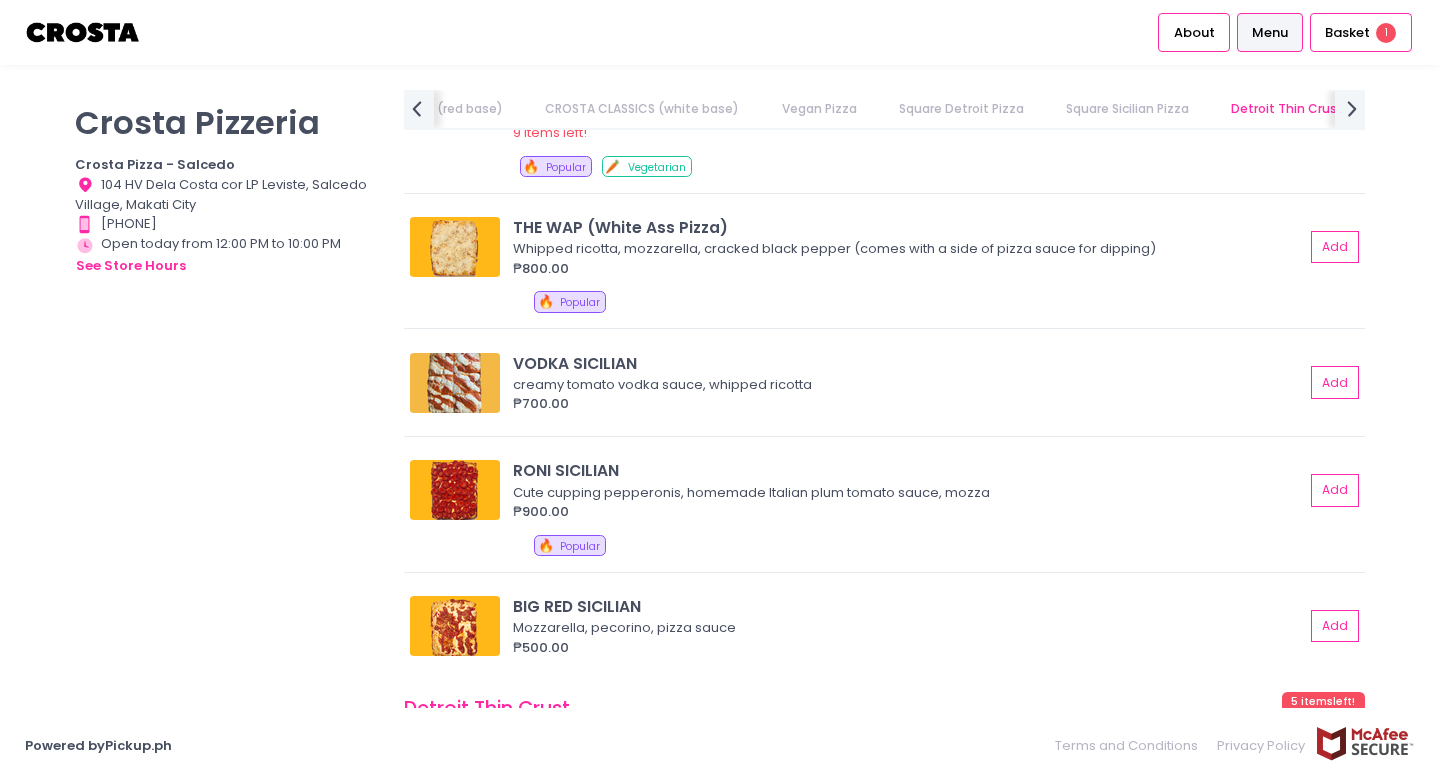 scroll, scrollTop: 3101, scrollLeft: 0, axis: vertical 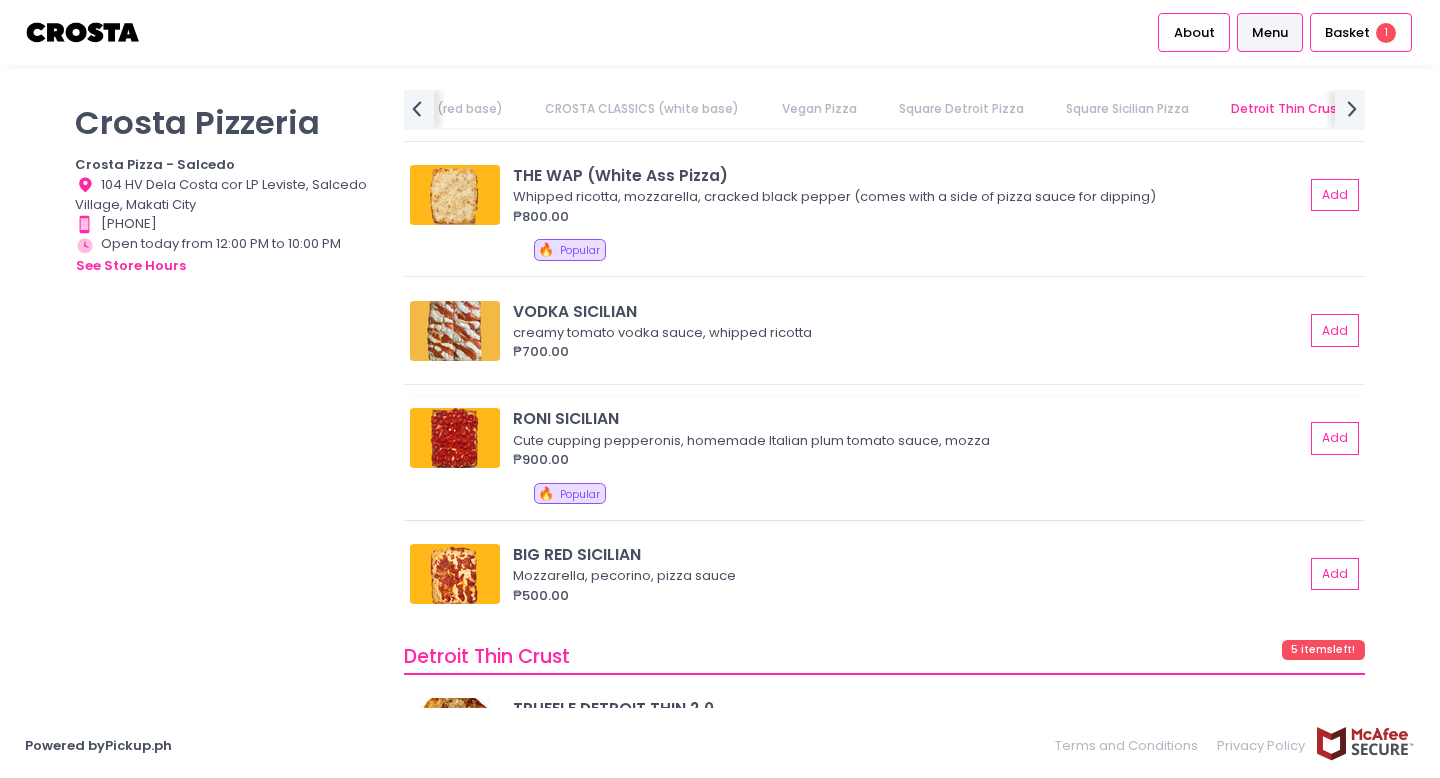 click at bounding box center [455, 438] 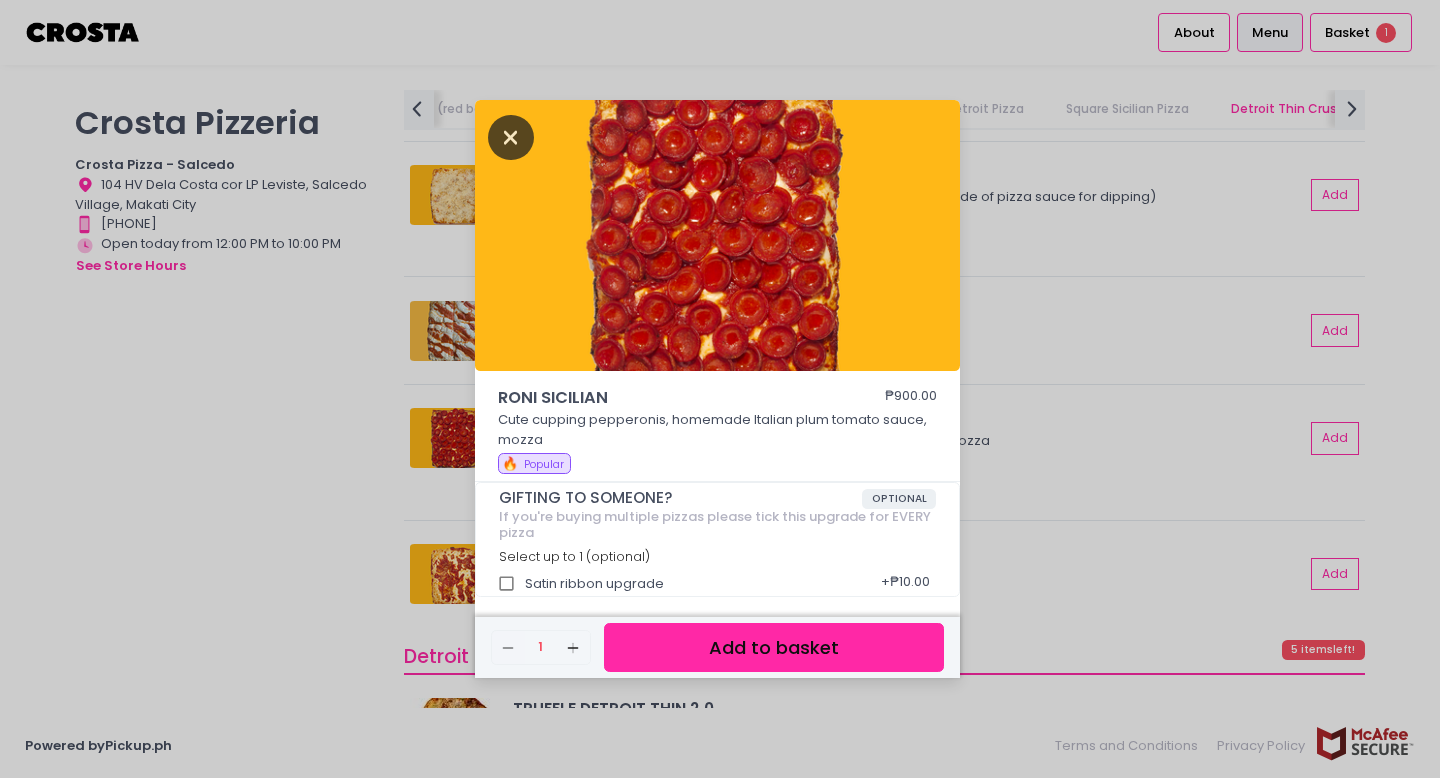 click at bounding box center [511, 137] 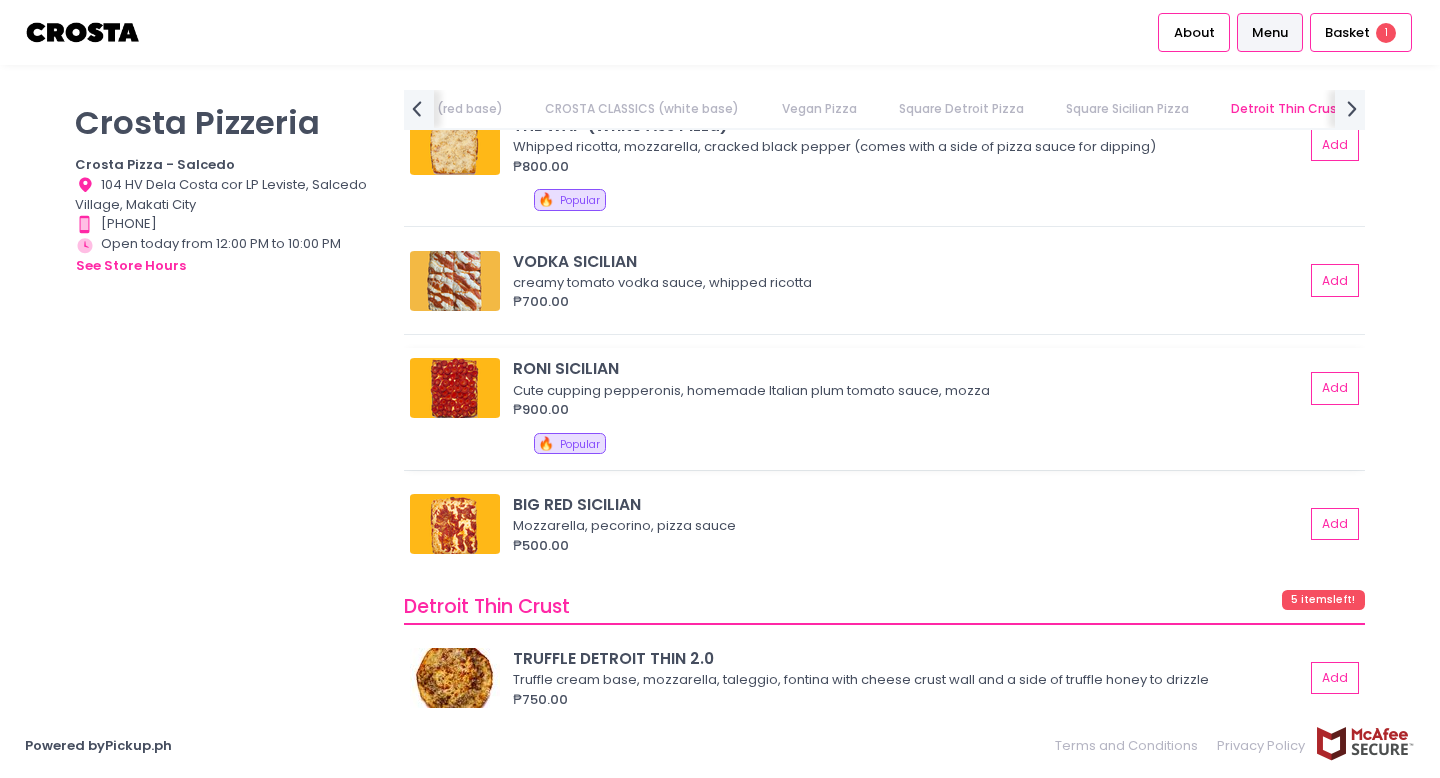 scroll, scrollTop: 3169, scrollLeft: 0, axis: vertical 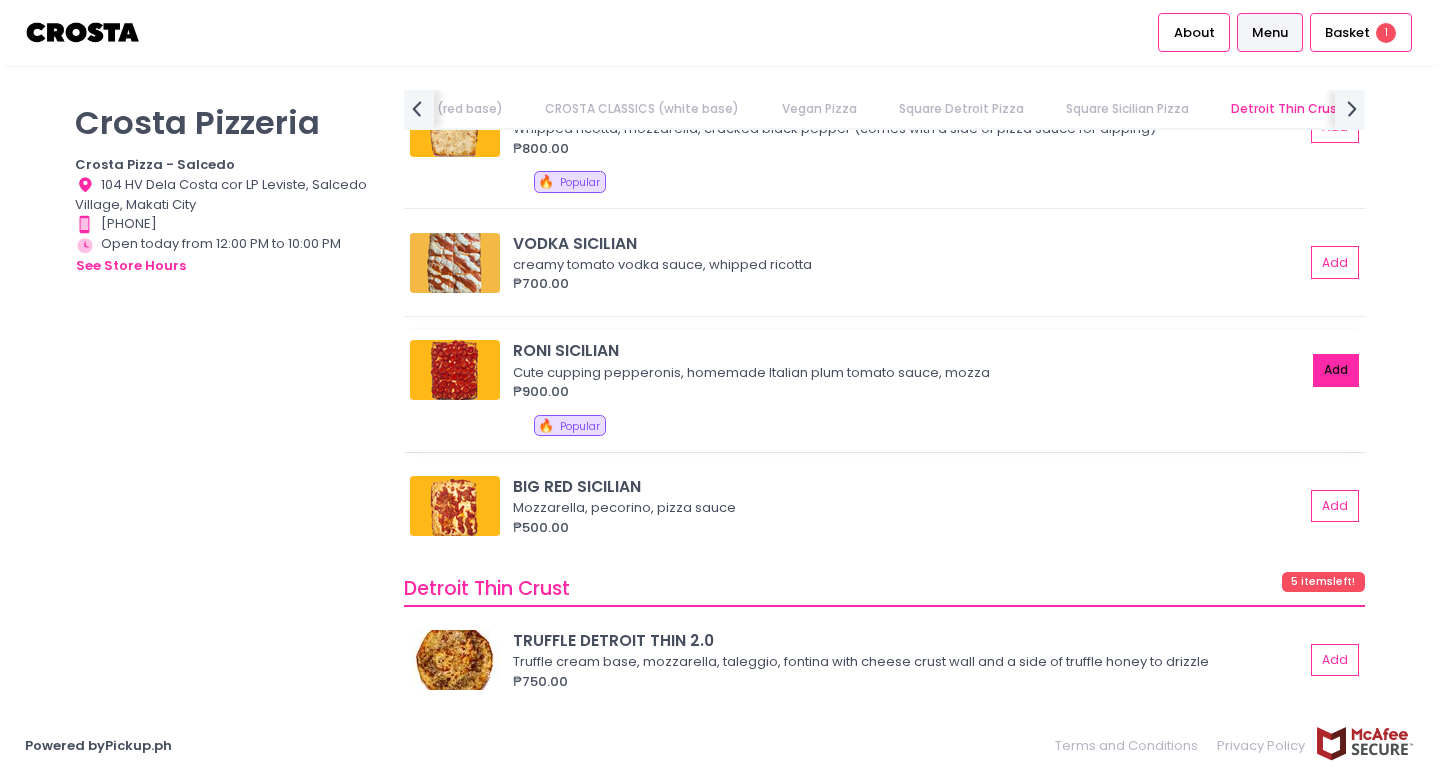 click on "Add" at bounding box center [1336, 370] 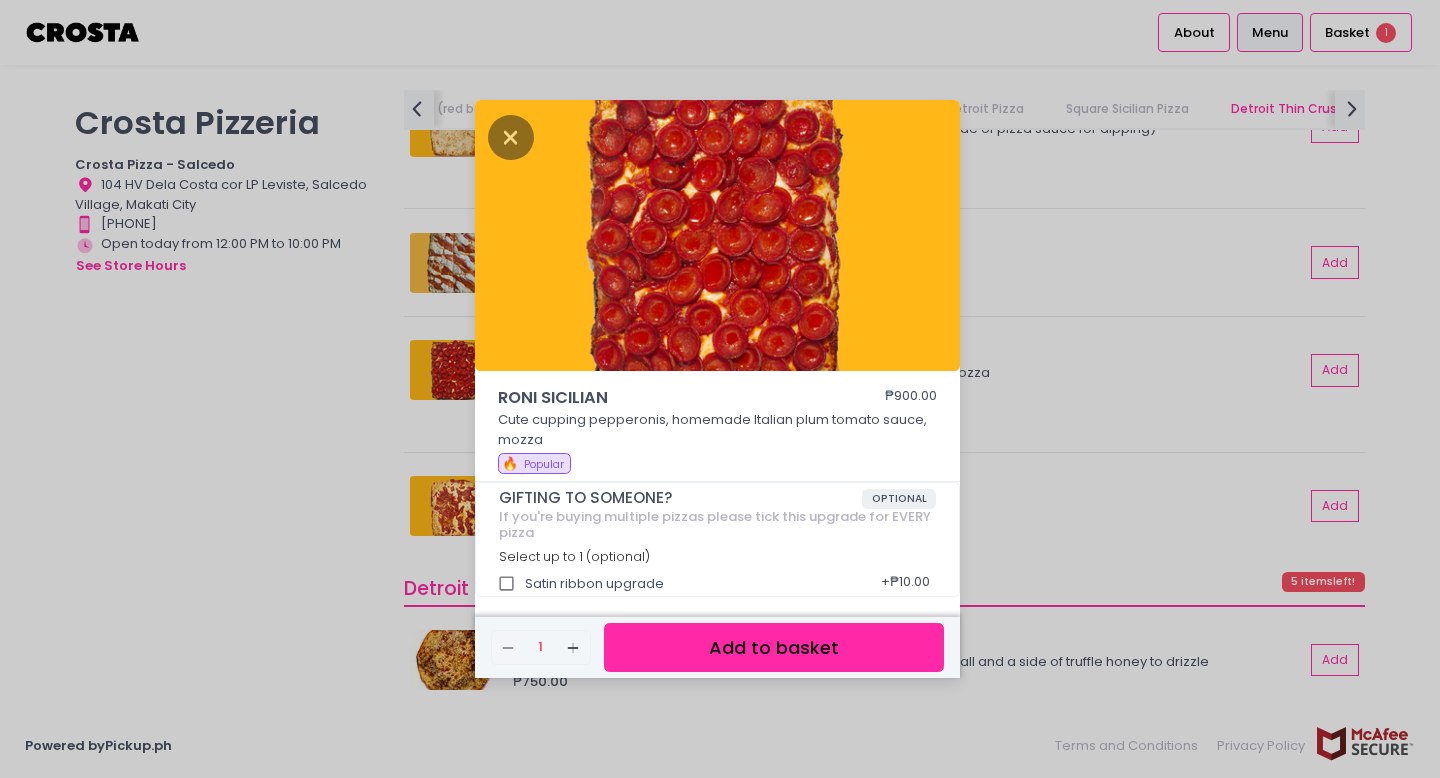 click on "Add to basket" at bounding box center (774, 647) 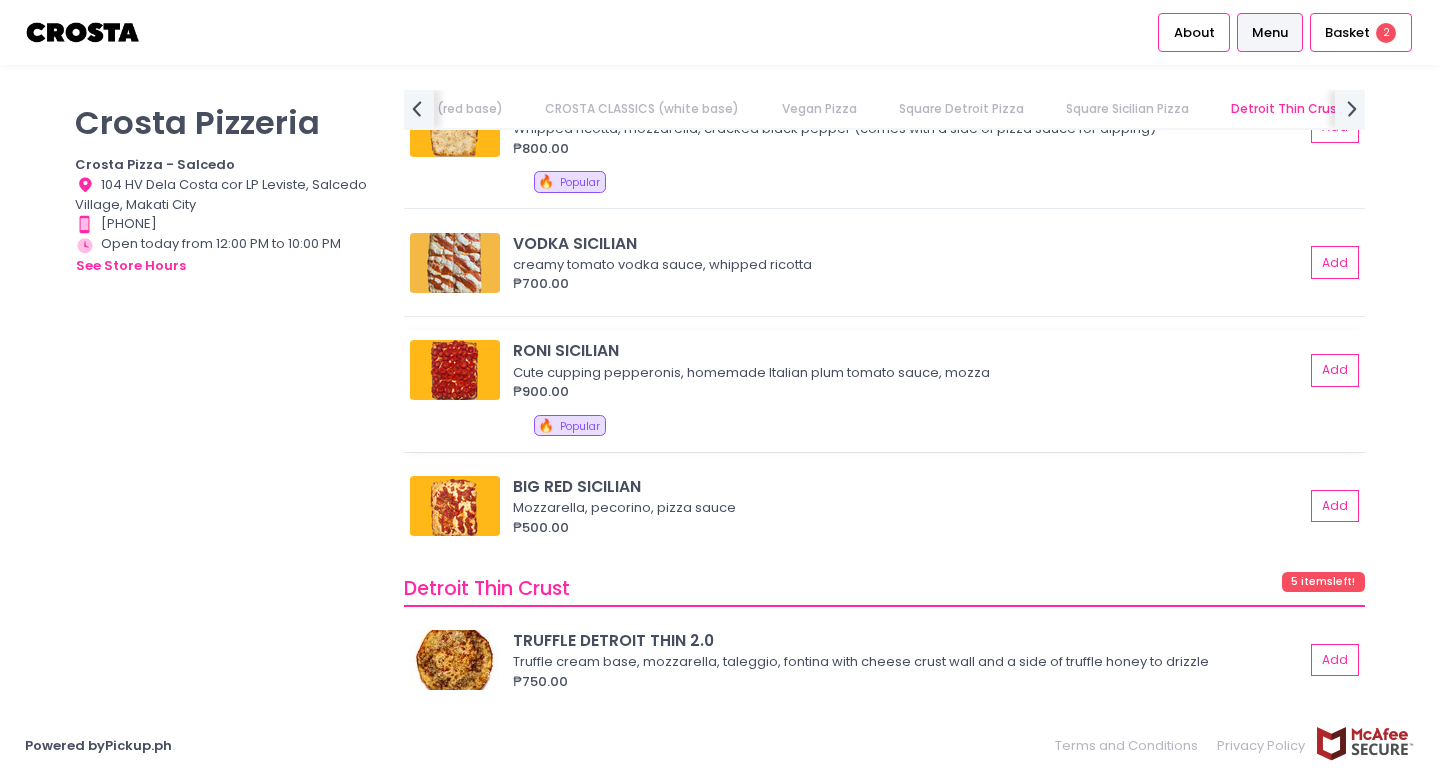 scroll, scrollTop: 3337, scrollLeft: 0, axis: vertical 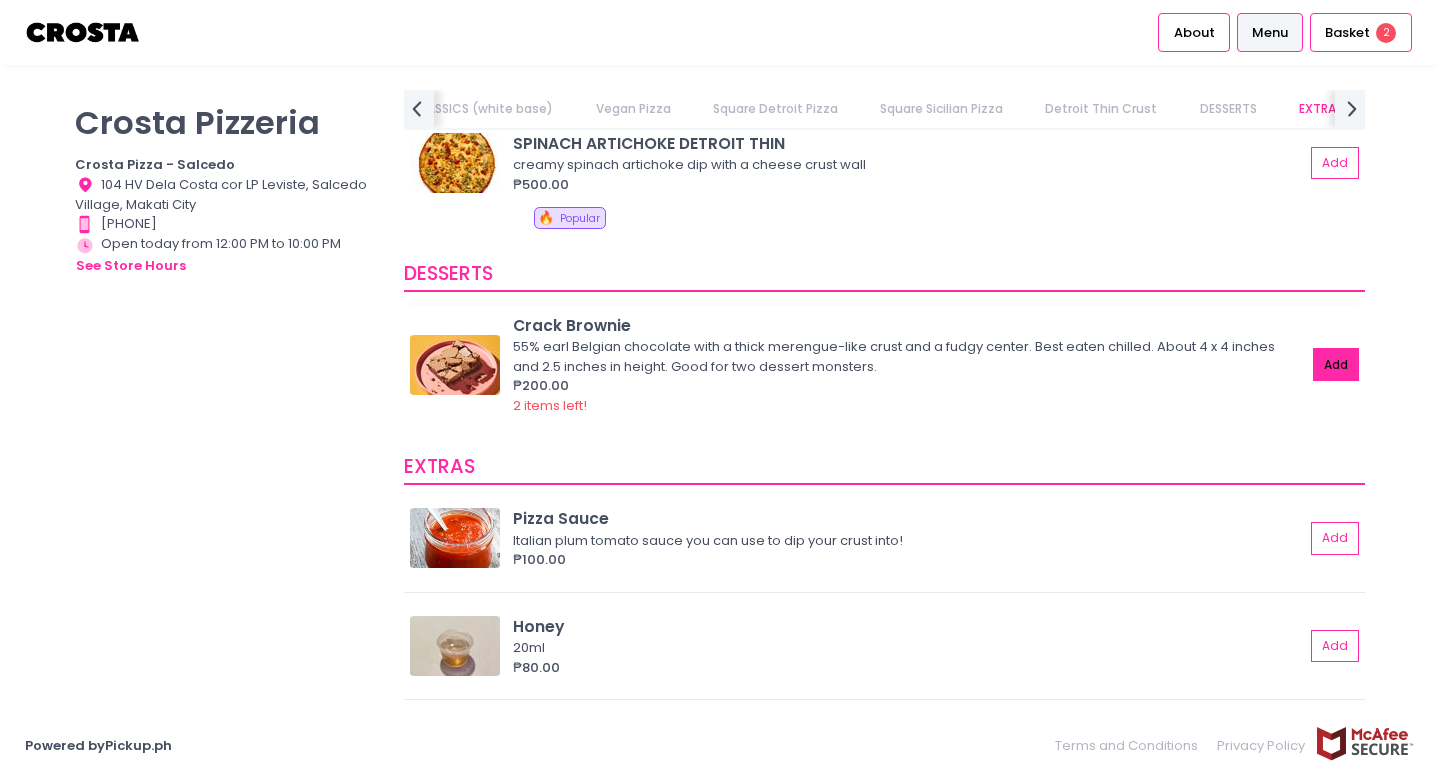 click on "Add" at bounding box center (1336, 364) 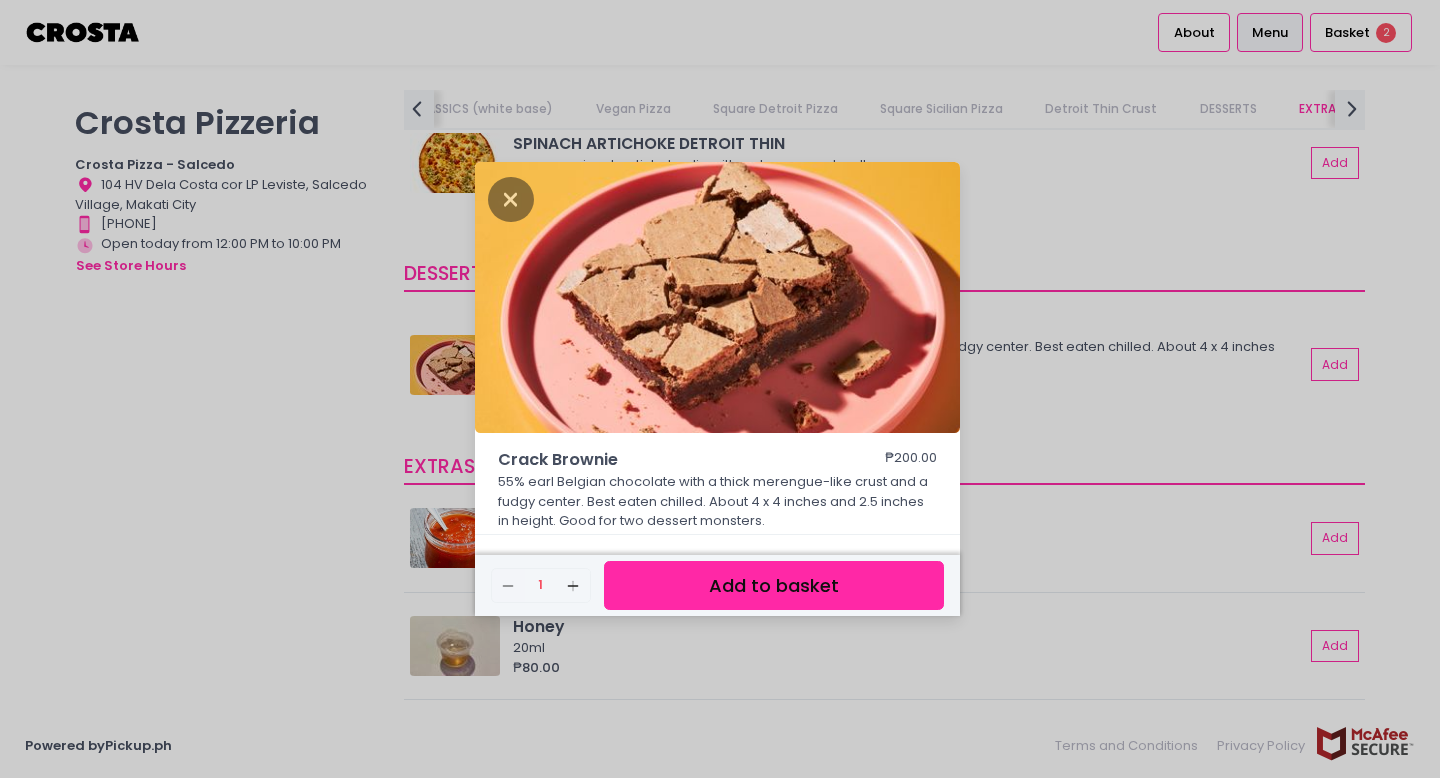 click on "Add to basket" at bounding box center (774, 585) 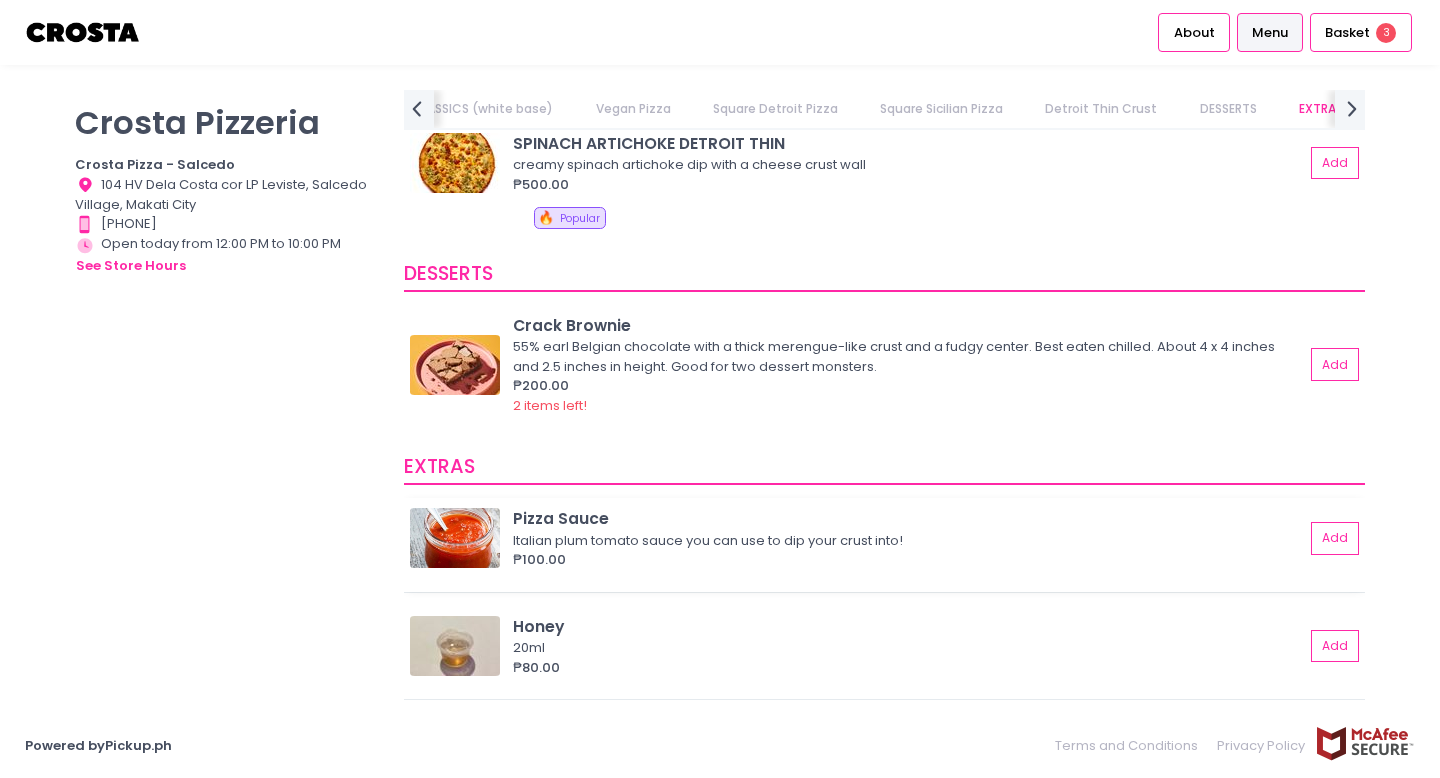 scroll, scrollTop: 4035, scrollLeft: 0, axis: vertical 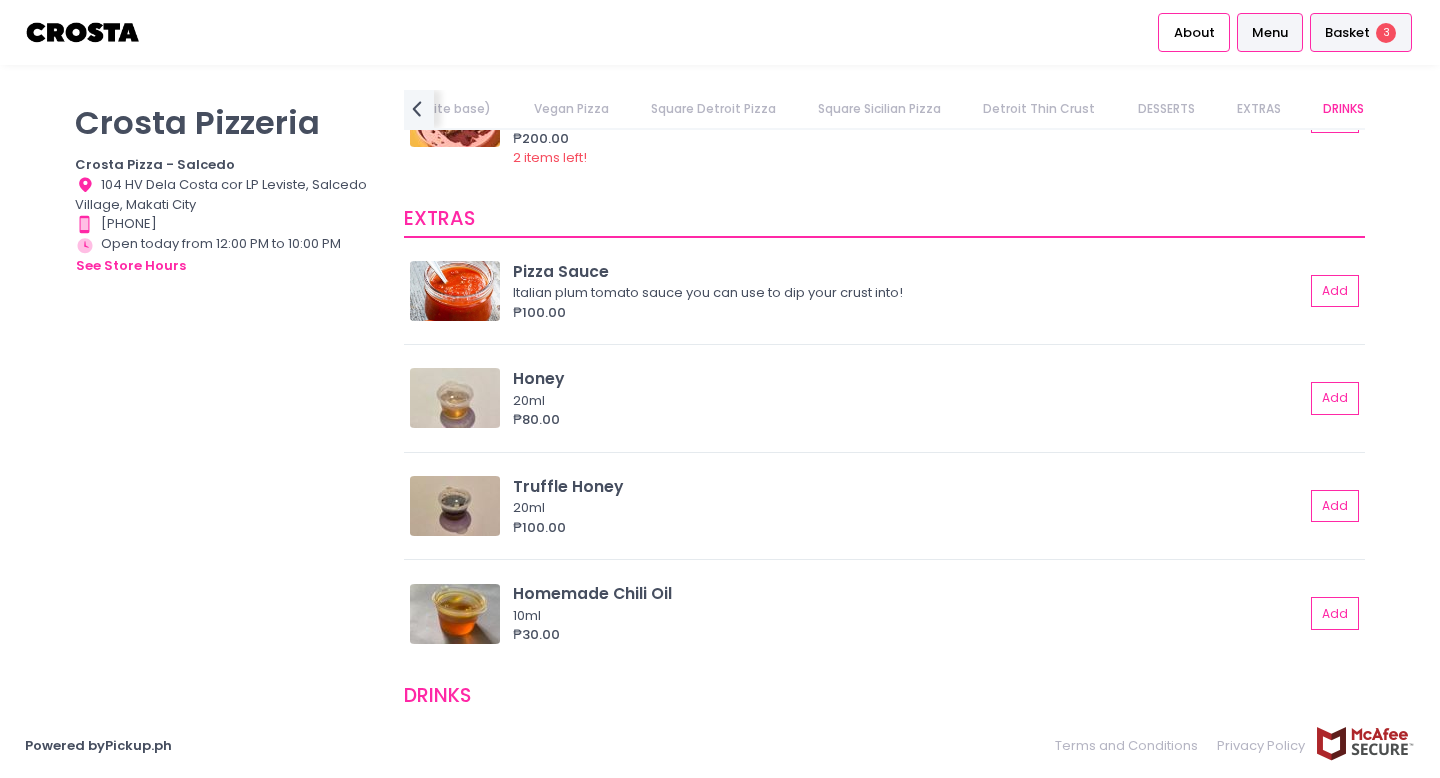 click on "3" at bounding box center [1386, 33] 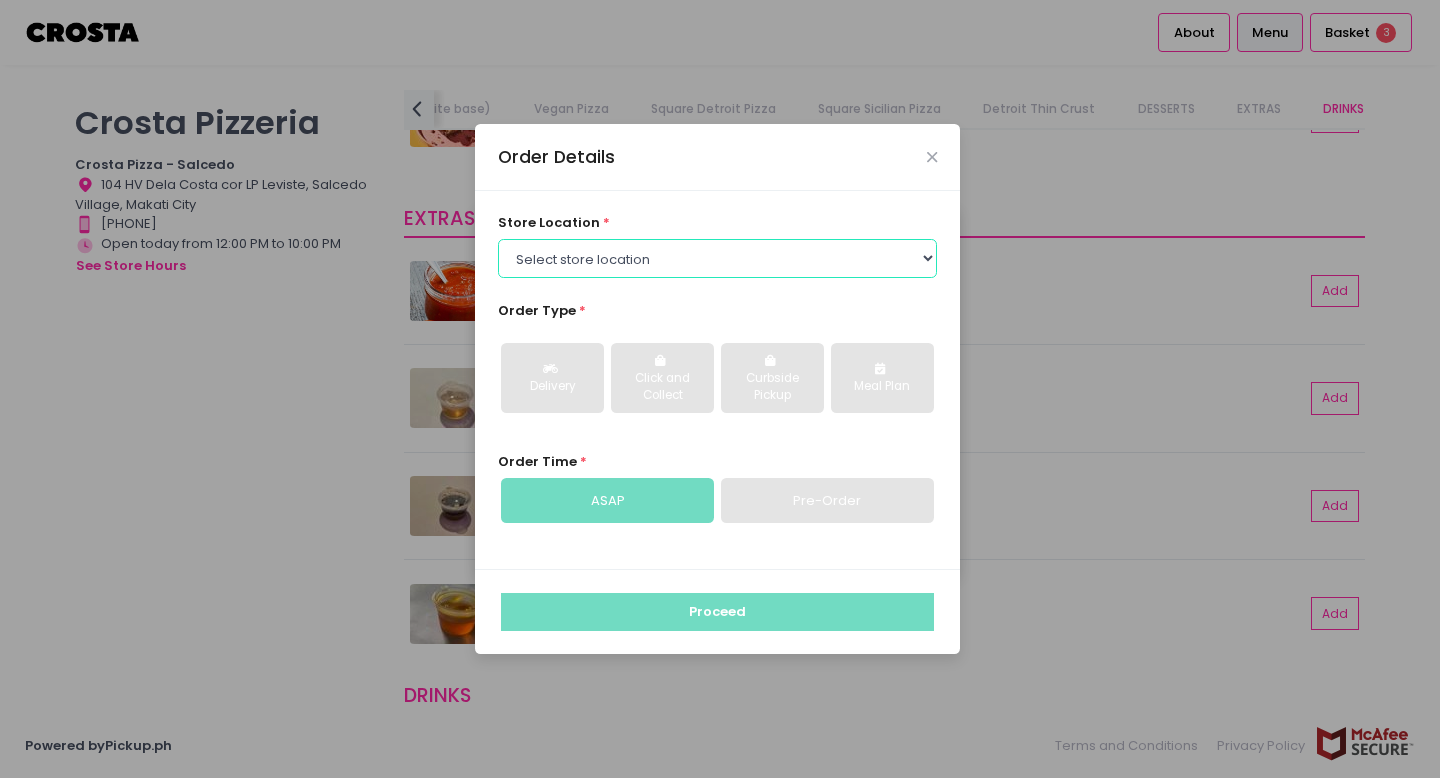 click on "Select store location Crosta Pizza - Salcedo  Crosta Pizza - San Juan" at bounding box center (718, 258) 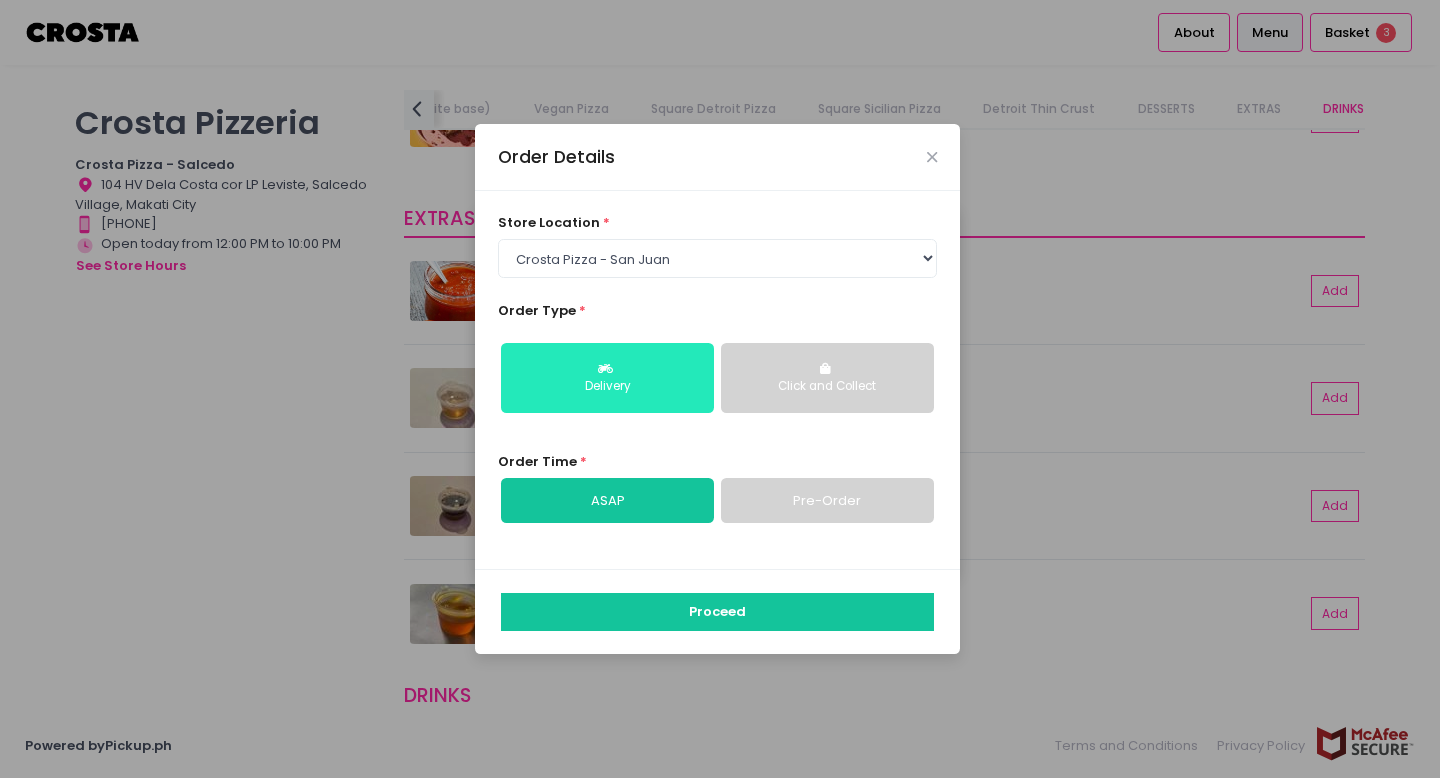 click on "Delivery" at bounding box center [607, 387] 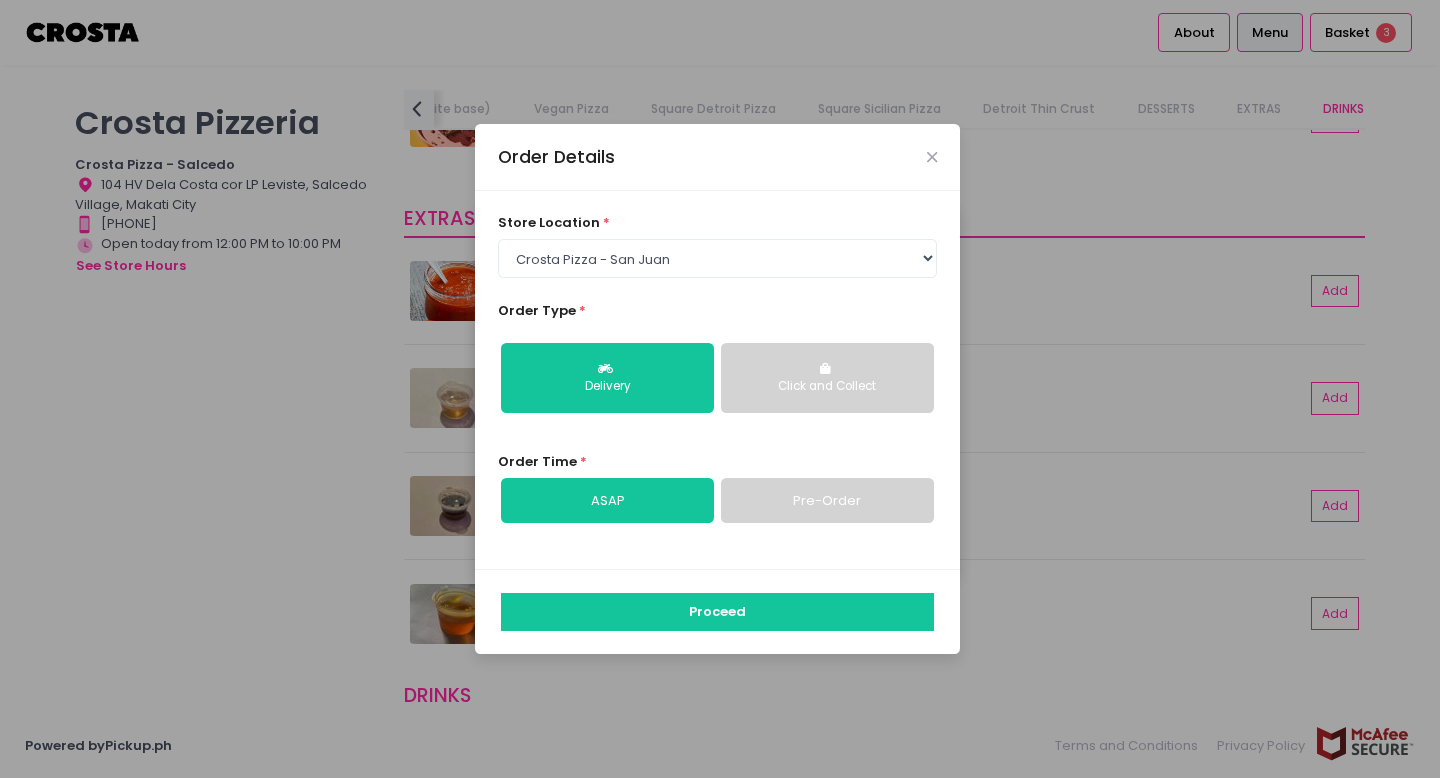 click on "Pre-Order" at bounding box center (827, 501) 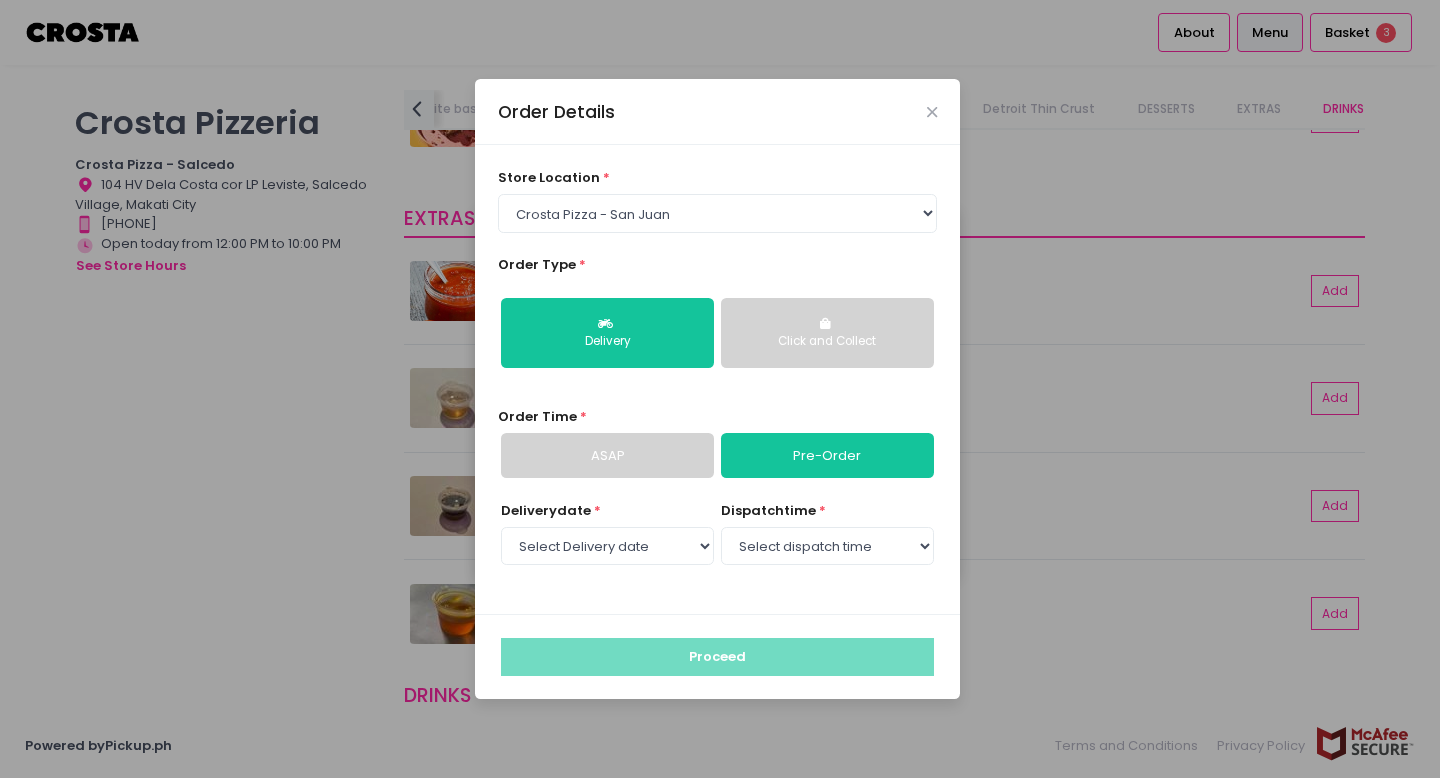 select on "2025-08-08" 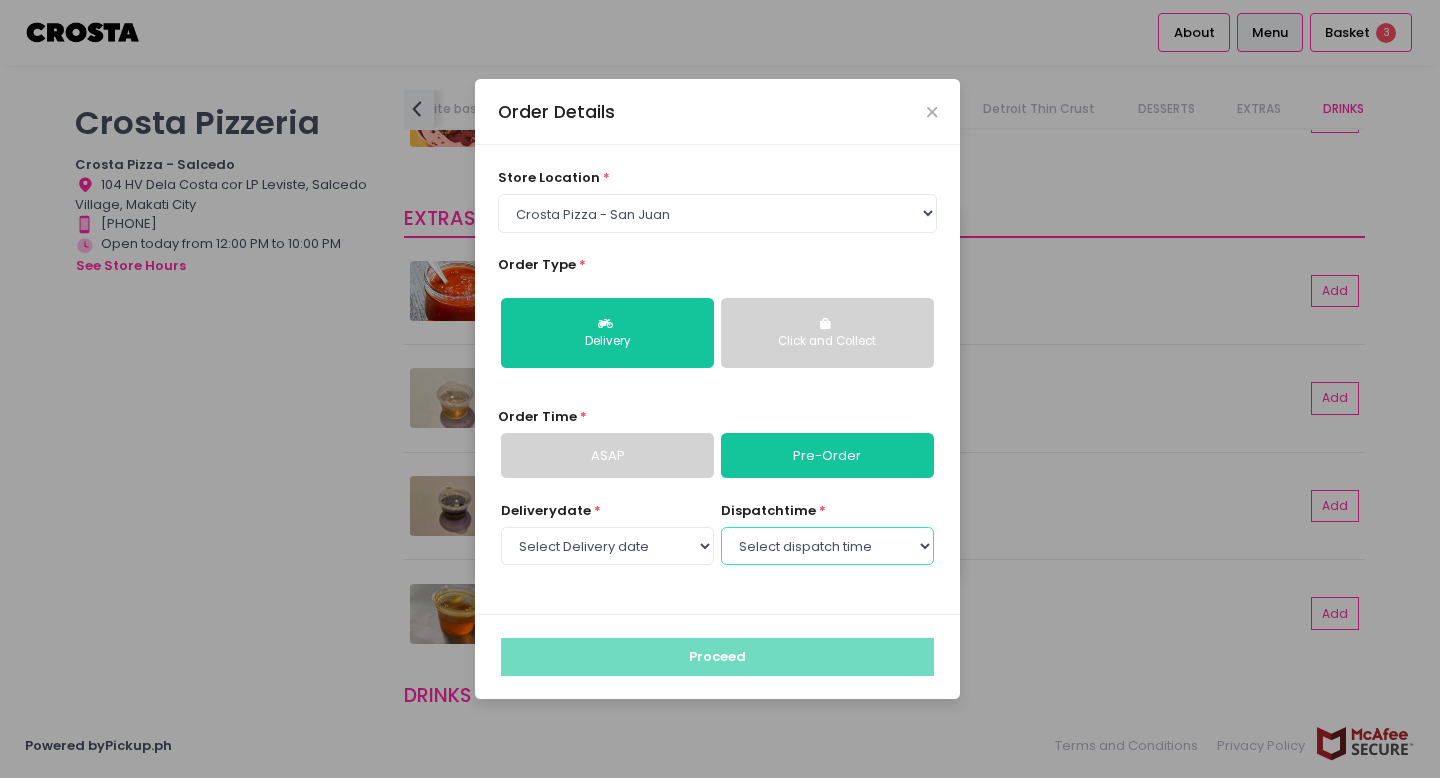 click on "Select dispatch time 07:00 PM - 07:30 PM 07:30 PM - 08:00 PM 08:00 PM - 08:30 PM 08:30 PM - 09:00 PM 09:00 PM - 09:30 PM 09:30 PM - 10:00 PM" at bounding box center [827, 546] 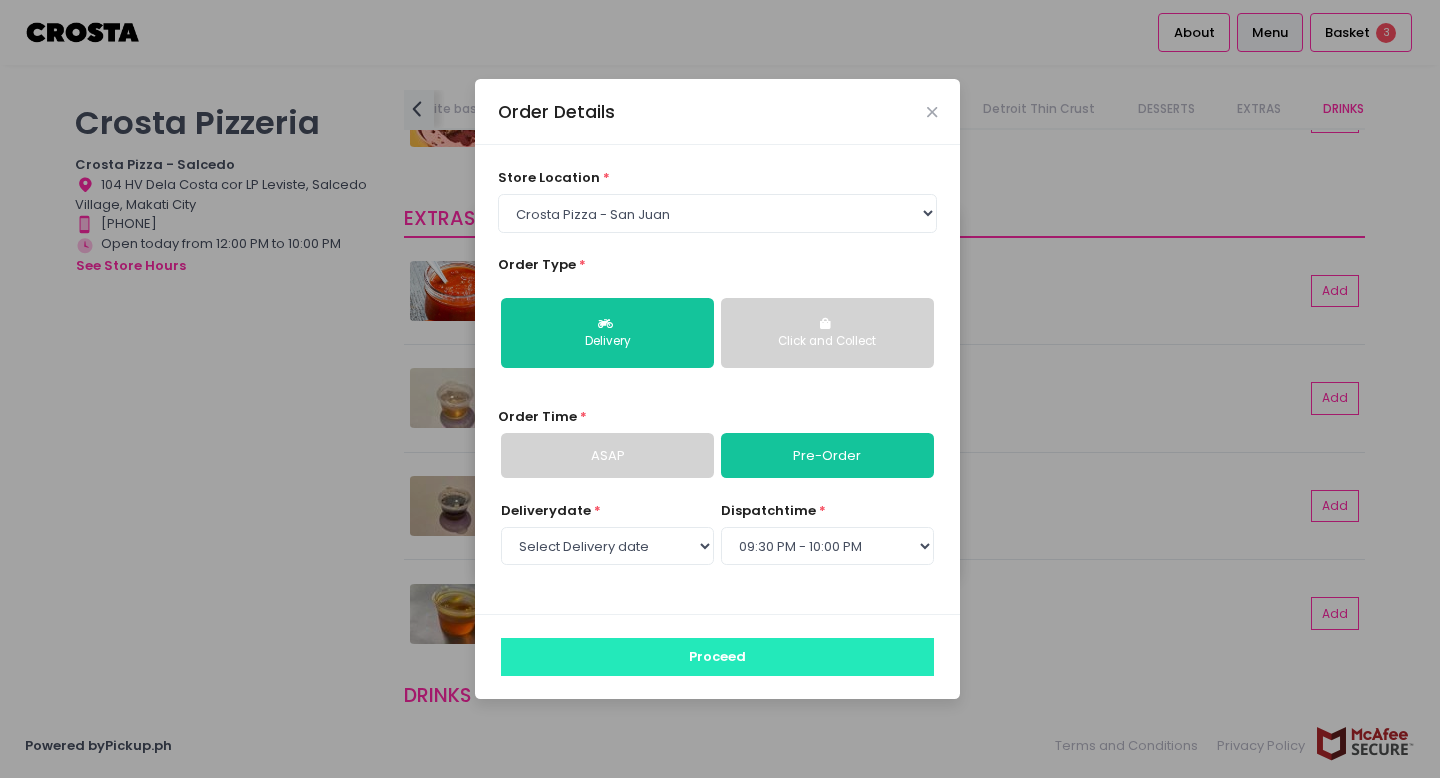 click on "Proceed" at bounding box center (717, 657) 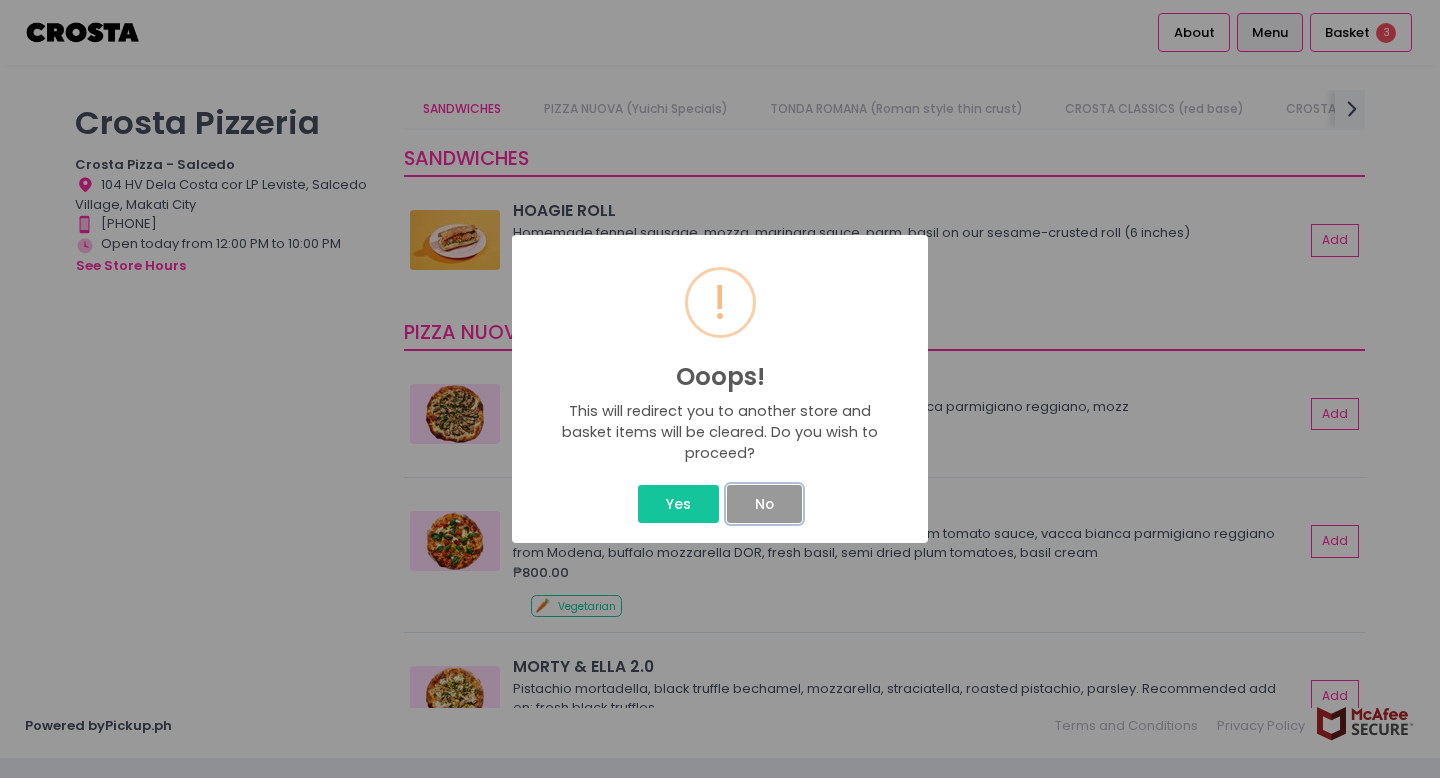 click on "No" at bounding box center [764, 504] 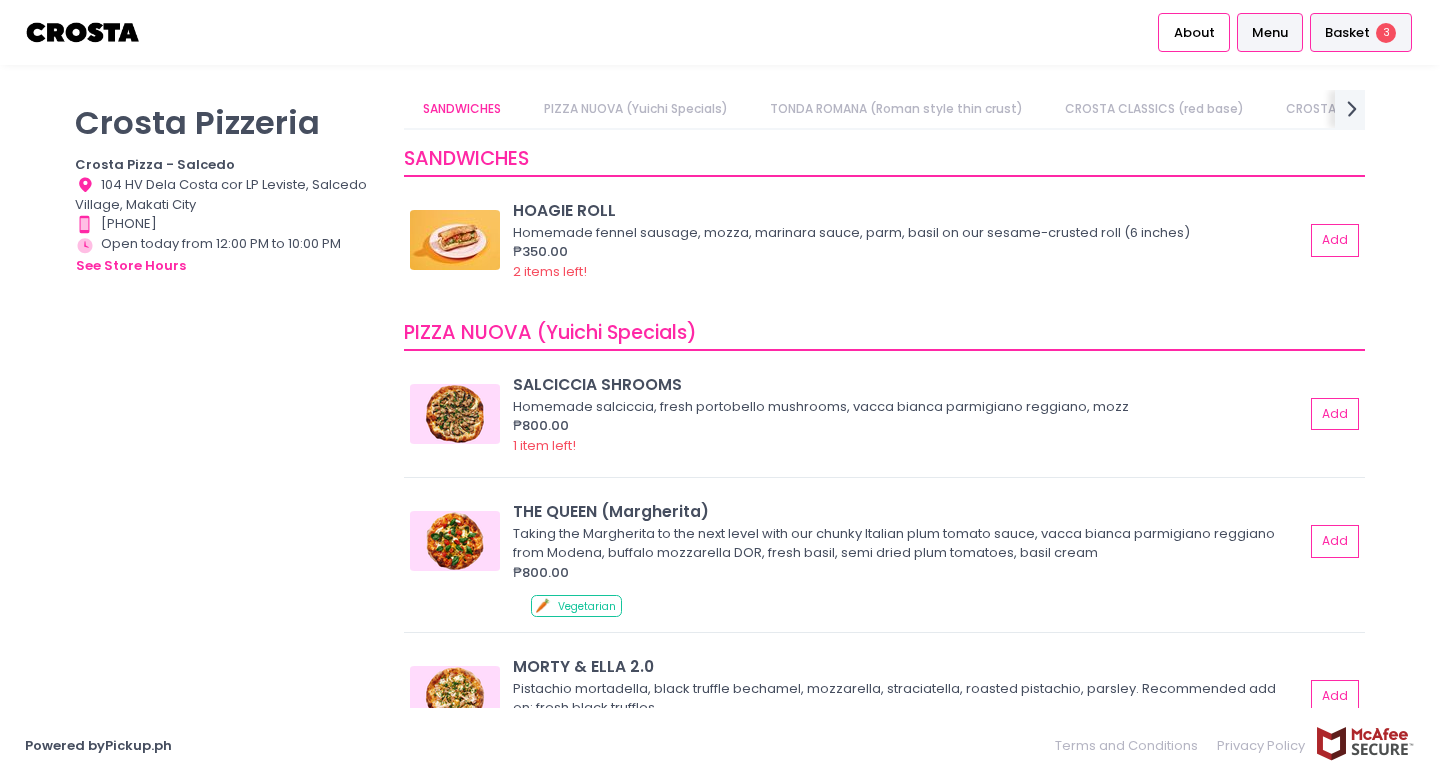 click on "Basket" at bounding box center (1347, 33) 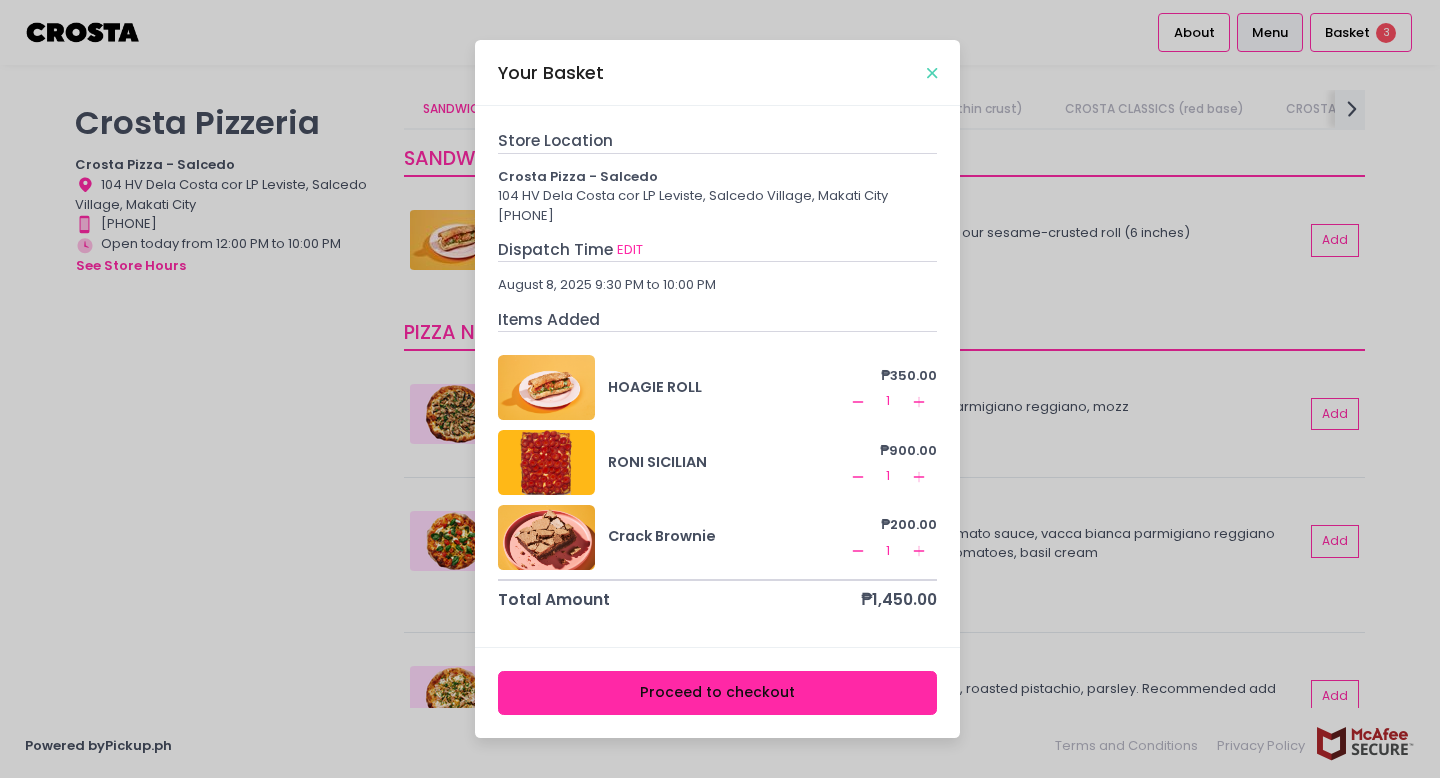 click at bounding box center (932, 73) 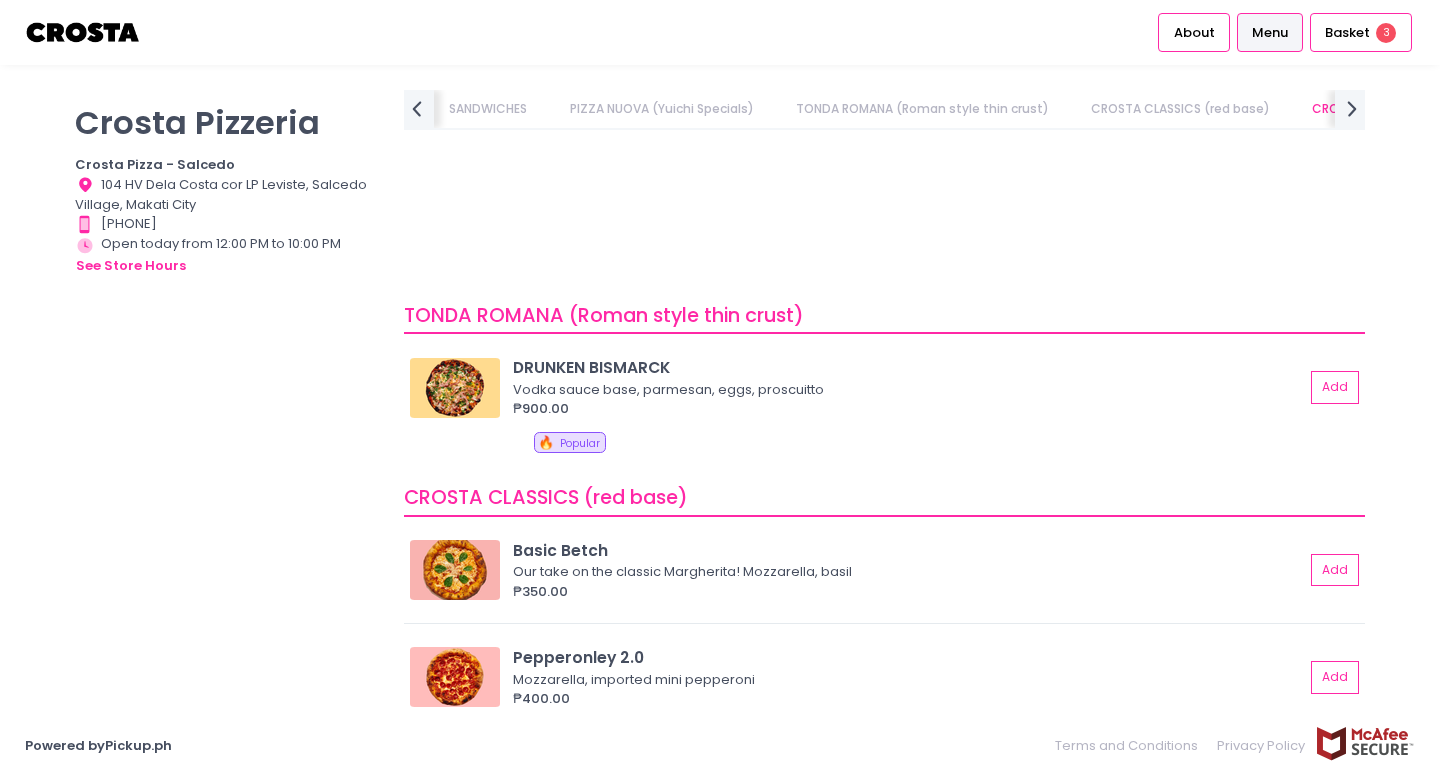 scroll, scrollTop: 876, scrollLeft: 0, axis: vertical 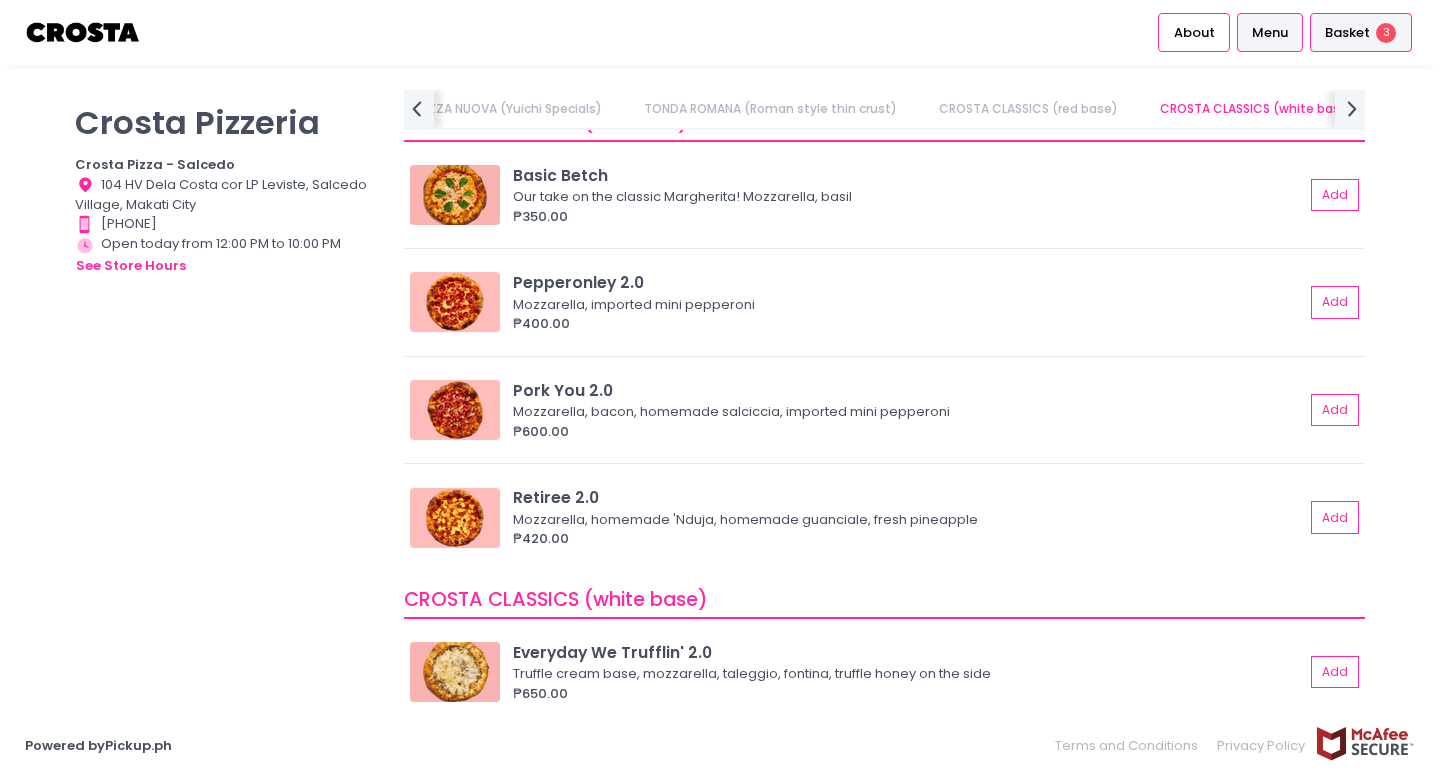 click on "Basket" at bounding box center (1347, 33) 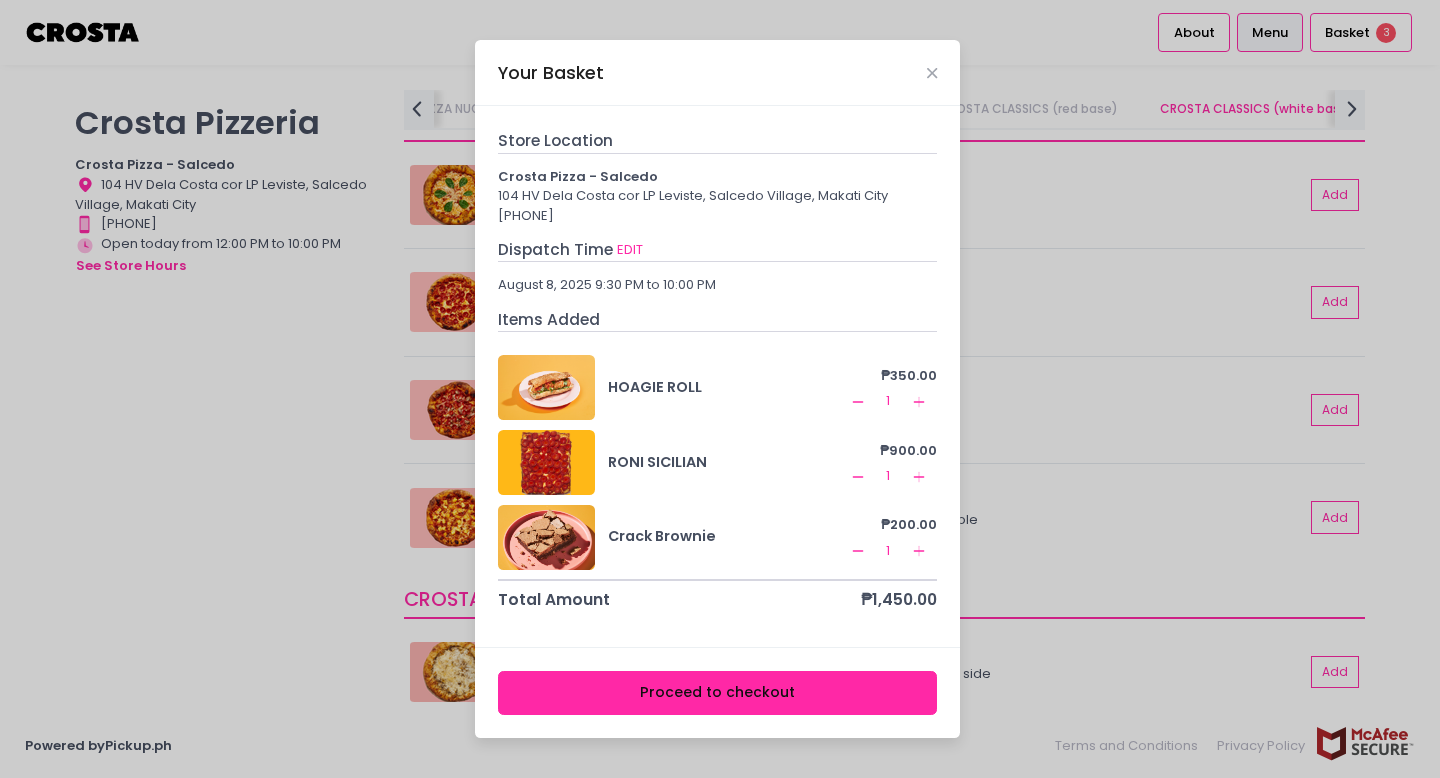 click on "Proceed to checkout" at bounding box center (718, 693) 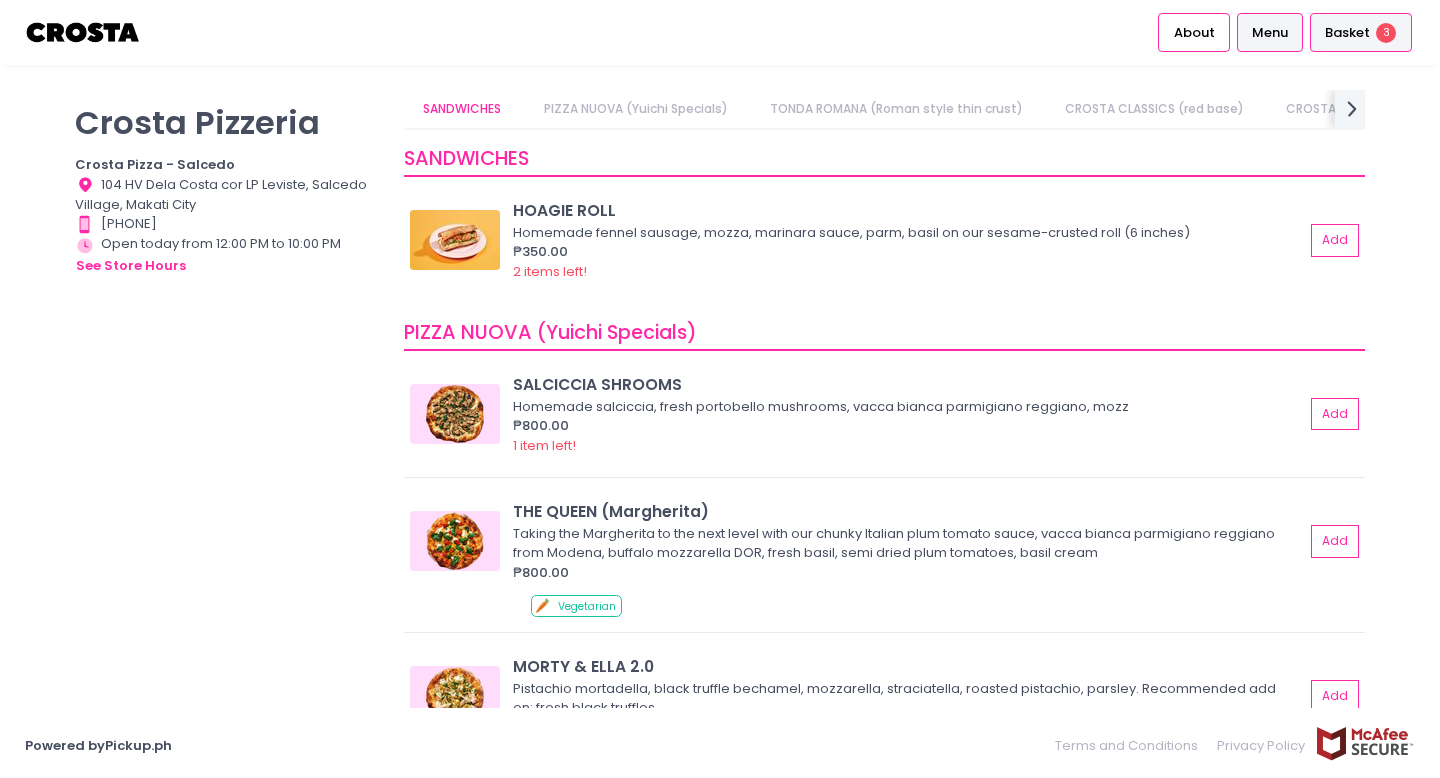 click on "Basket" at bounding box center [1347, 33] 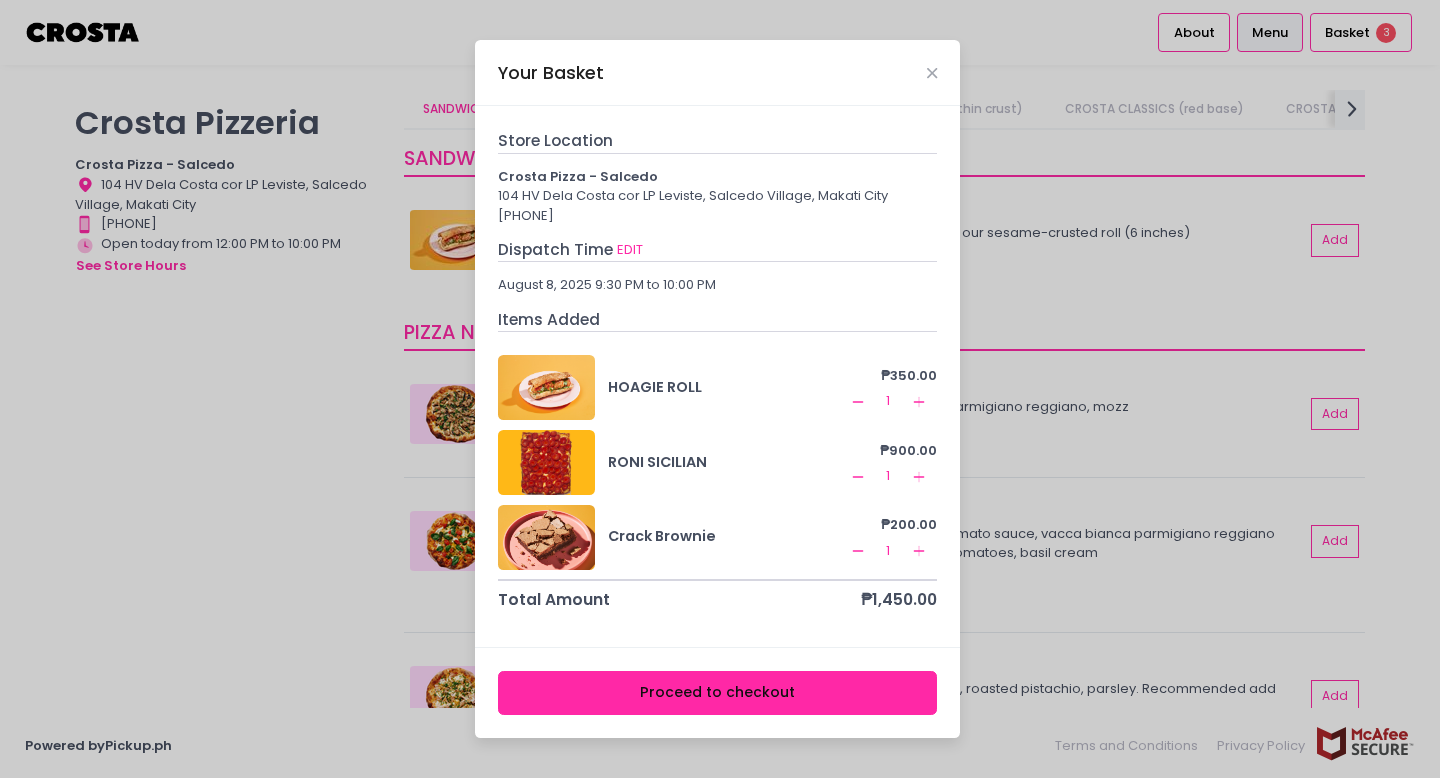 click on "104 HV Dela Costa cor LP Leviste, Salcedo Village, Makati City" at bounding box center [718, 196] 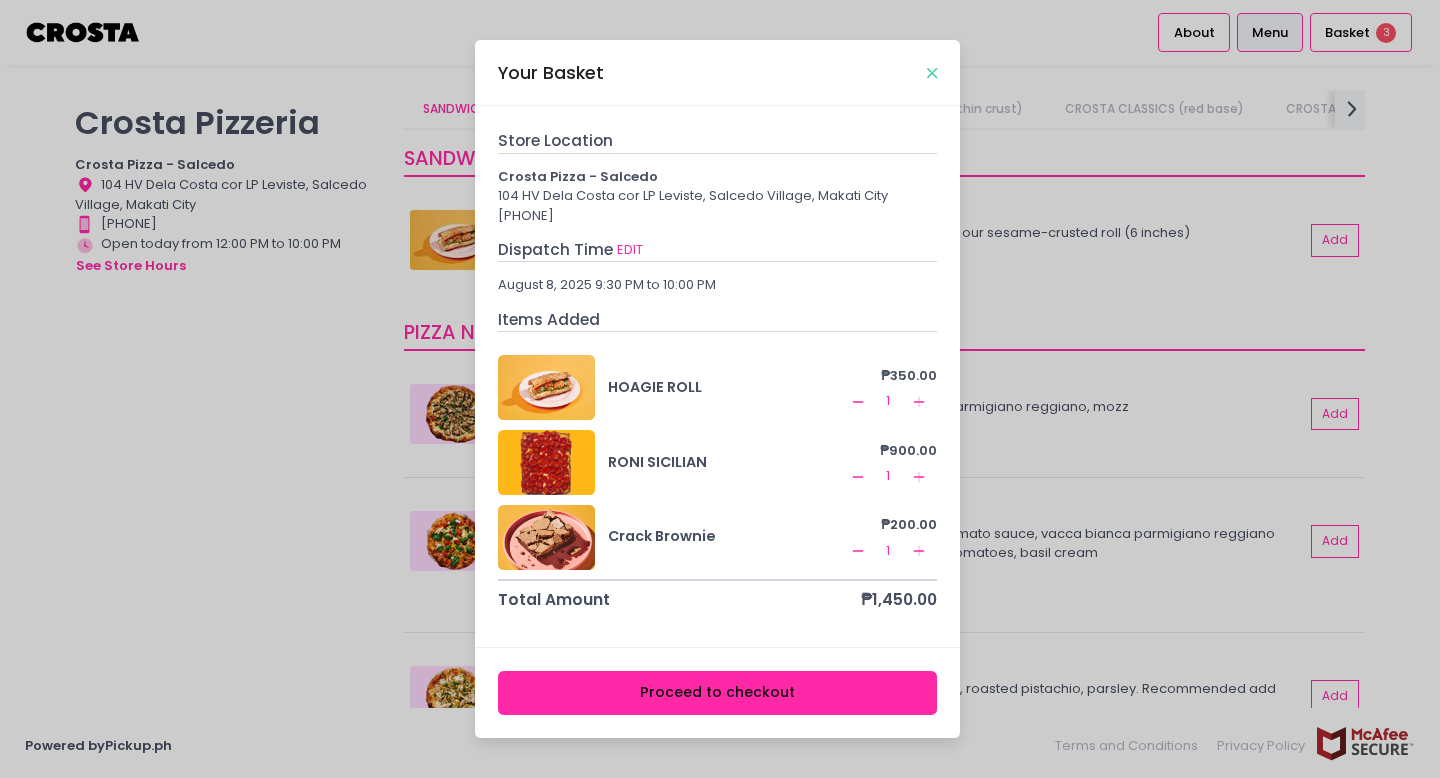 click at bounding box center [932, 73] 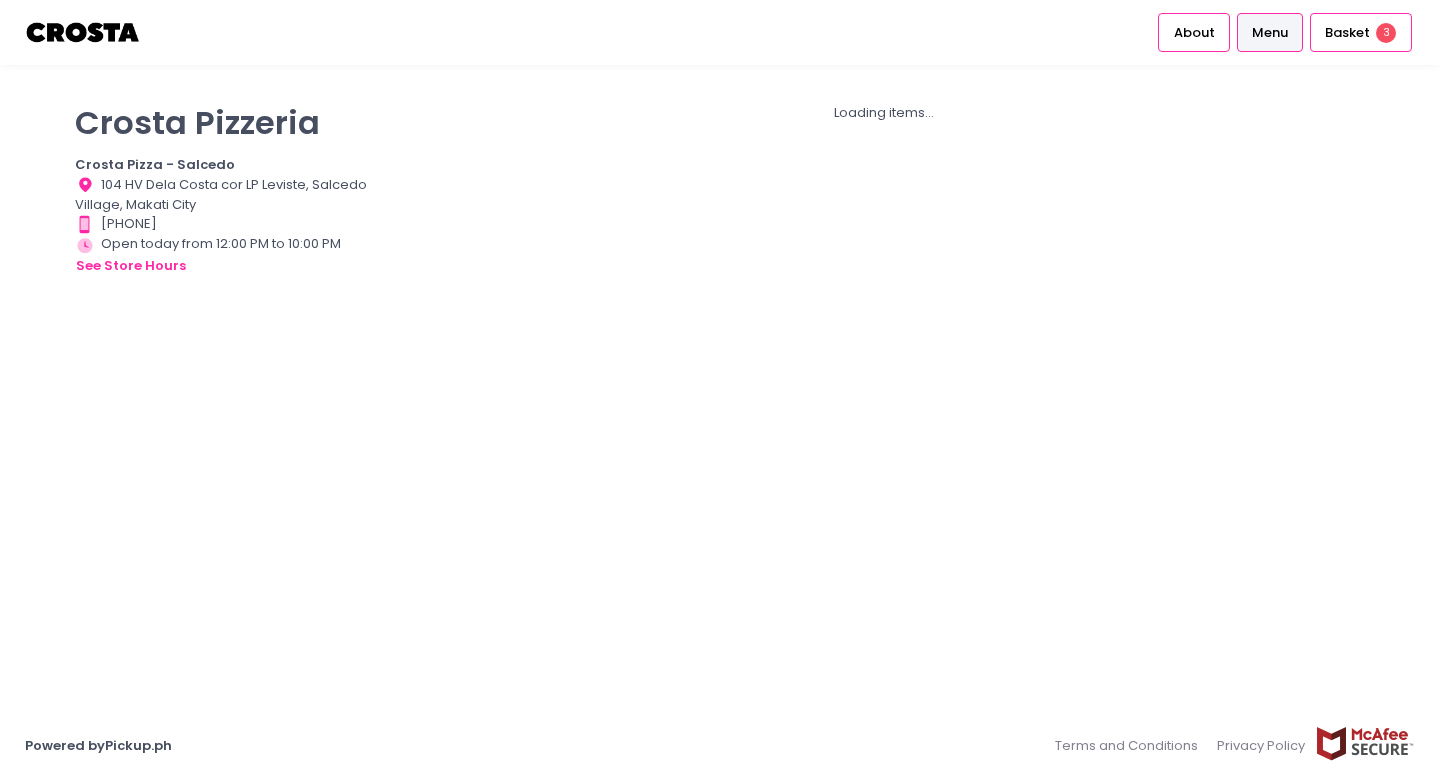scroll, scrollTop: 0, scrollLeft: 0, axis: both 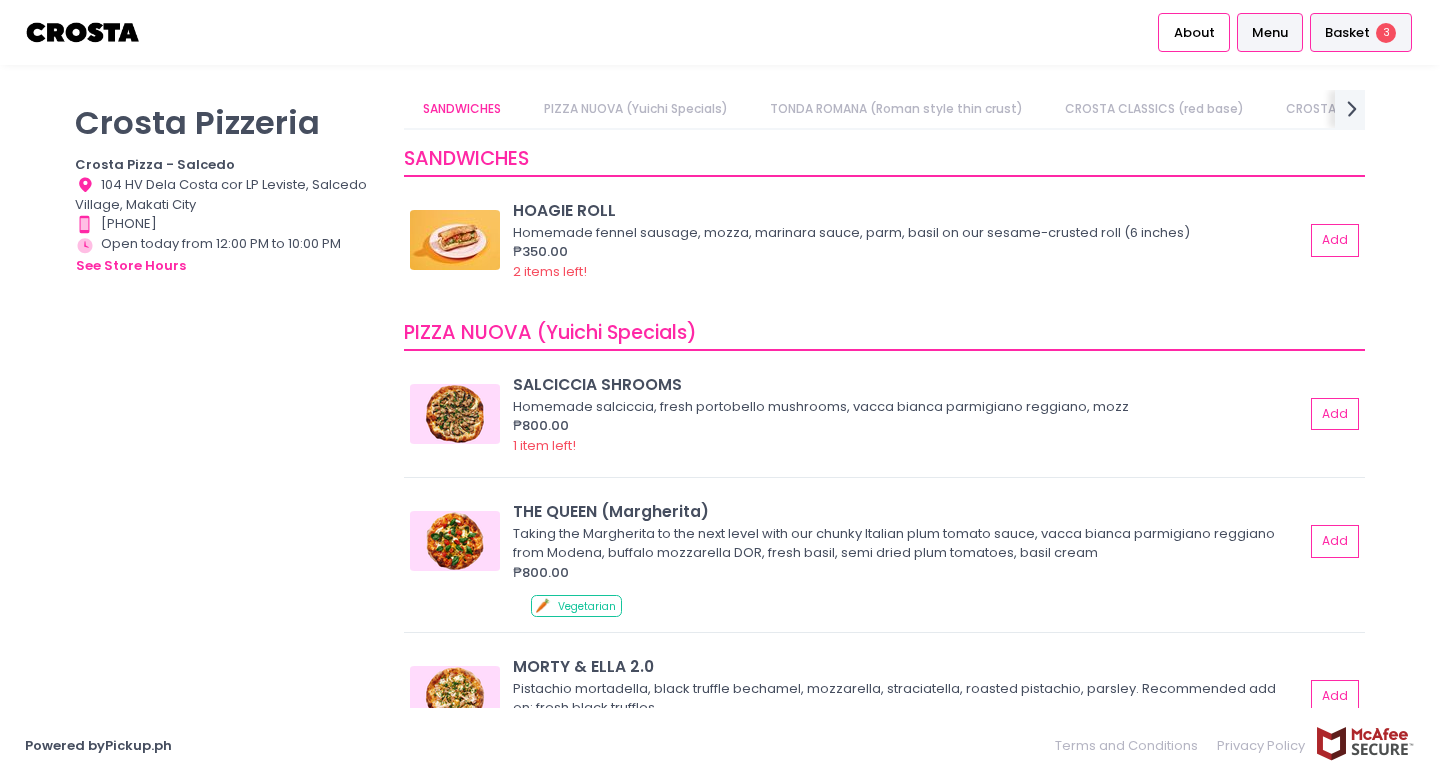 click on "Basket" at bounding box center (1347, 33) 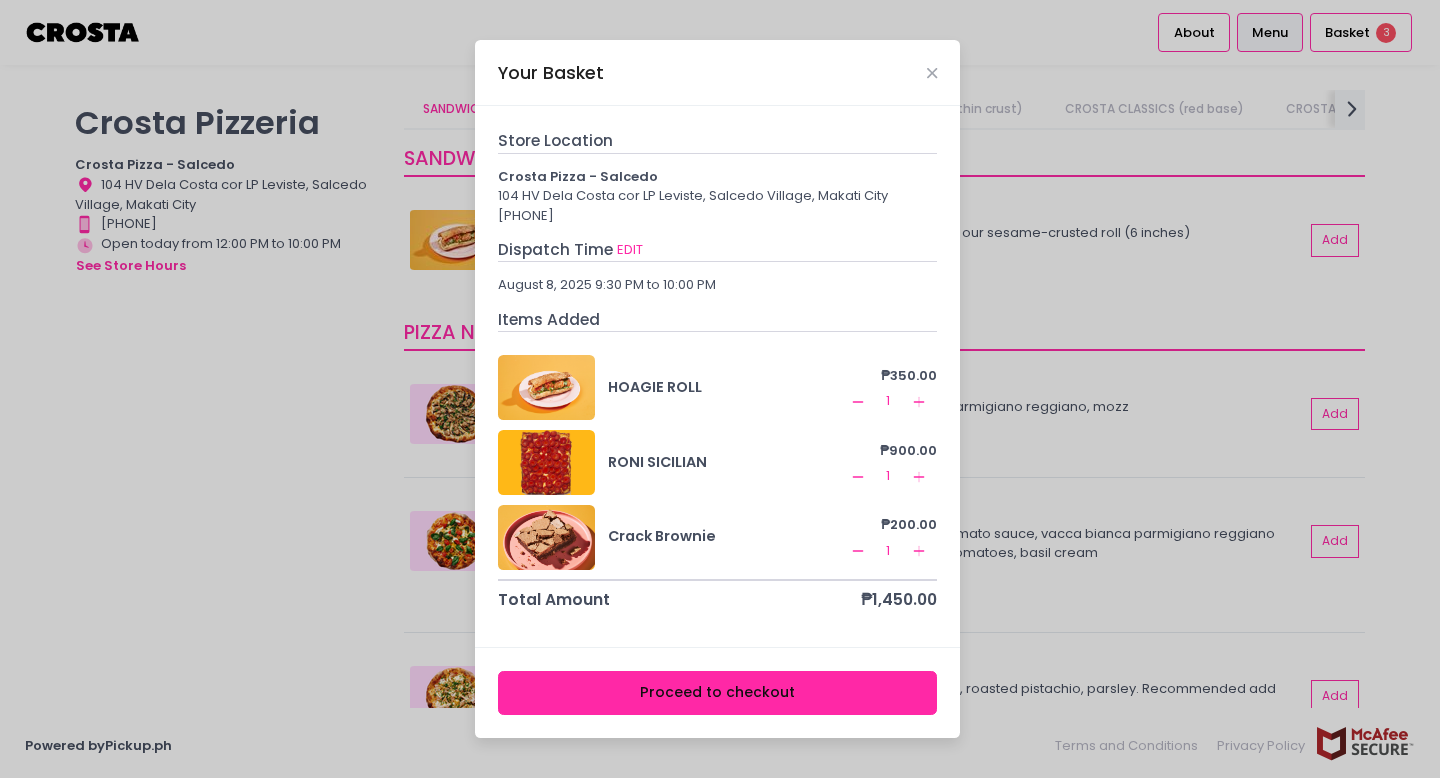 click on "Remove Created with Sketch." 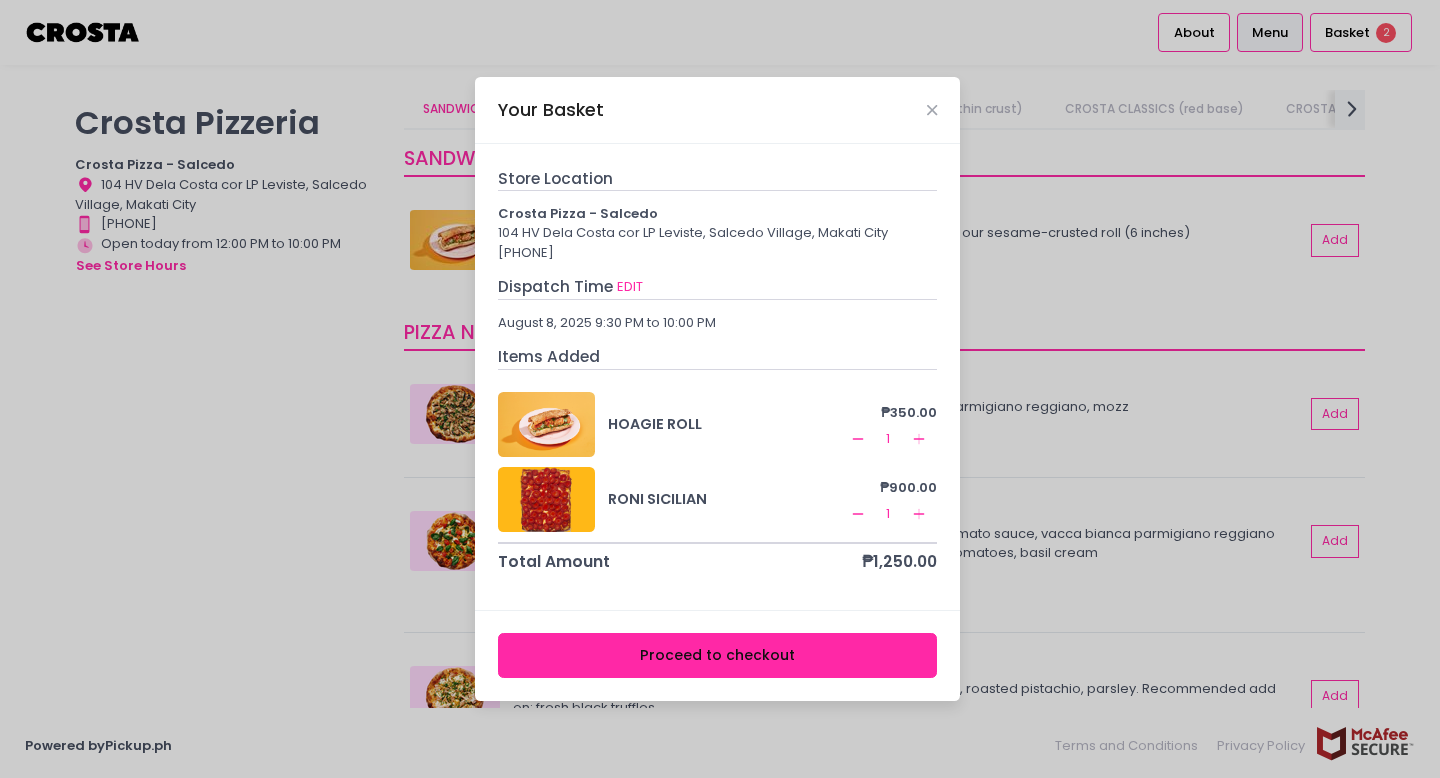 click on "Remove Created with Sketch." 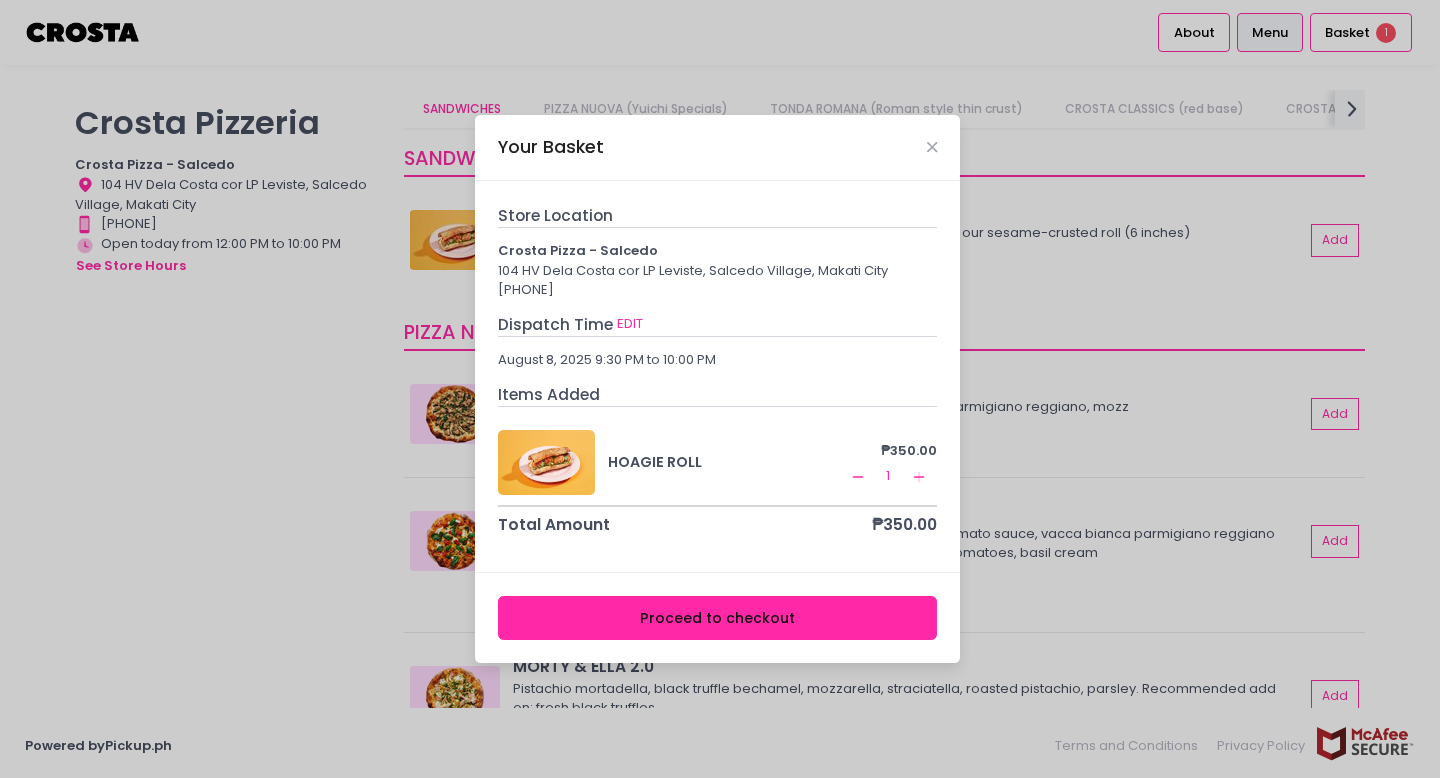 click on "Remove Created with Sketch." 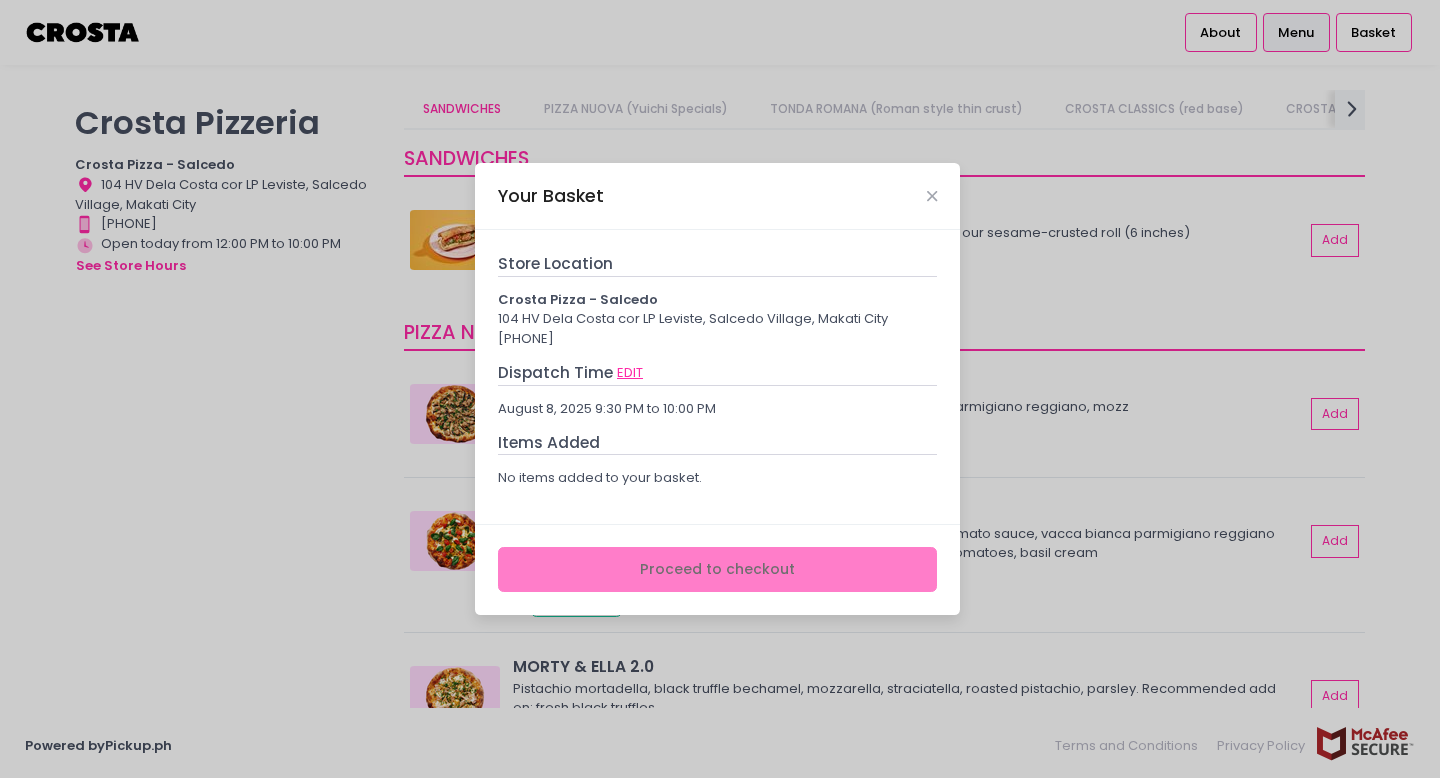click on "EDIT" at bounding box center [630, 373] 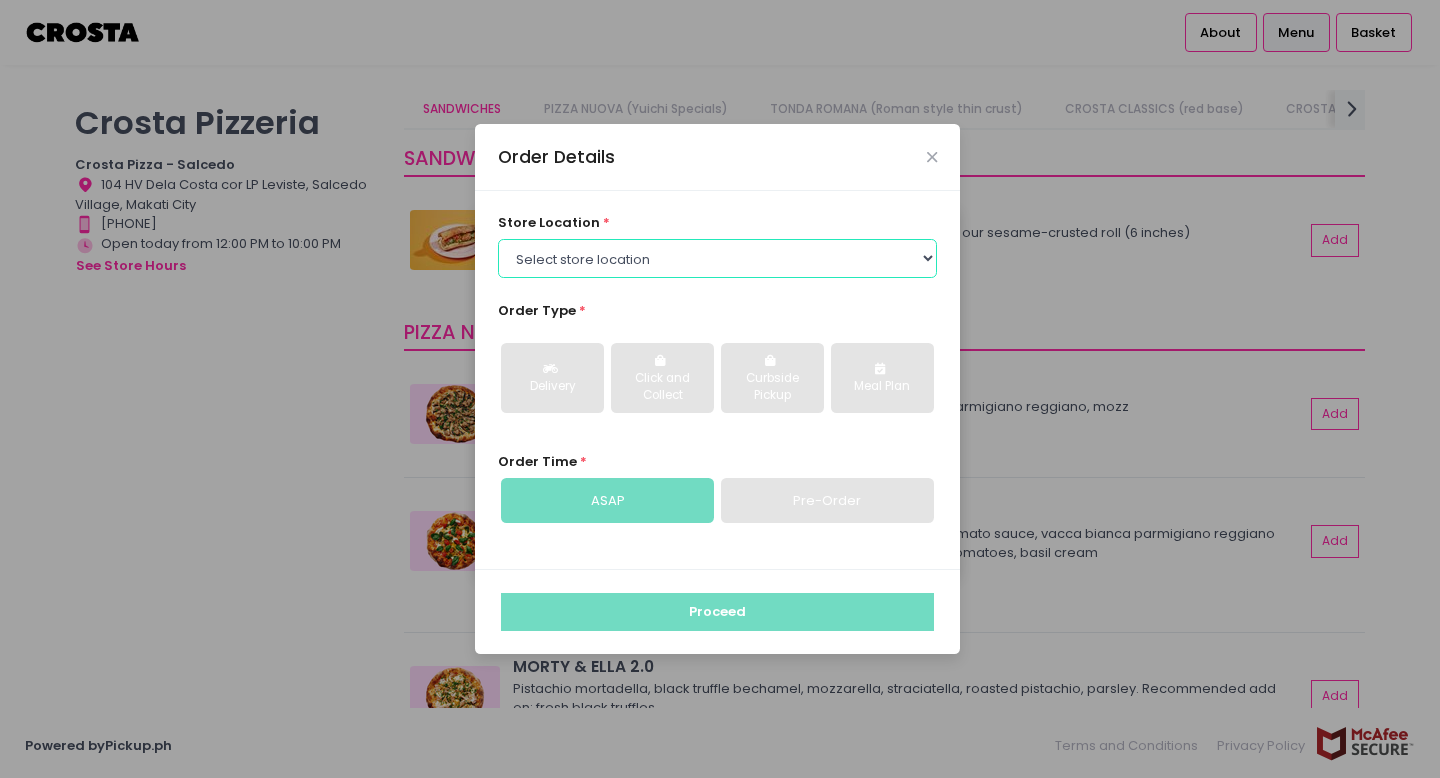 click on "Select store location Crosta Pizza - Salcedo  Crosta Pizza - San Juan" at bounding box center (718, 258) 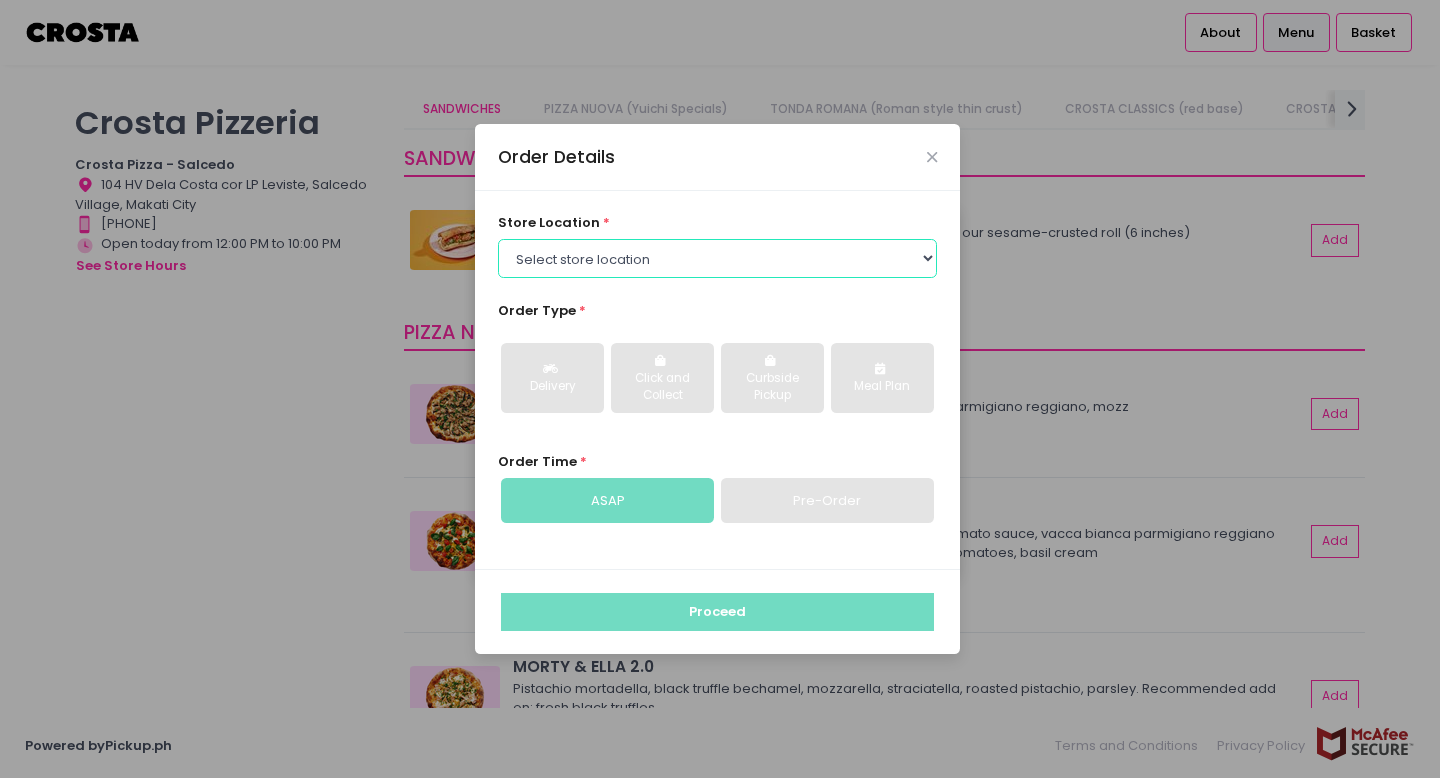 select on "65090bae48156caed44a5eb4" 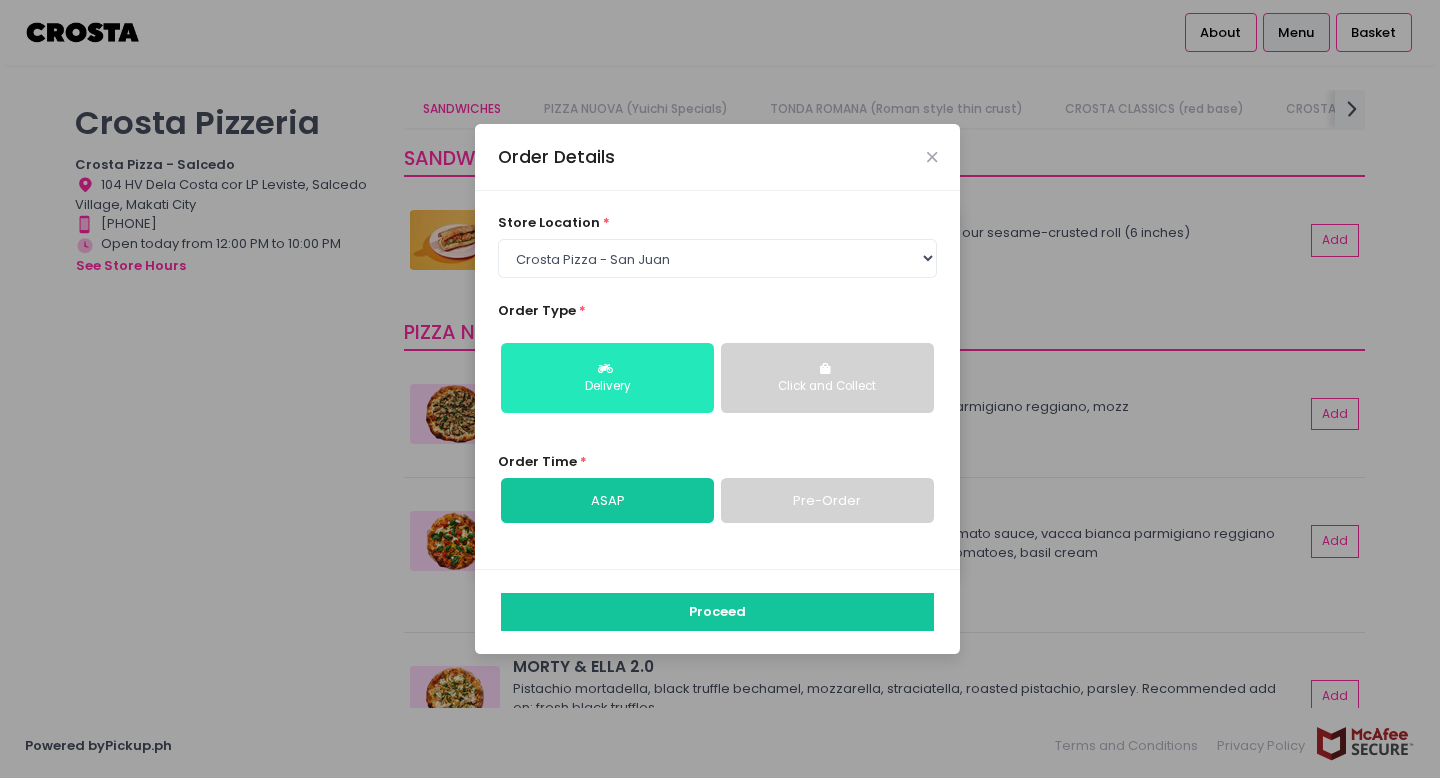 click on "Delivery" at bounding box center (607, 387) 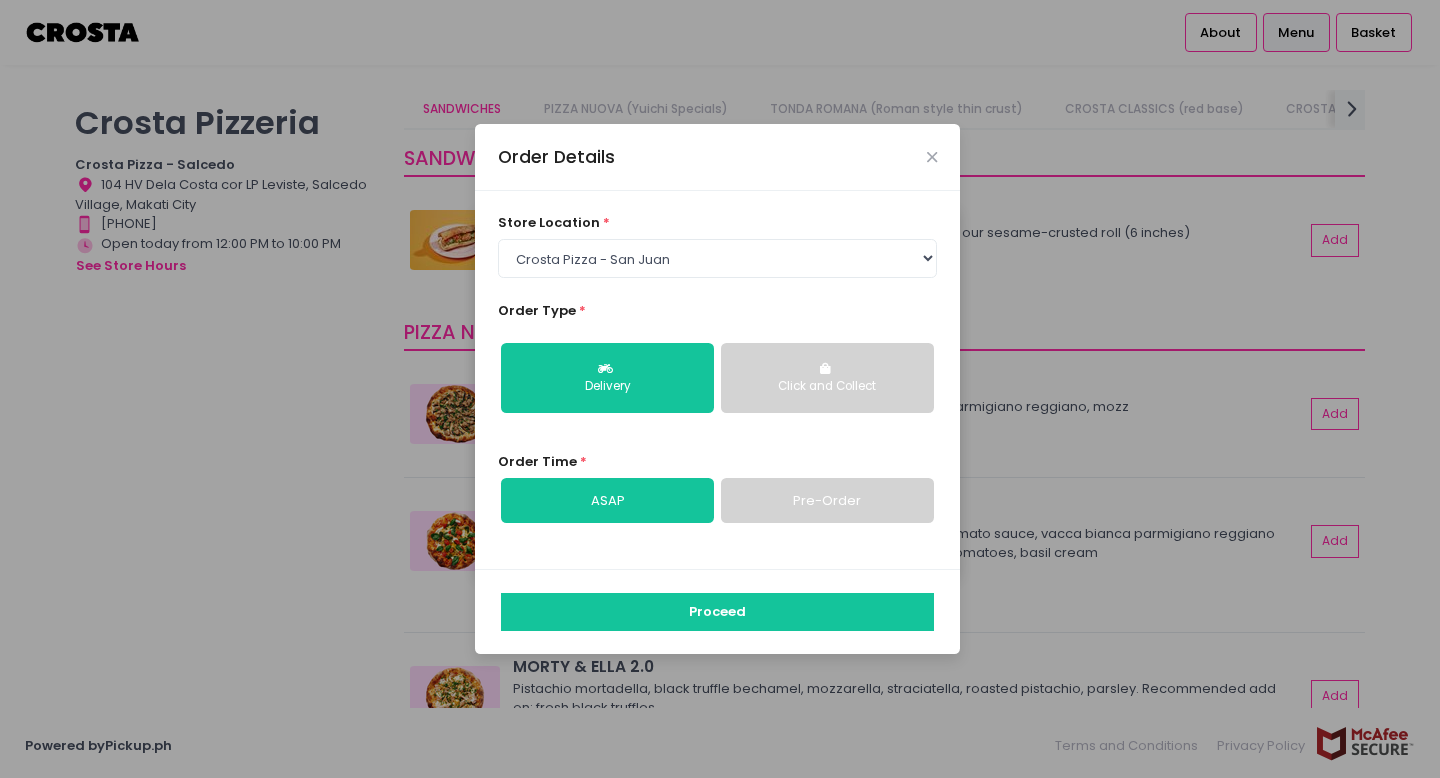 click on "Pre-Order" at bounding box center (827, 501) 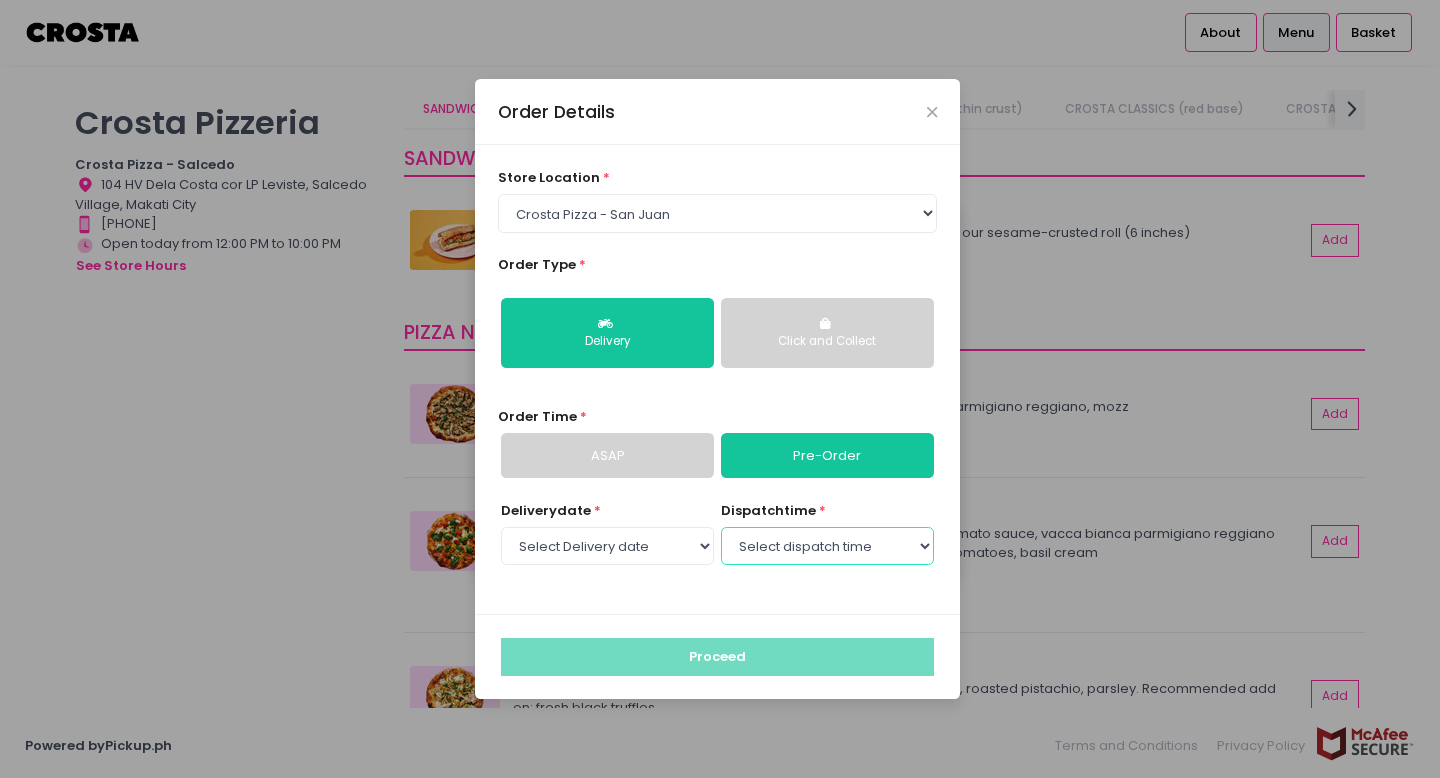 click on "Select dispatch time 07:00 PM - 07:30 PM 07:30 PM - 08:00 PM 08:00 PM - 08:30 PM 08:30 PM - 09:00 PM 09:00 PM - 09:30 PM 09:30 PM - 10:00 PM" at bounding box center [827, 546] 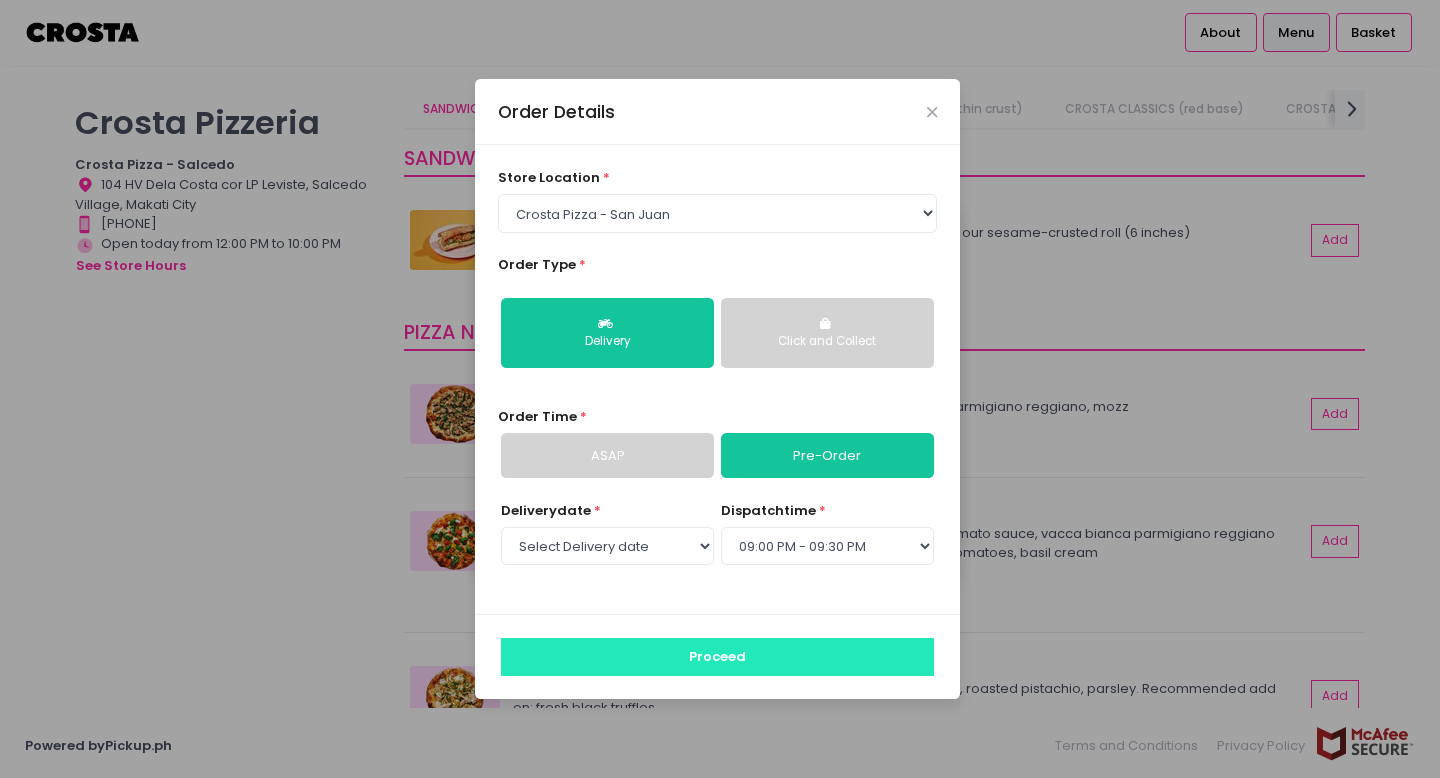 click on "Proceed" at bounding box center [717, 657] 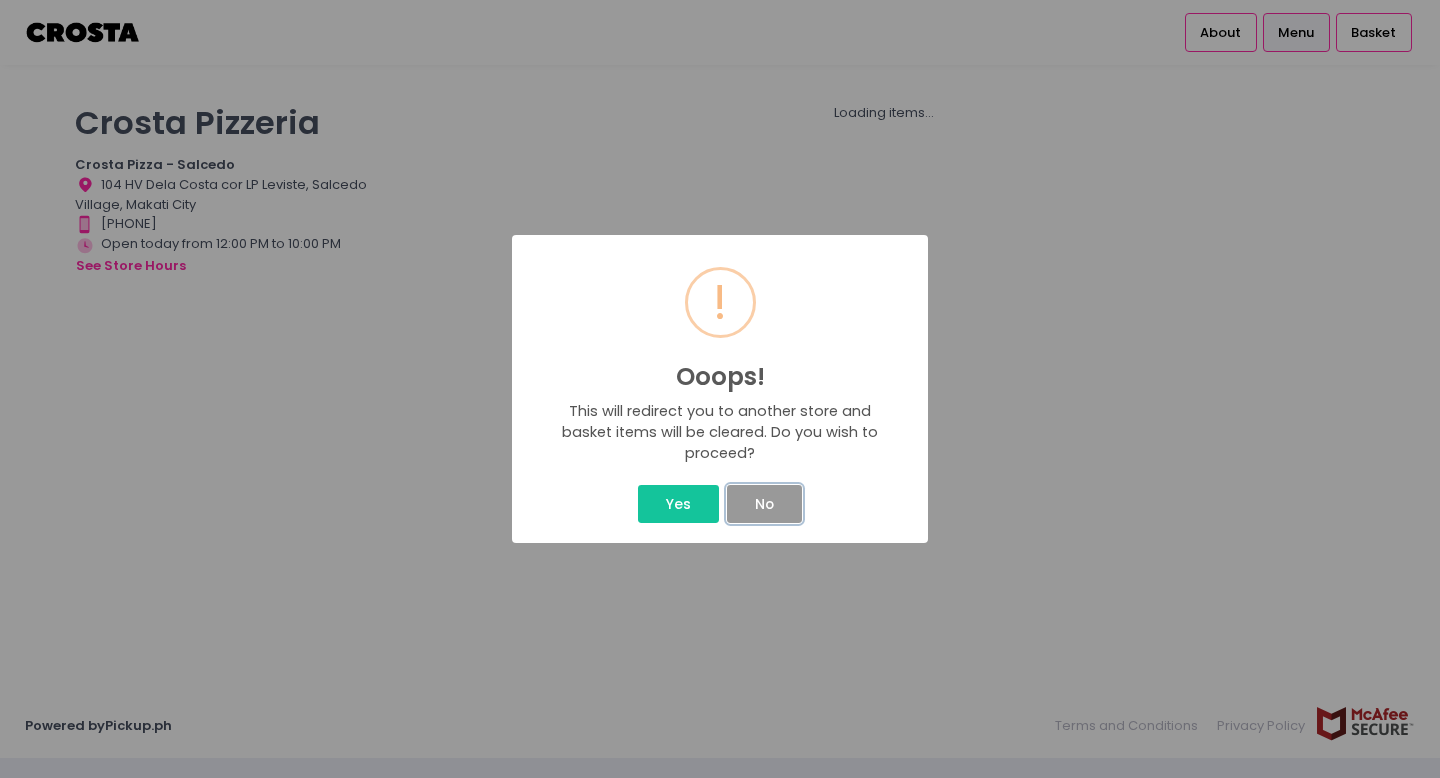 click on "No" at bounding box center (764, 504) 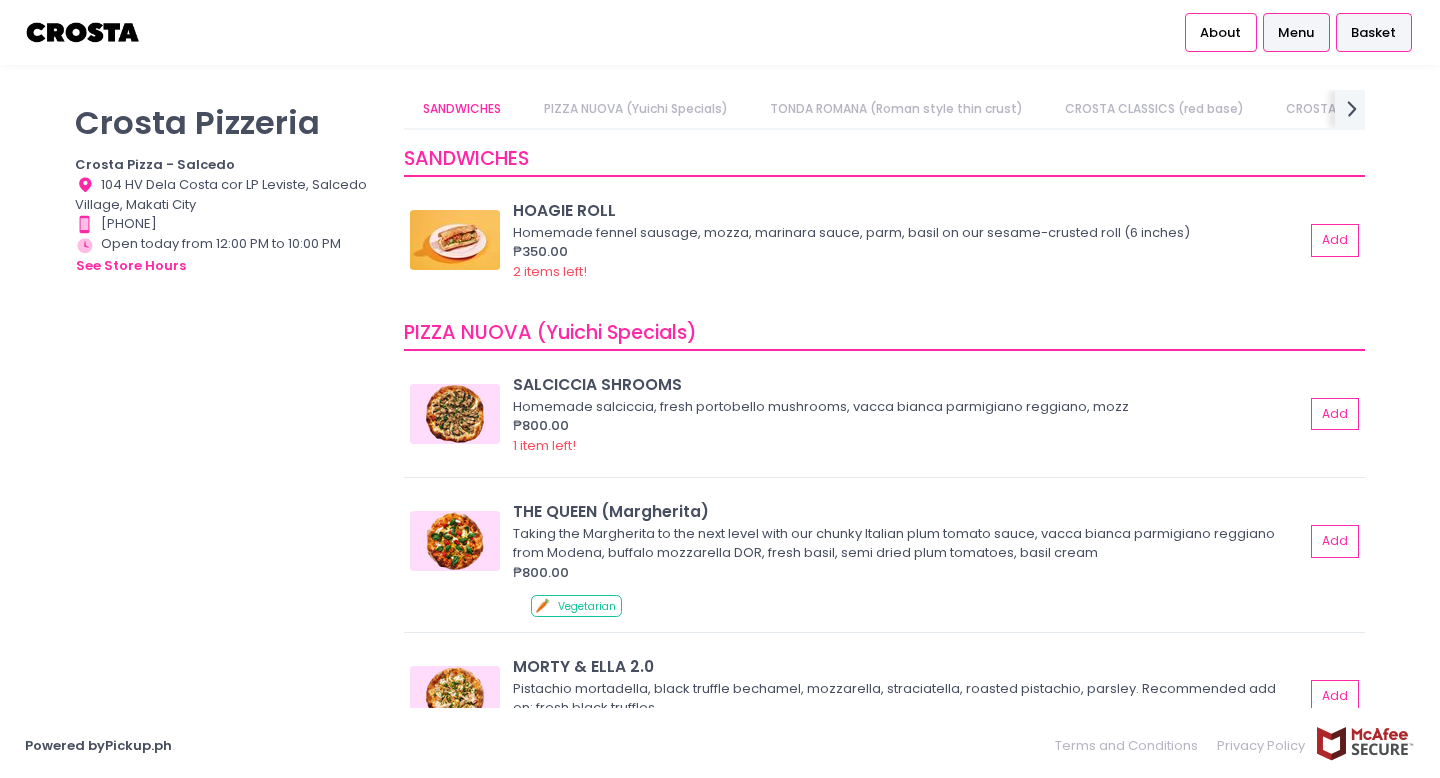 click on "Basket" at bounding box center (1374, 32) 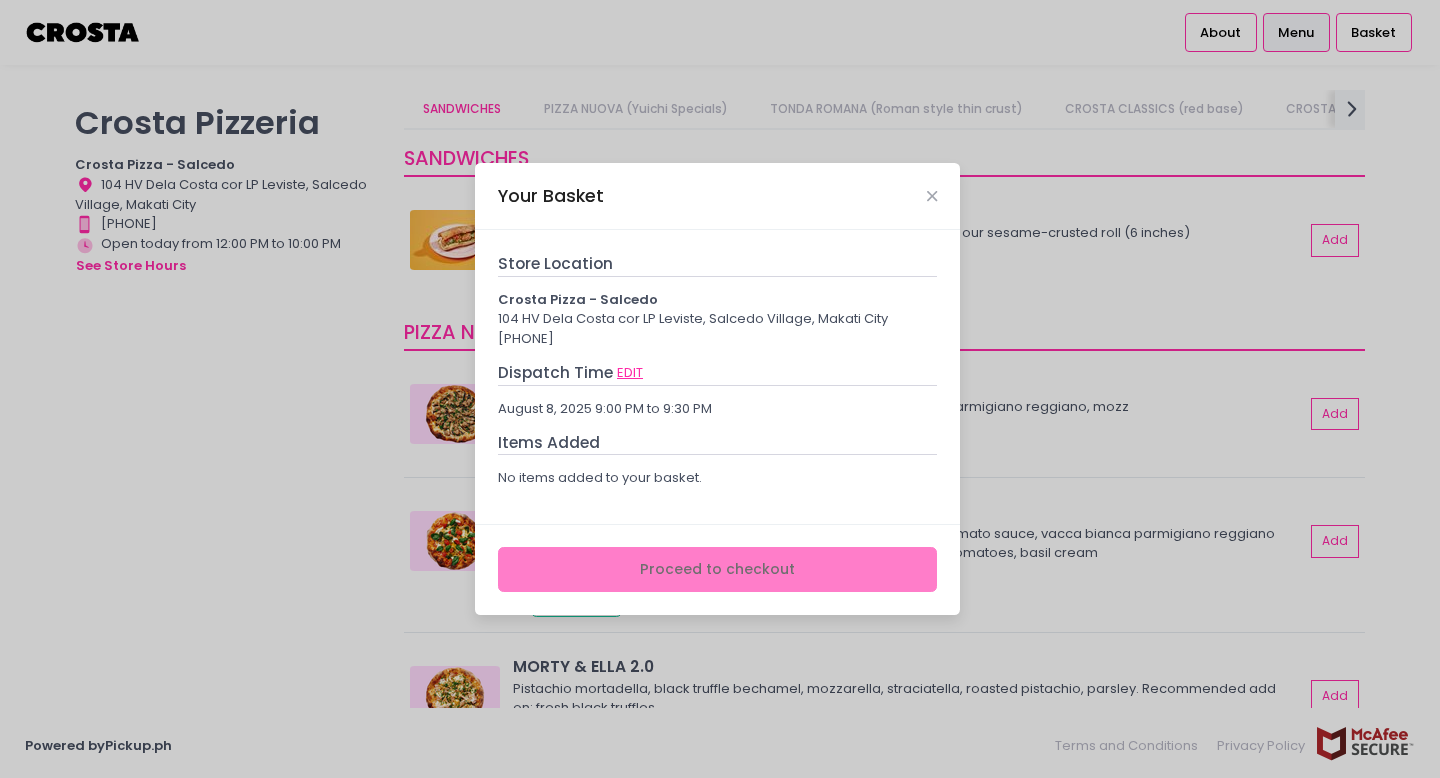 click on "EDIT" at bounding box center [630, 373] 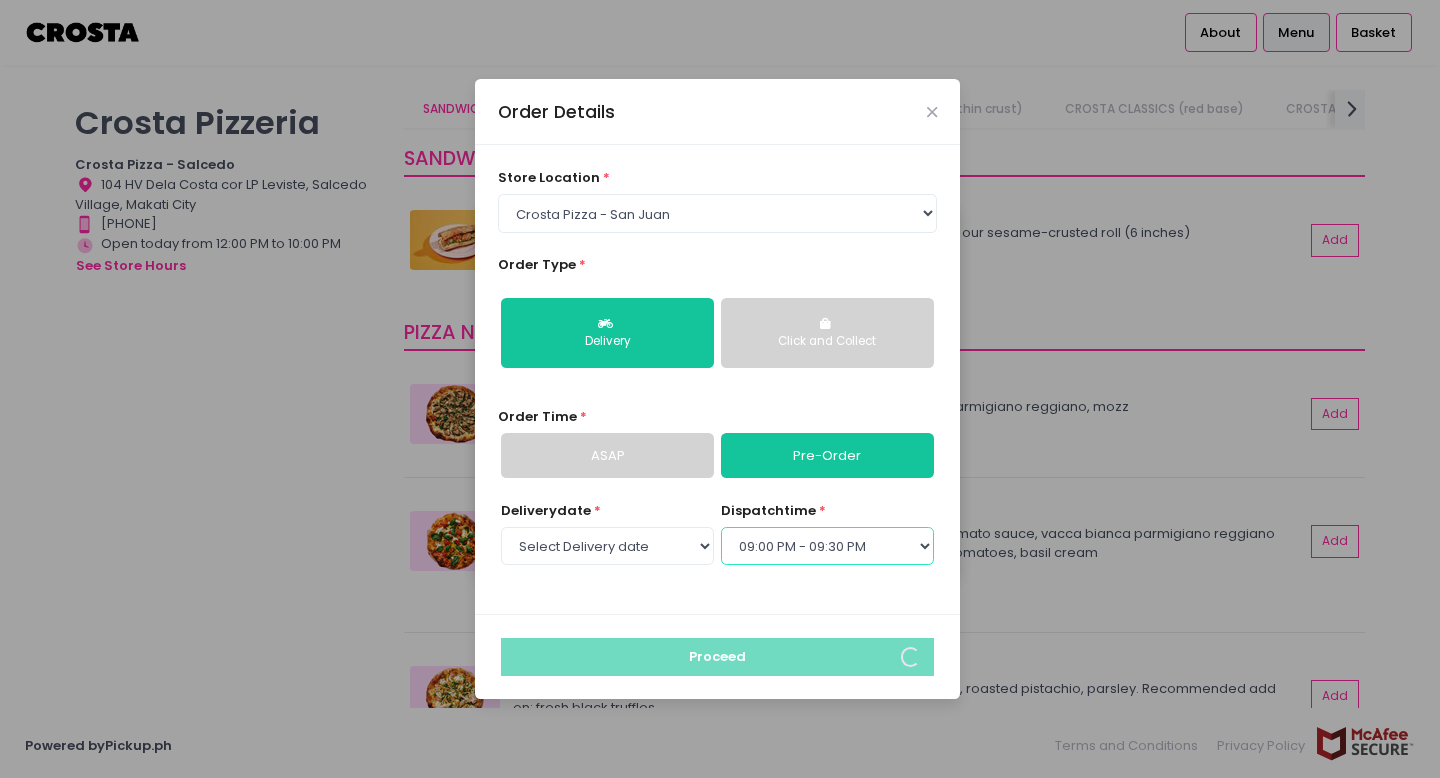 click on "Select dispatch time 07:00 PM - 07:30 PM 07:30 PM - 08:00 PM 08:00 PM - 08:30 PM 08:30 PM - 09:00 PM 09:00 PM - 09:30 PM 09:30 PM - 10:00 PM" at bounding box center [827, 546] 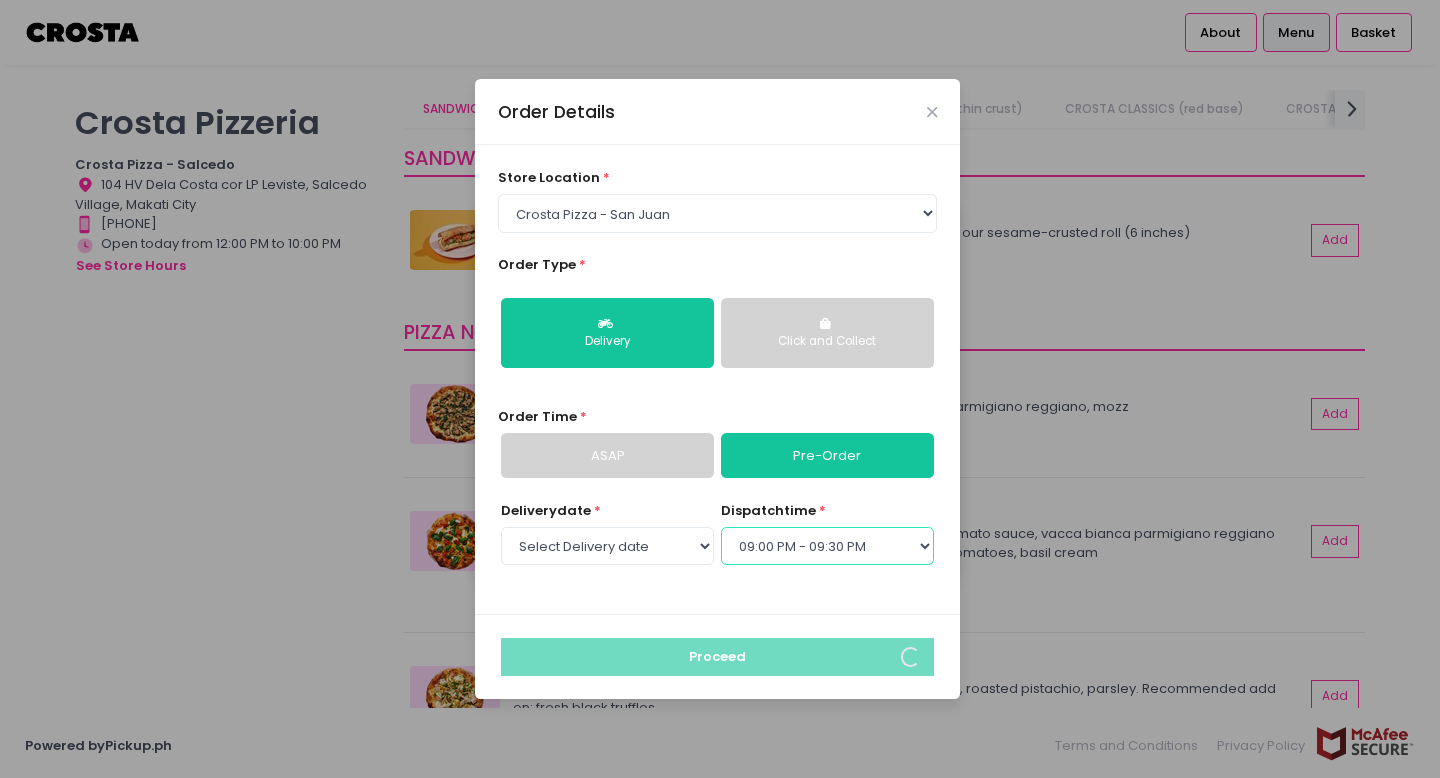 select on "20:30" 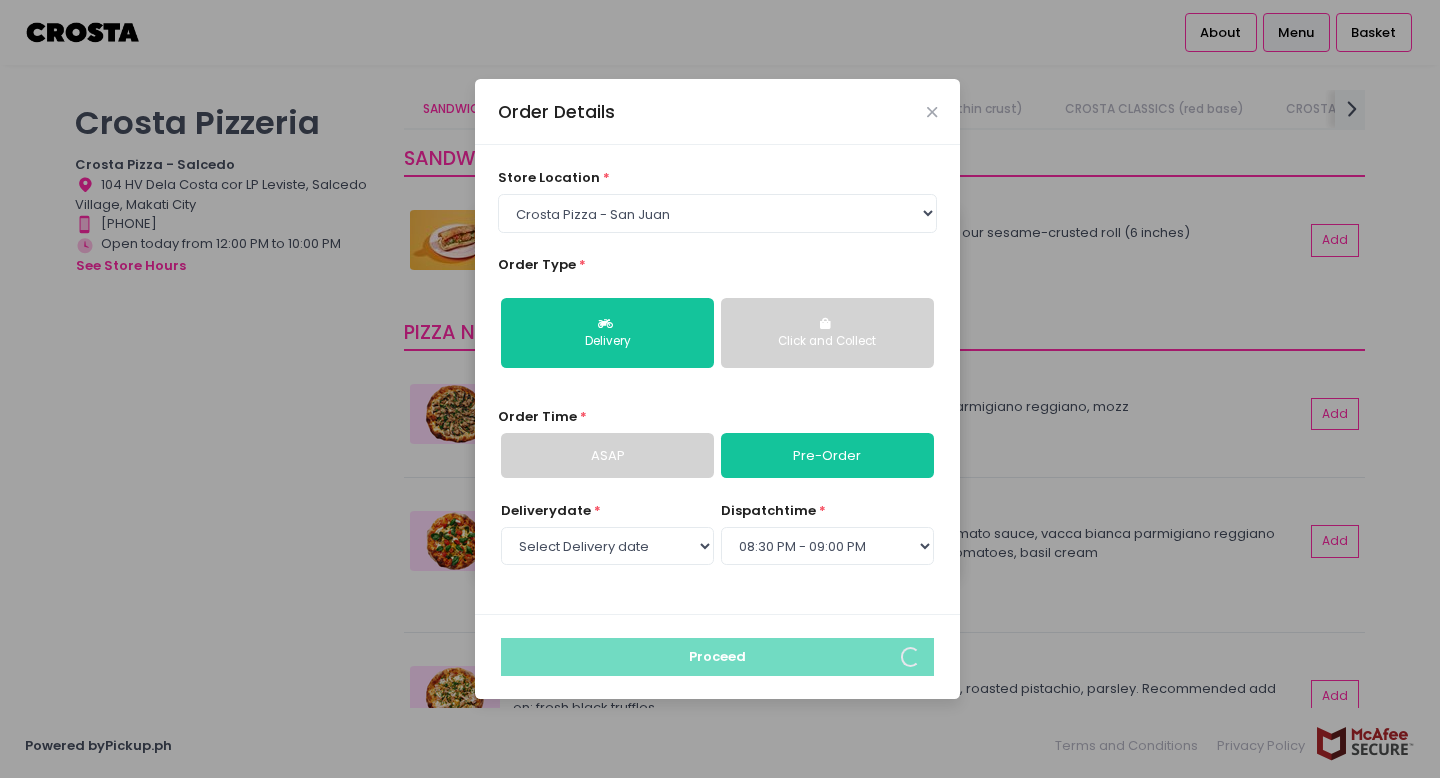 click on "Click and Collect" at bounding box center [827, 342] 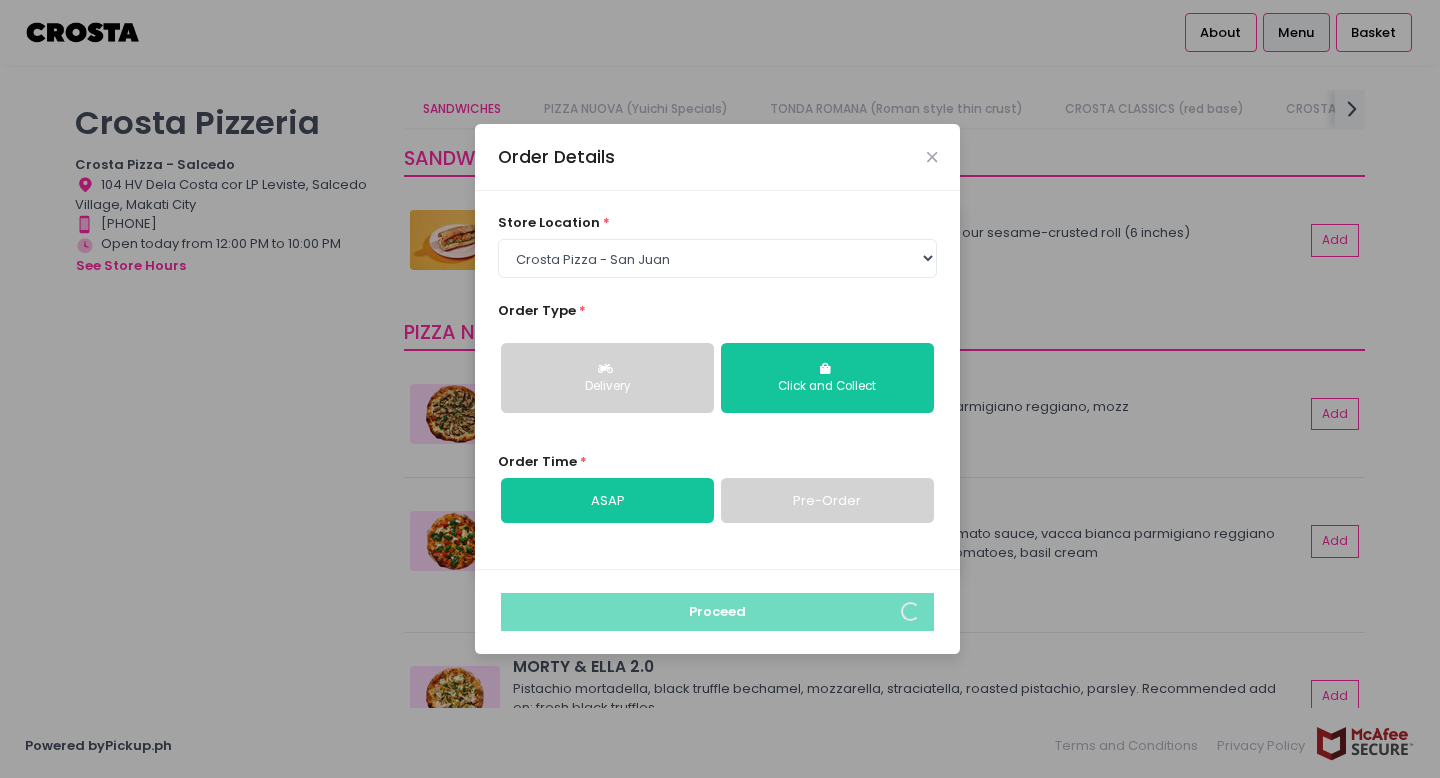 click at bounding box center (608, 369) 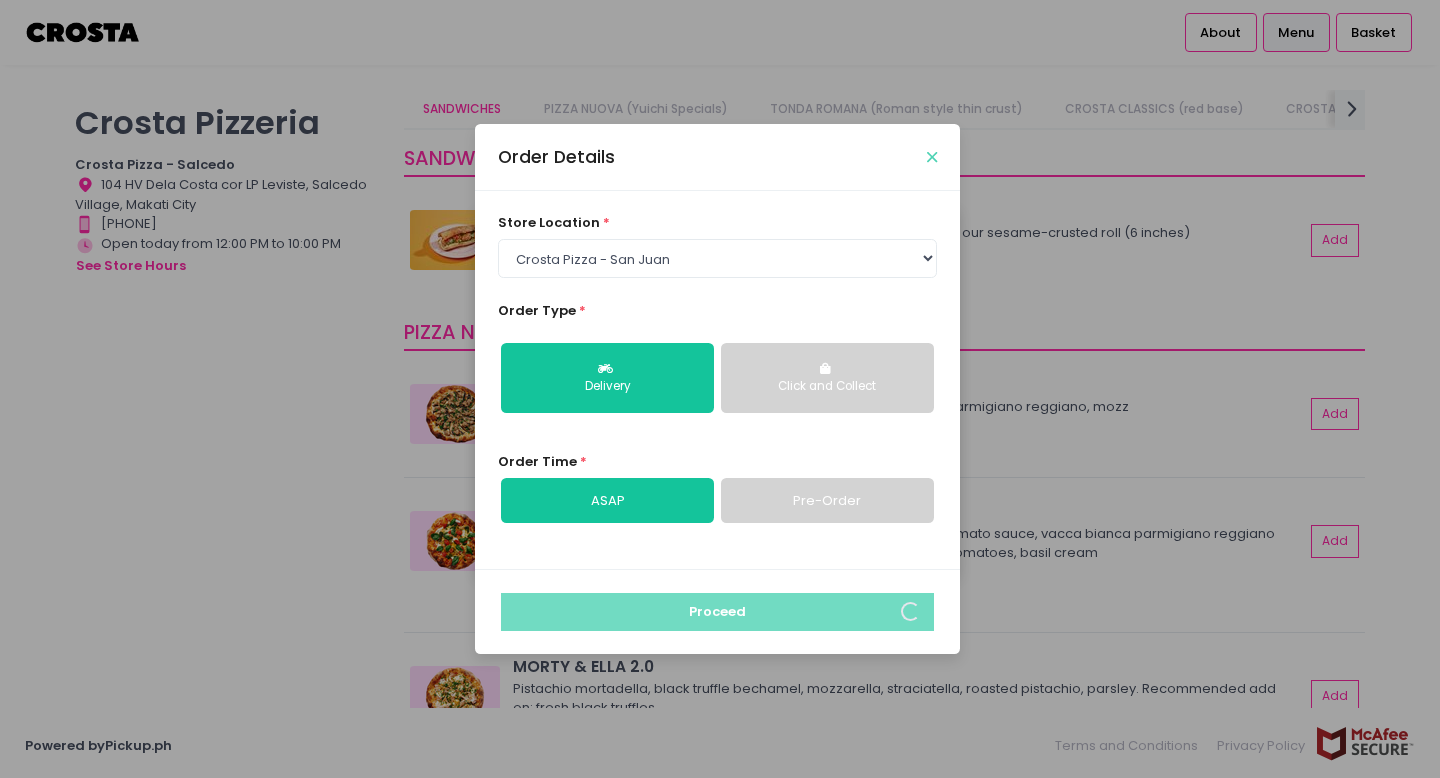 click at bounding box center [932, 157] 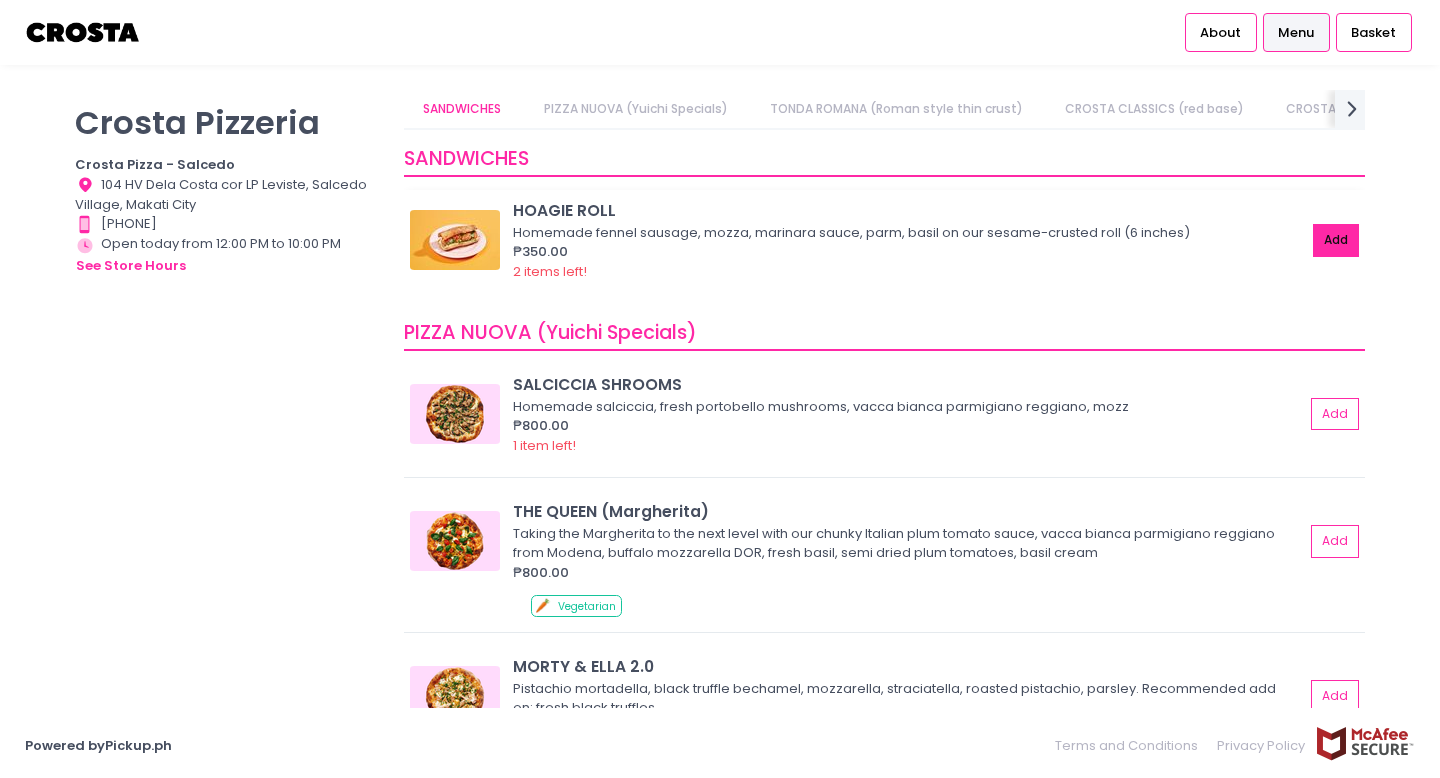 click on "Add" at bounding box center (1336, 240) 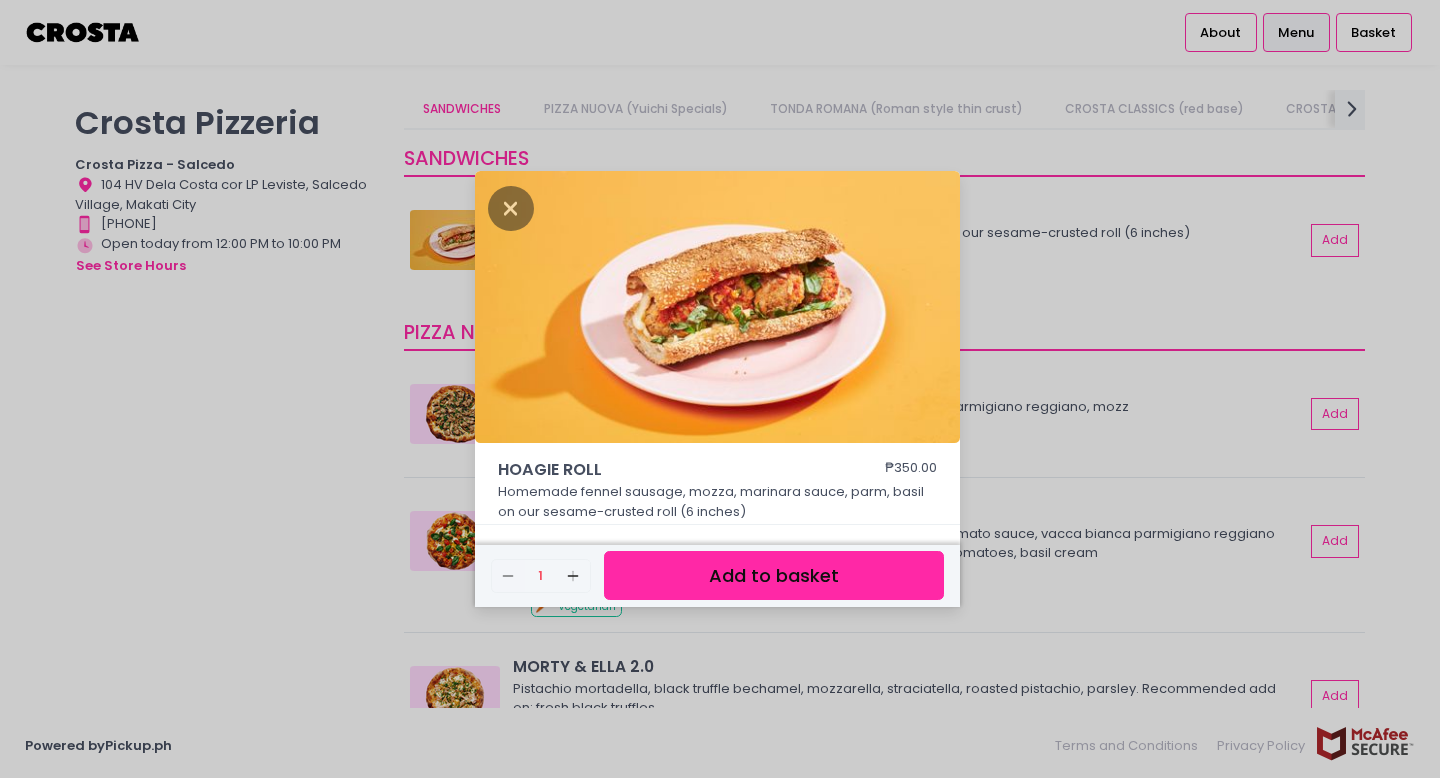 click on "Add to basket" at bounding box center (774, 575) 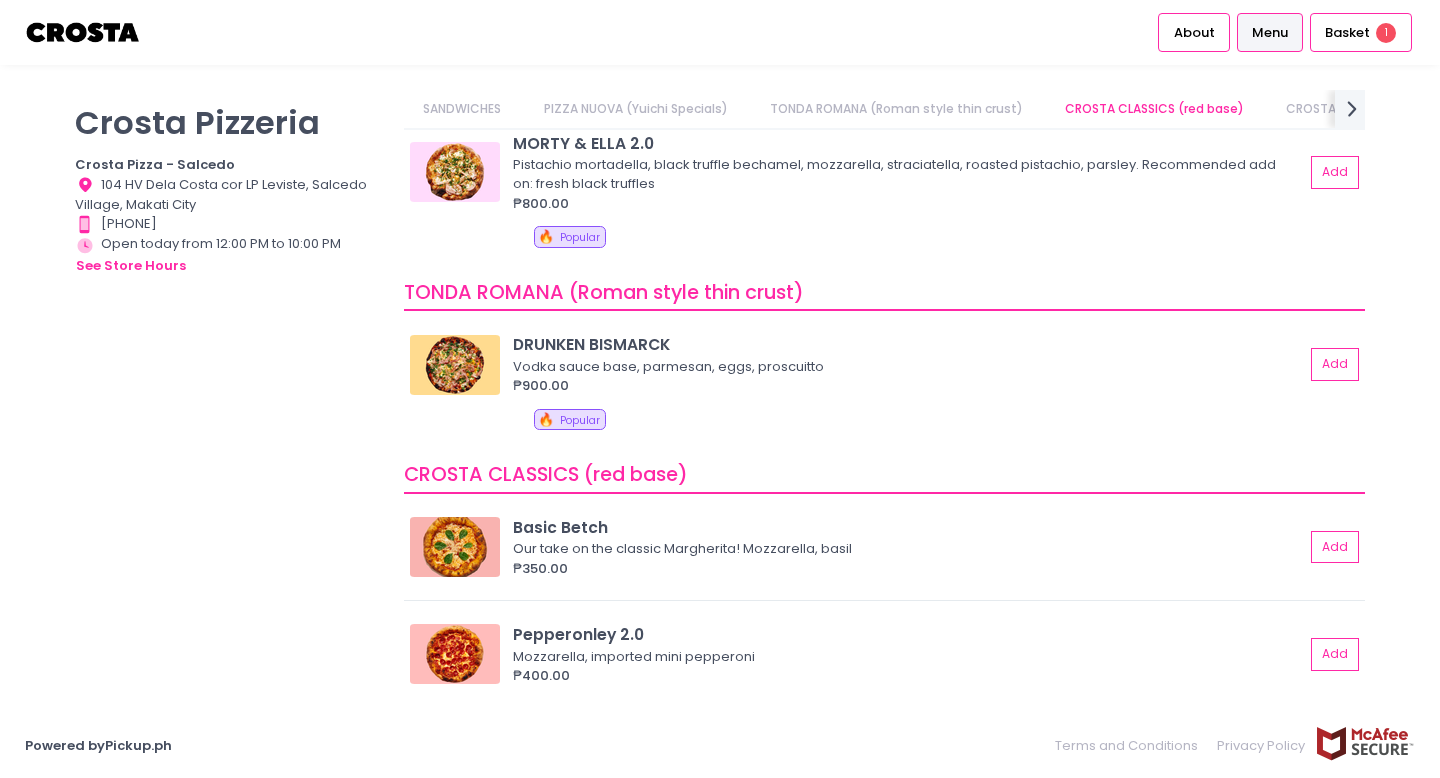 scroll, scrollTop: 746, scrollLeft: 0, axis: vertical 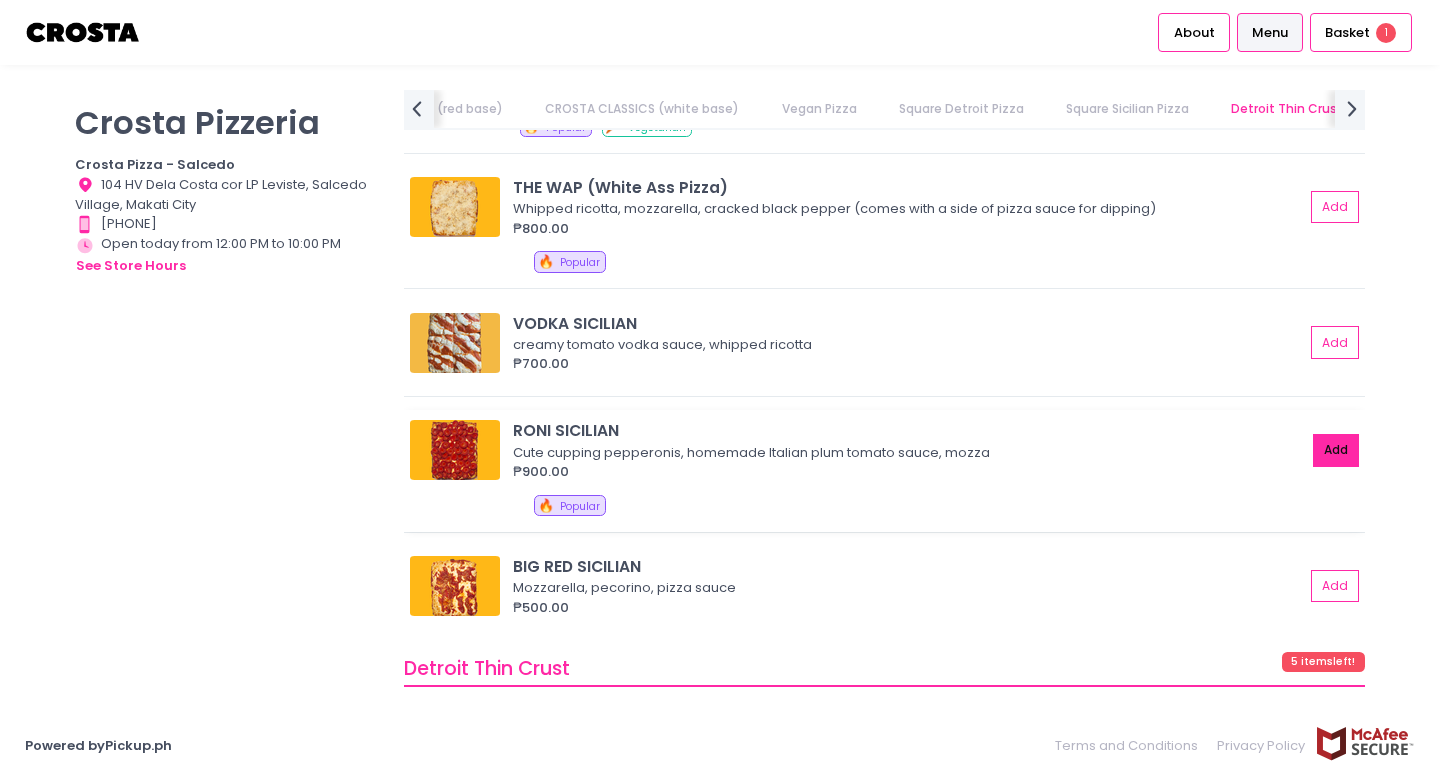click on "Add" at bounding box center [1336, 450] 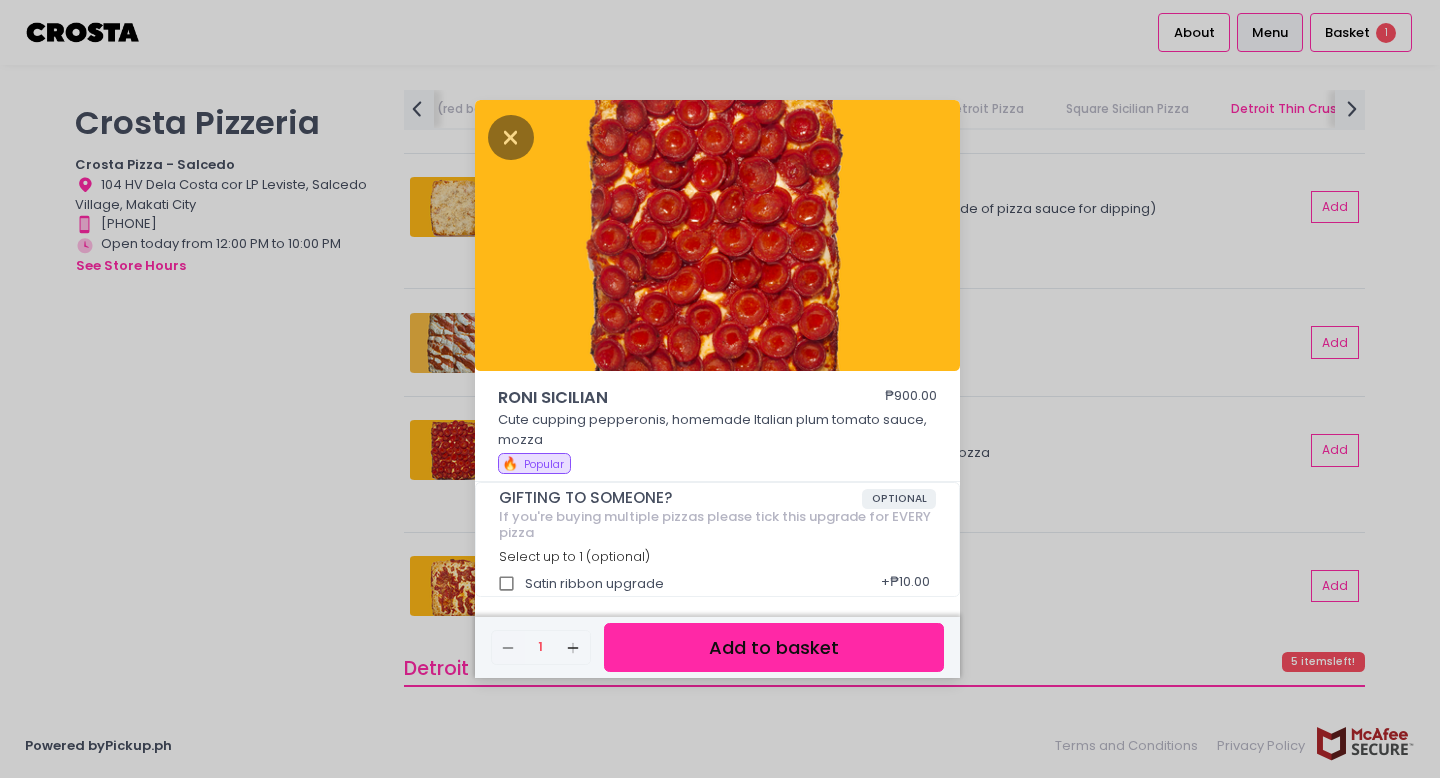 click on "Add to basket" at bounding box center (774, 647) 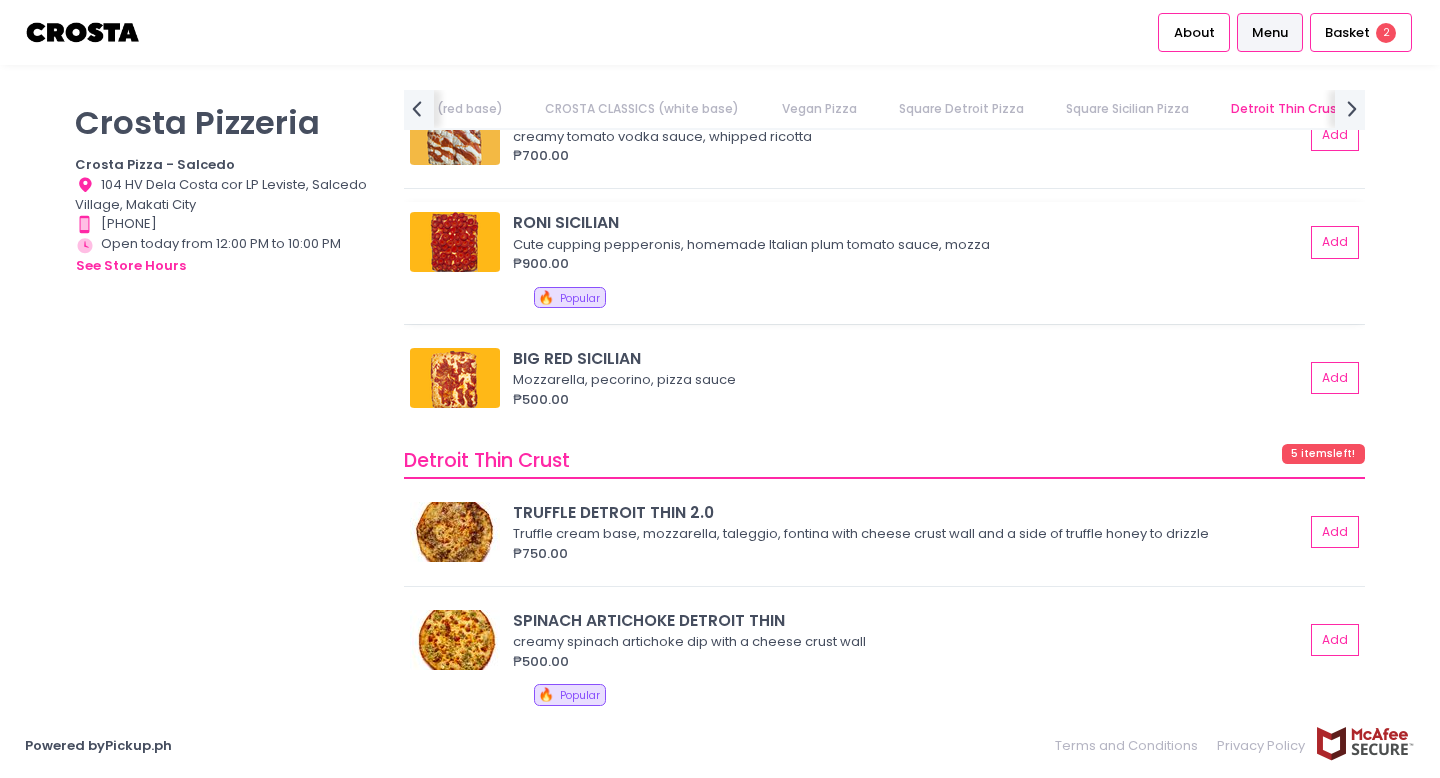 scroll, scrollTop: 3430, scrollLeft: 0, axis: vertical 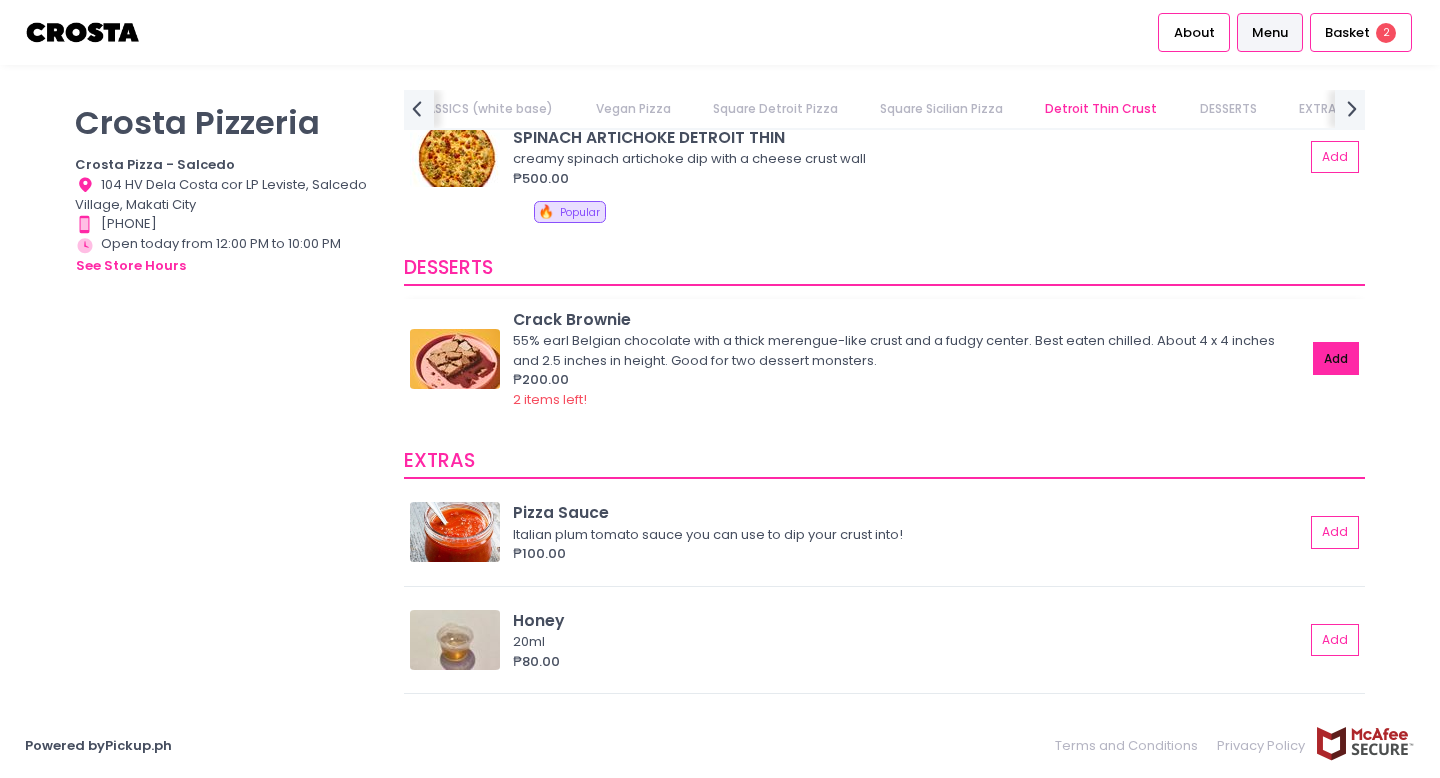 click on "Add" at bounding box center (1336, 358) 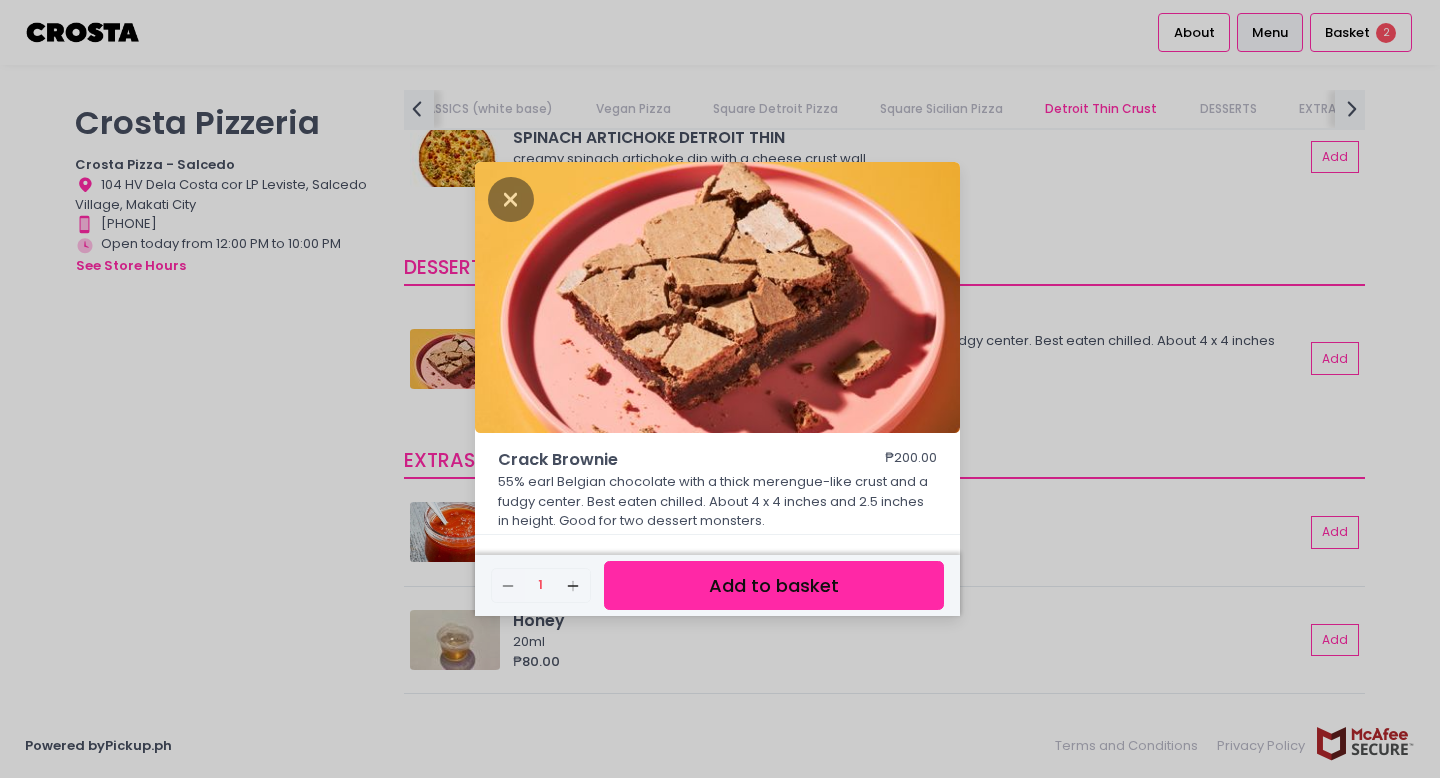click on "Add to basket" at bounding box center (774, 585) 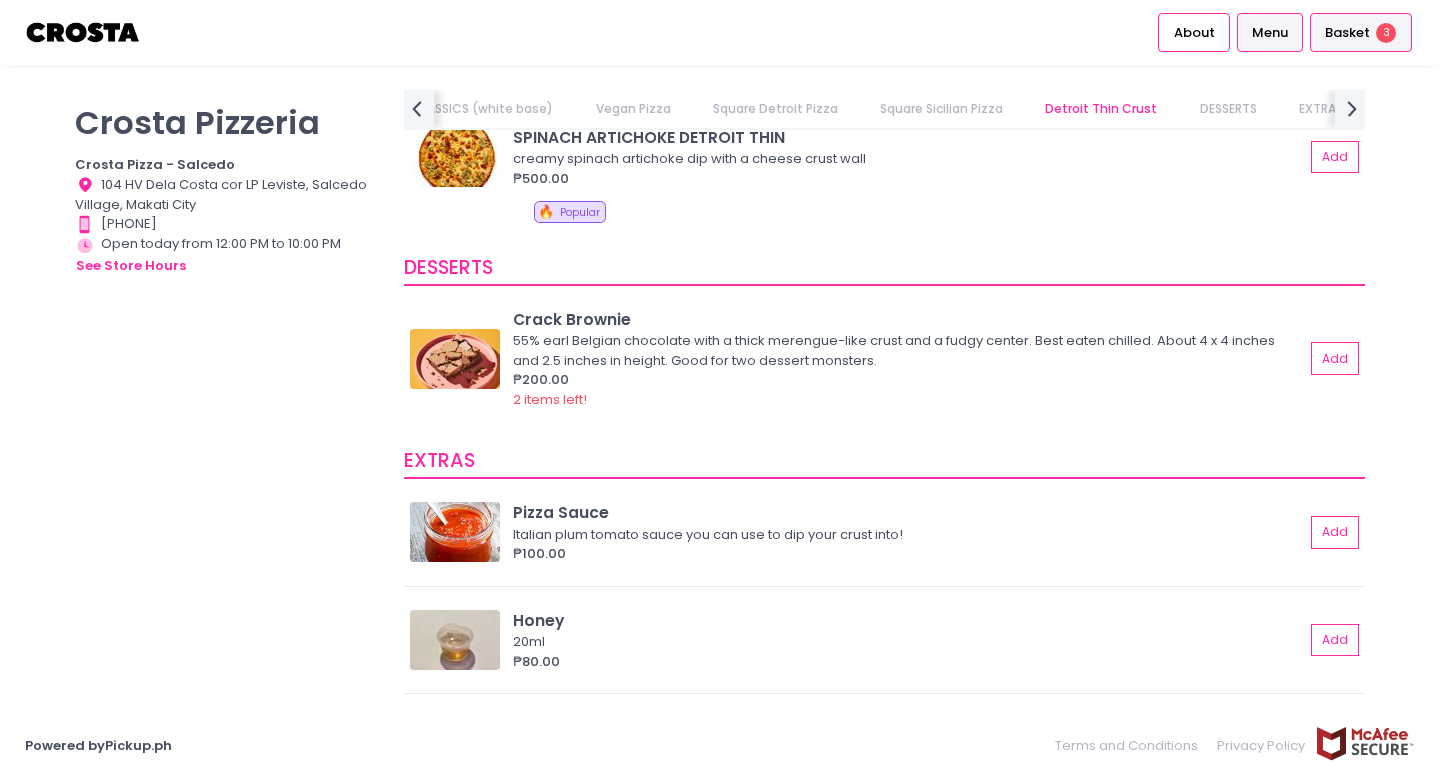 click on "Basket" at bounding box center (1347, 33) 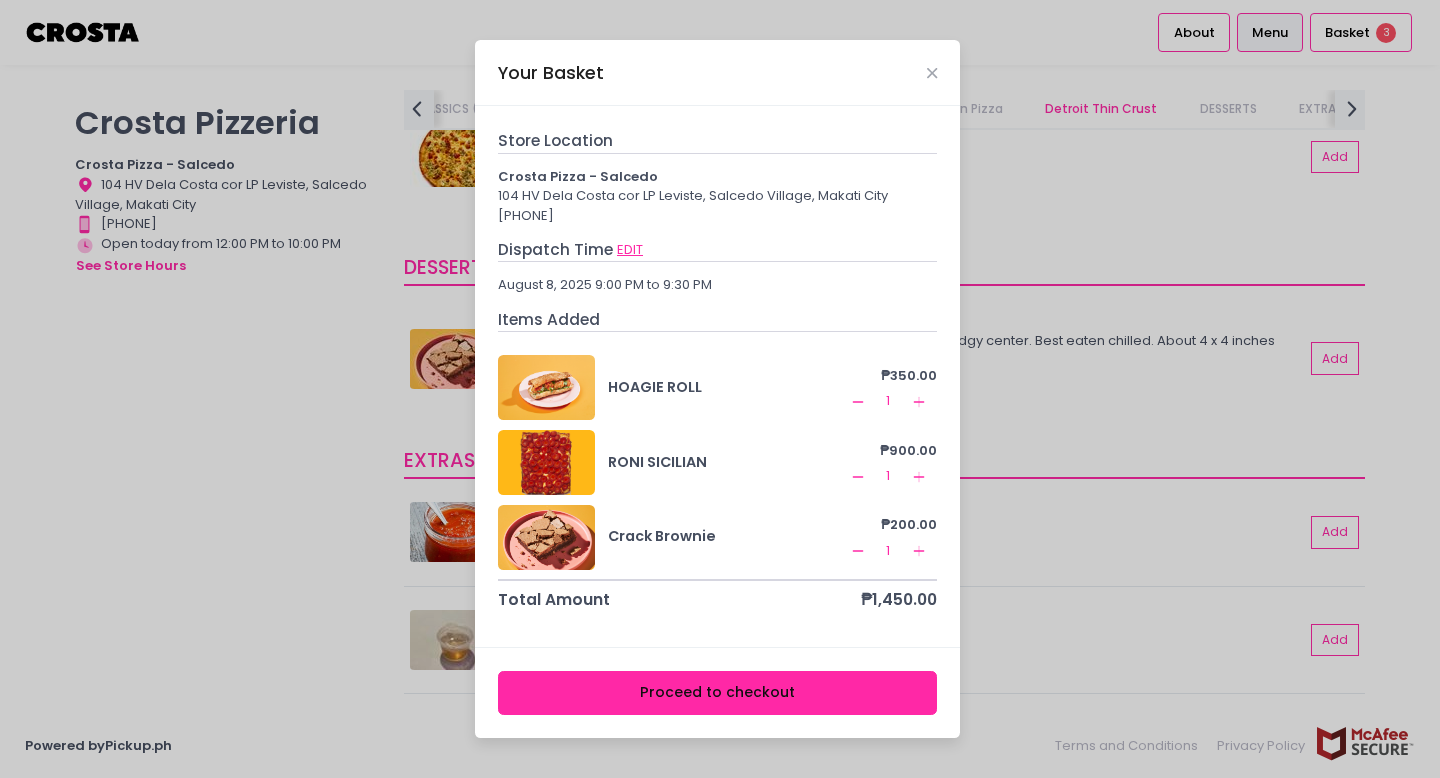 click on "EDIT" at bounding box center (630, 250) 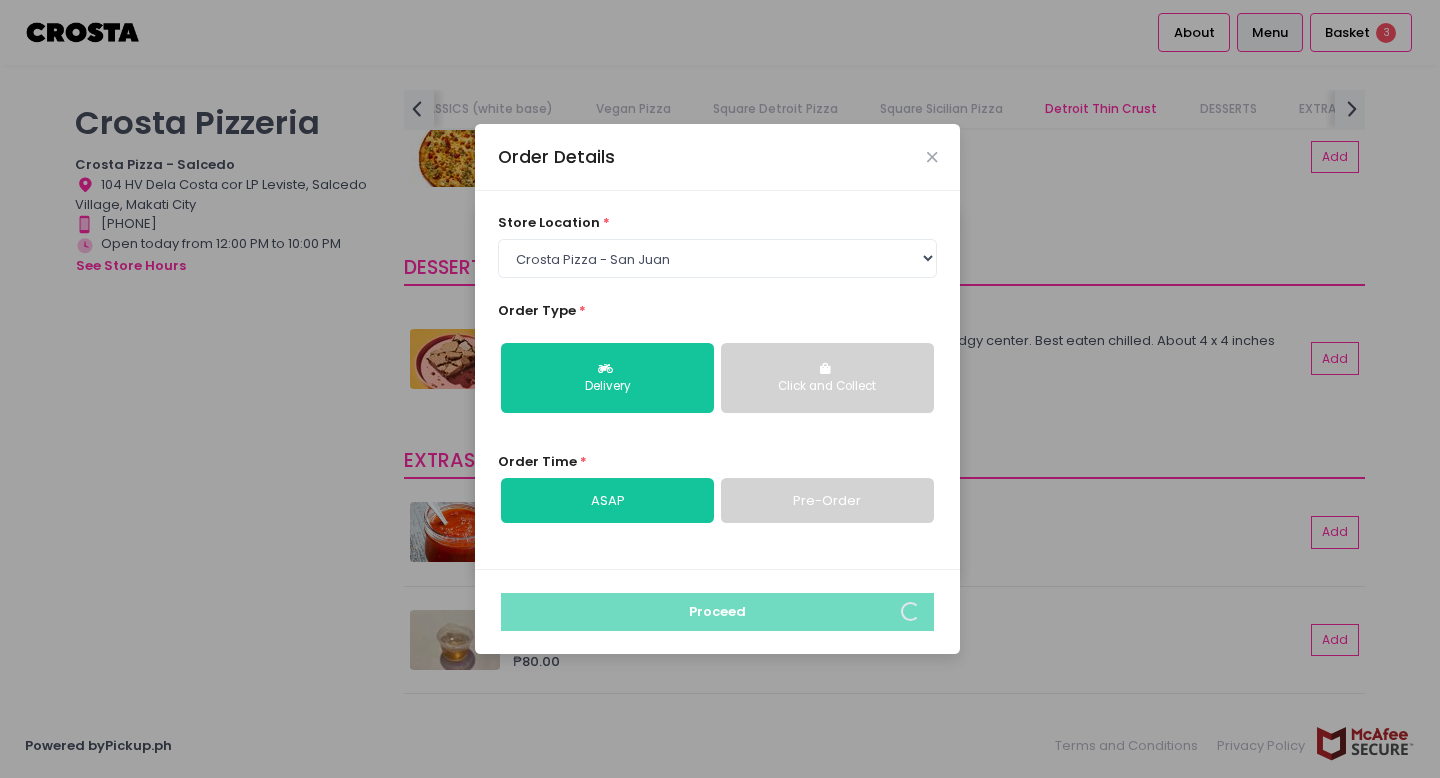 click on "Pre-Order" at bounding box center (827, 501) 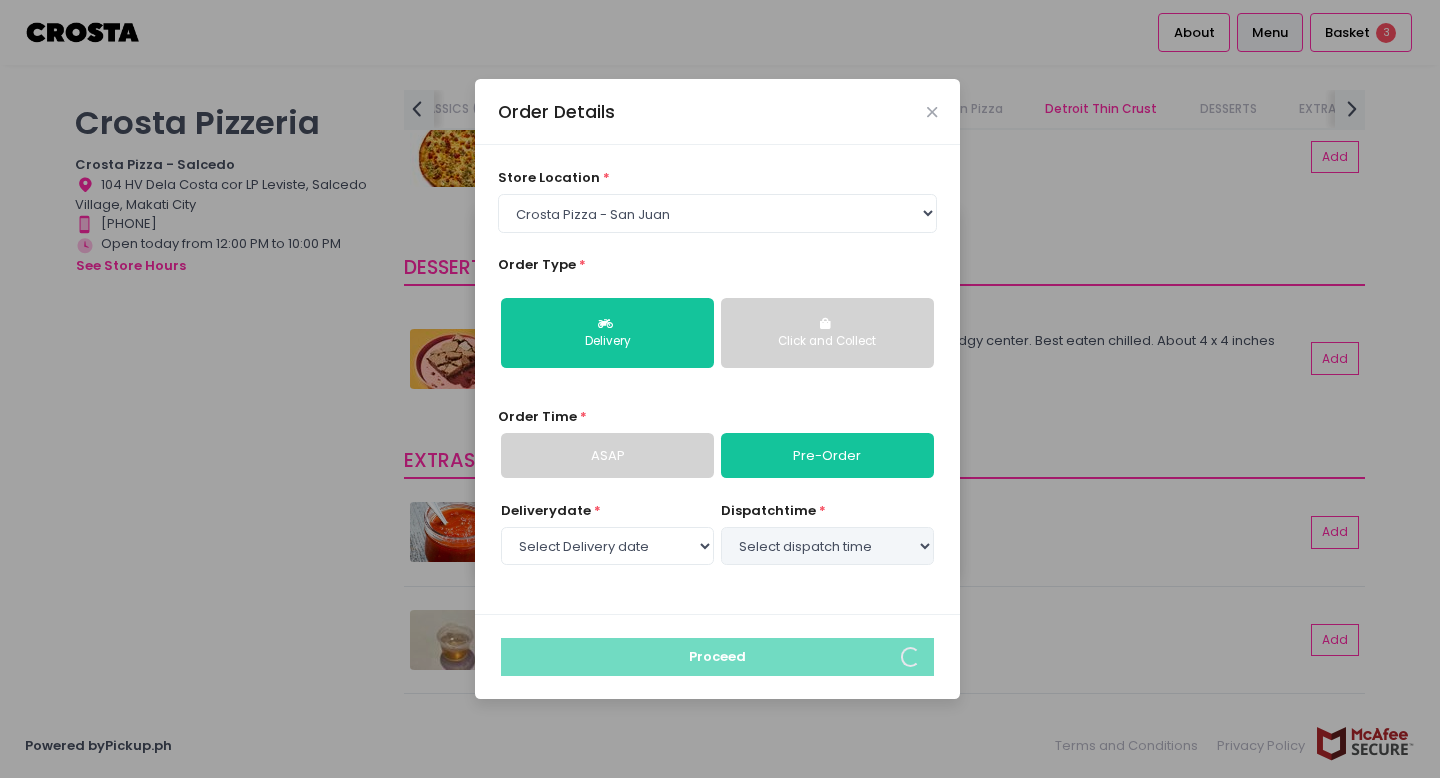 select on "2025-08-08" 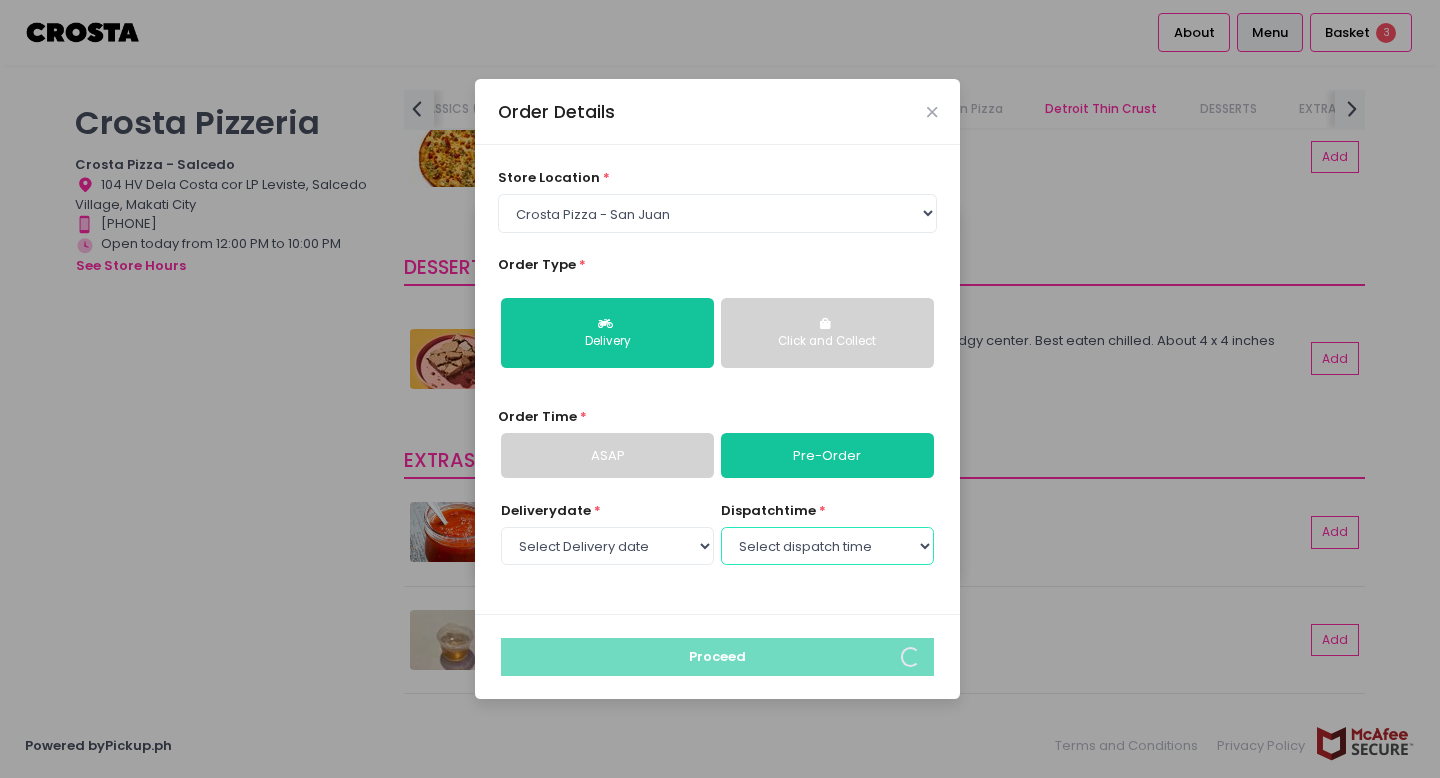 click on "Select dispatch time 07:00 PM - 07:30 PM 07:30 PM - 08:00 PM 08:00 PM - 08:30 PM 08:30 PM - 09:00 PM 09:00 PM - 09:30 PM 09:30 PM - 10:00 PM" at bounding box center [827, 546] 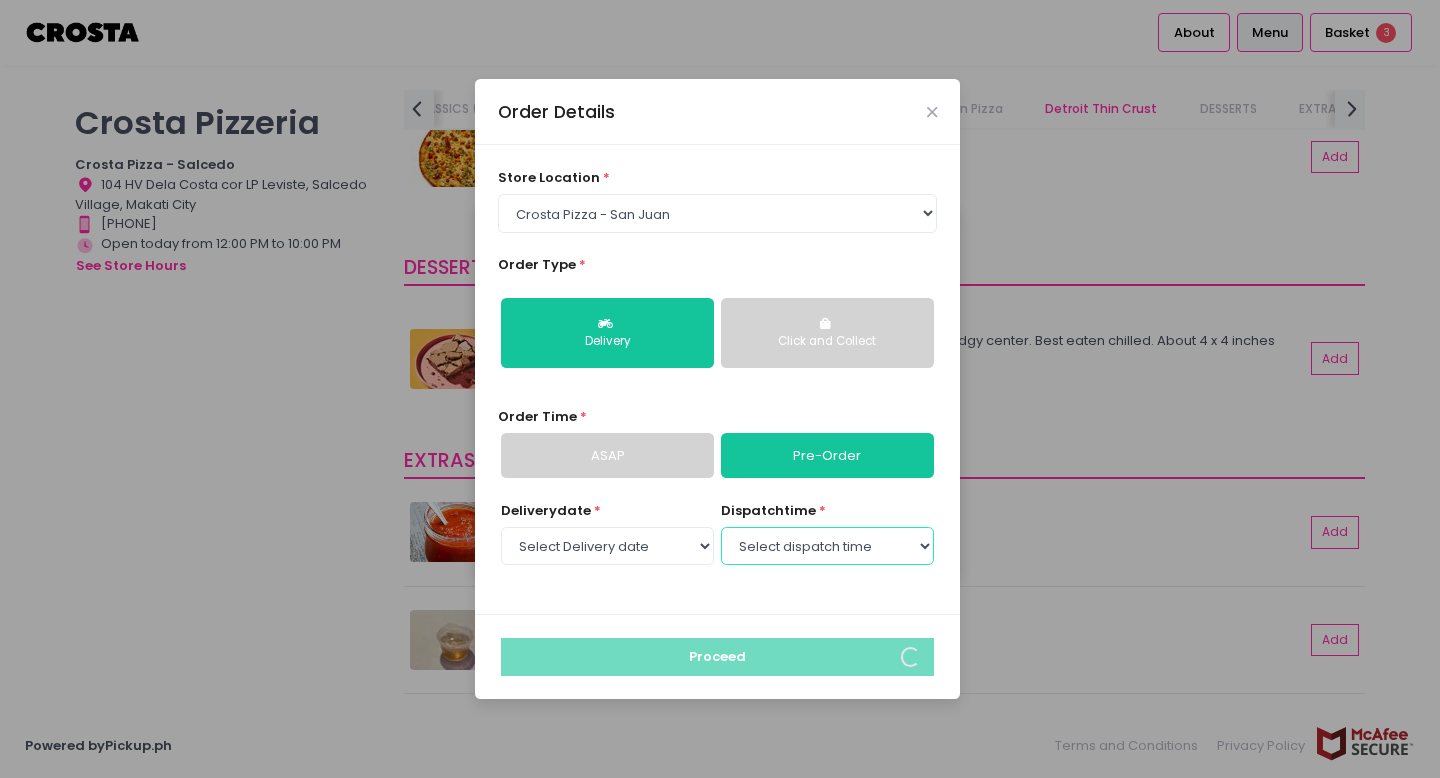 select on "19:00" 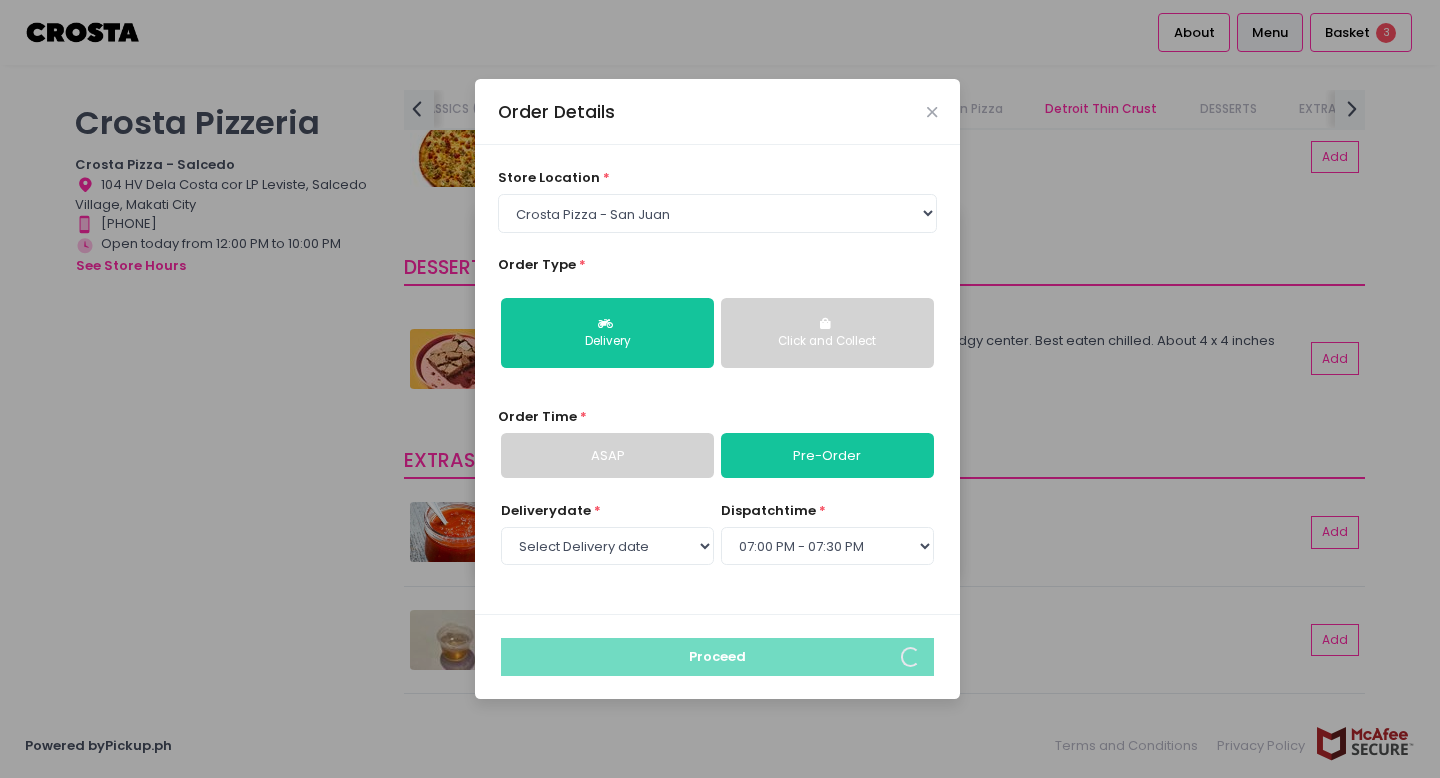 click on "ASAP" at bounding box center [607, 456] 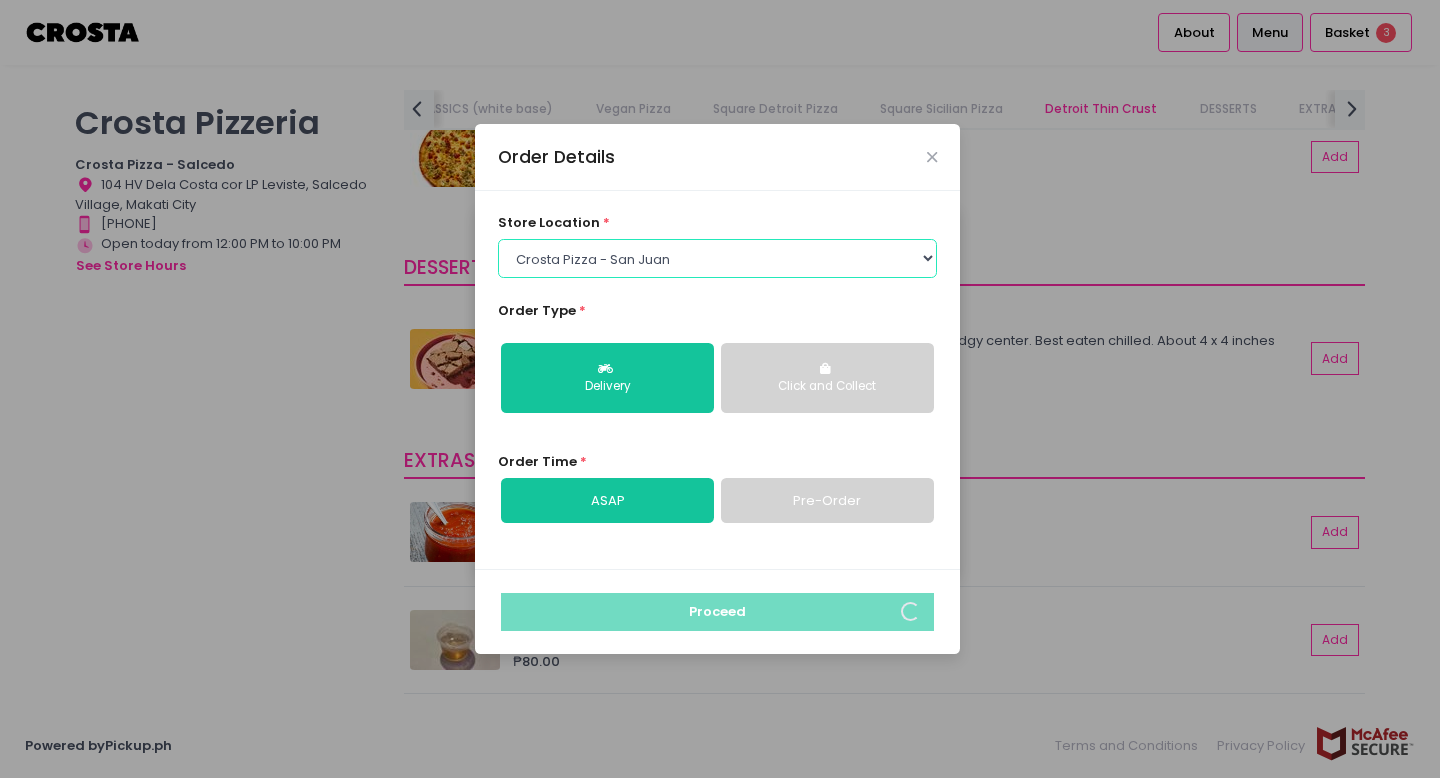 click on "Select store location Crosta Pizza - Salcedo  Crosta Pizza - San Juan" at bounding box center (718, 258) 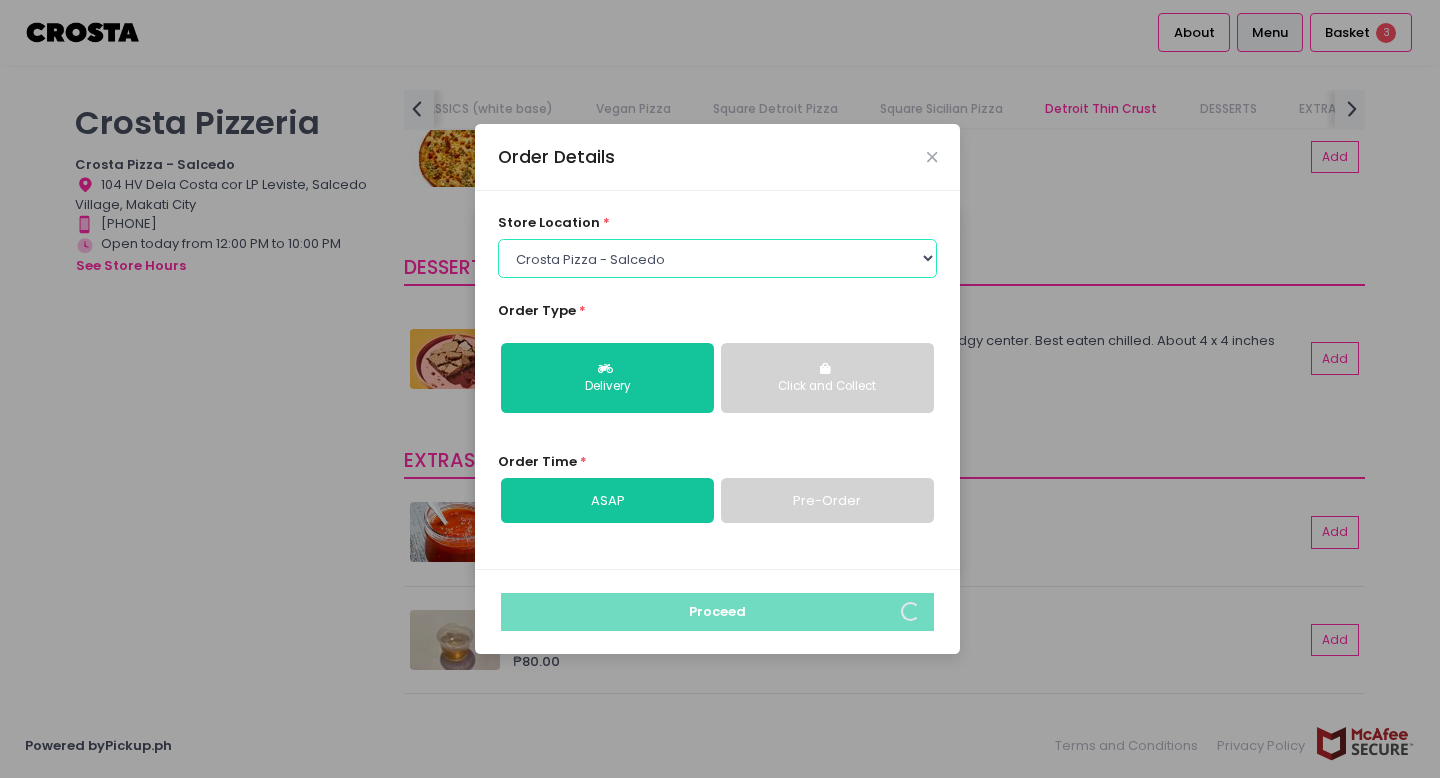 click on "Select store location Crosta Pizza - Salcedo  Crosta Pizza - San Juan" at bounding box center (718, 258) 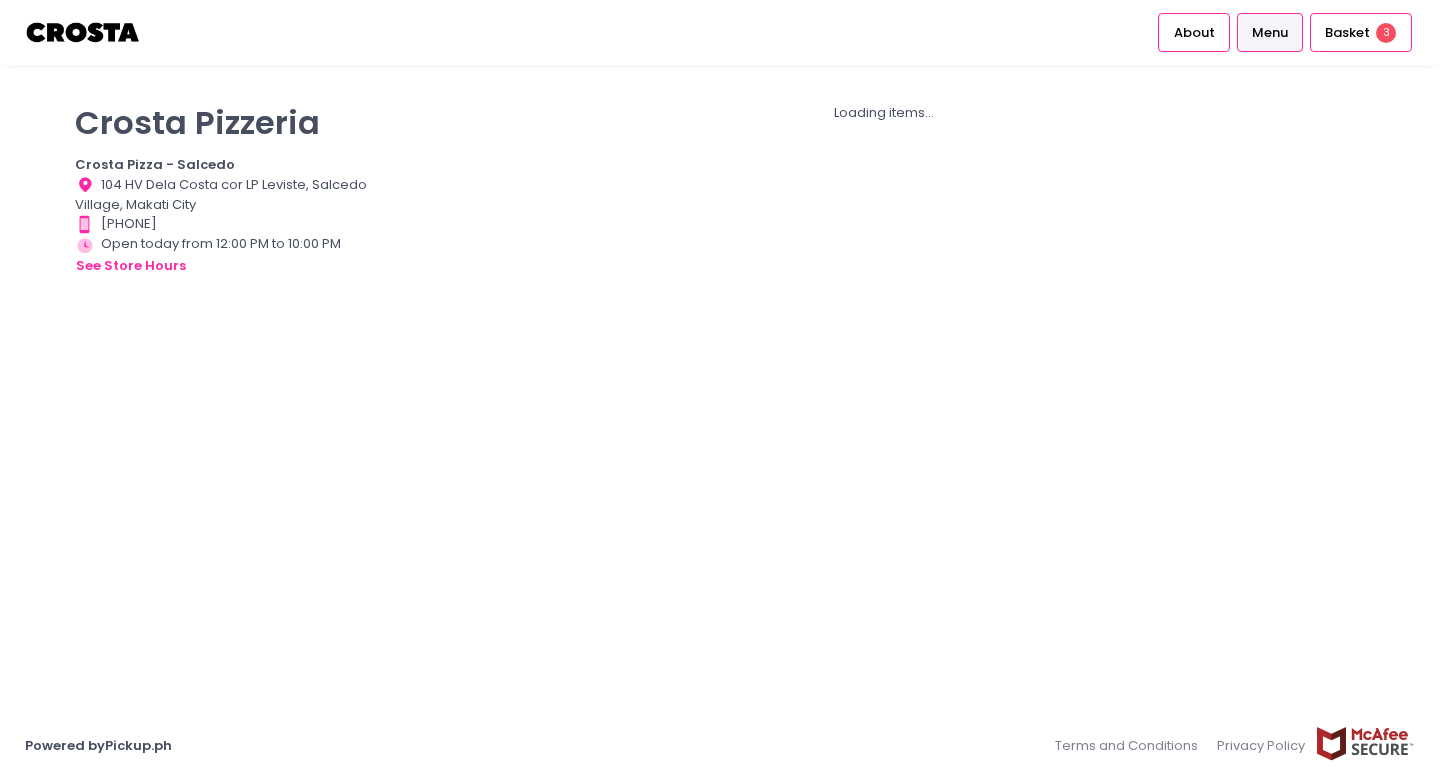 scroll, scrollTop: 0, scrollLeft: 0, axis: both 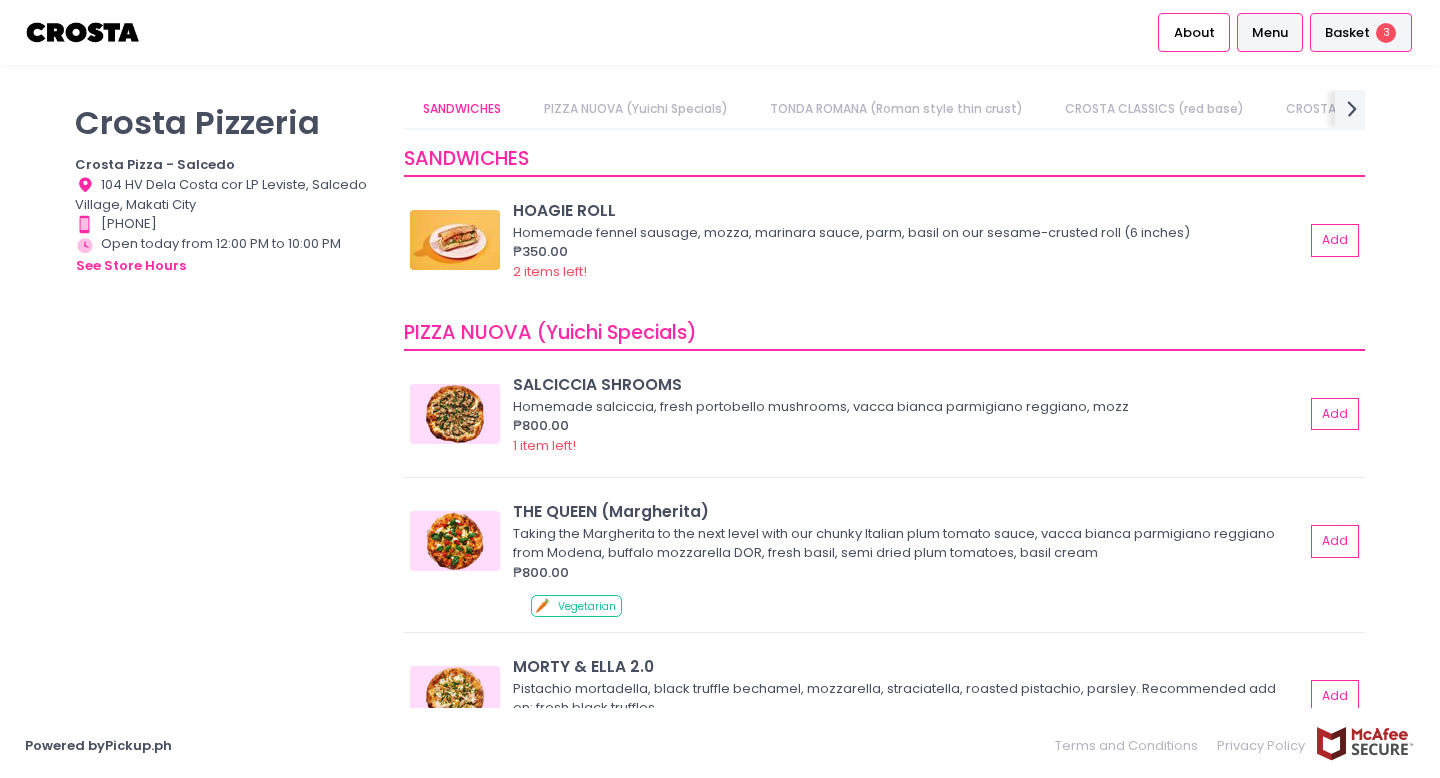 click on "Basket 3" at bounding box center (1361, 32) 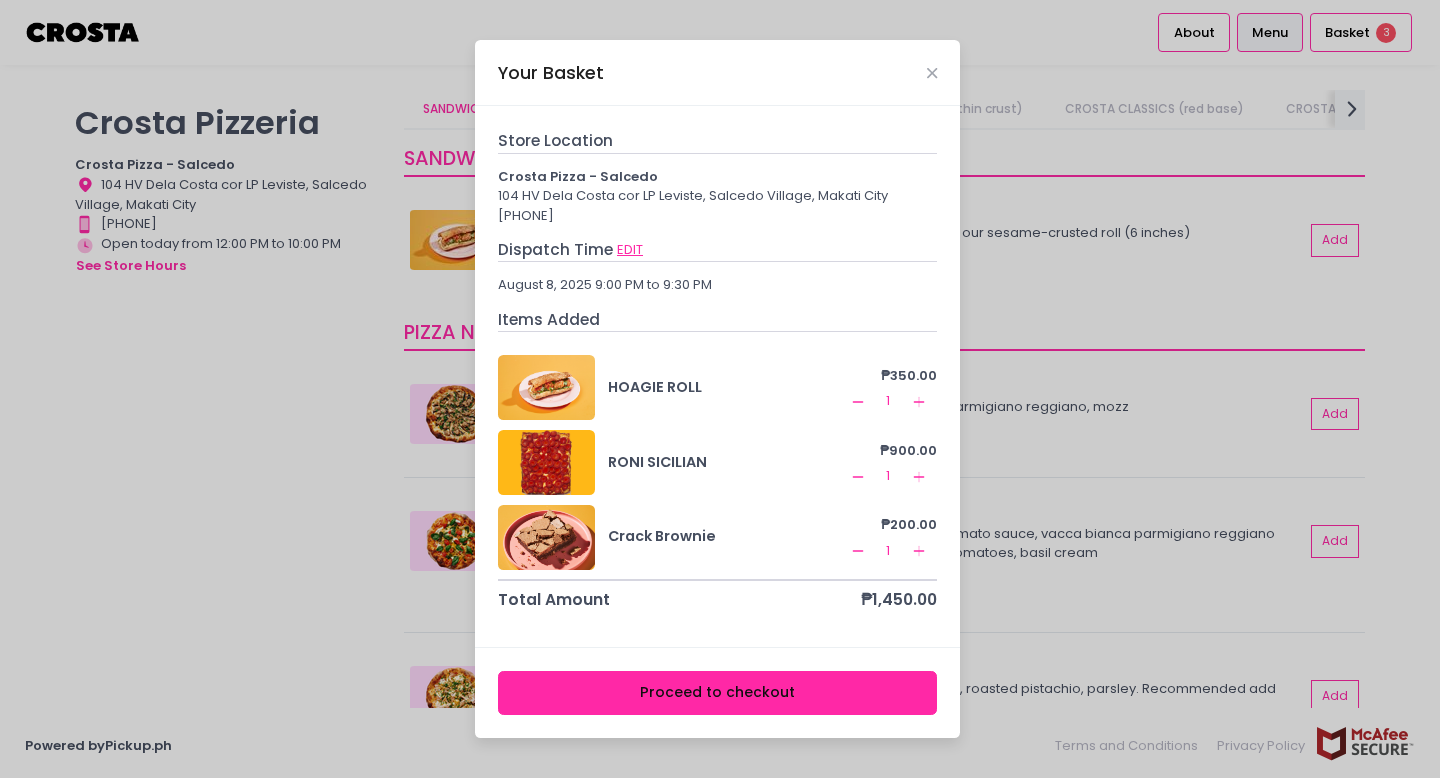 click on "EDIT" at bounding box center (630, 250) 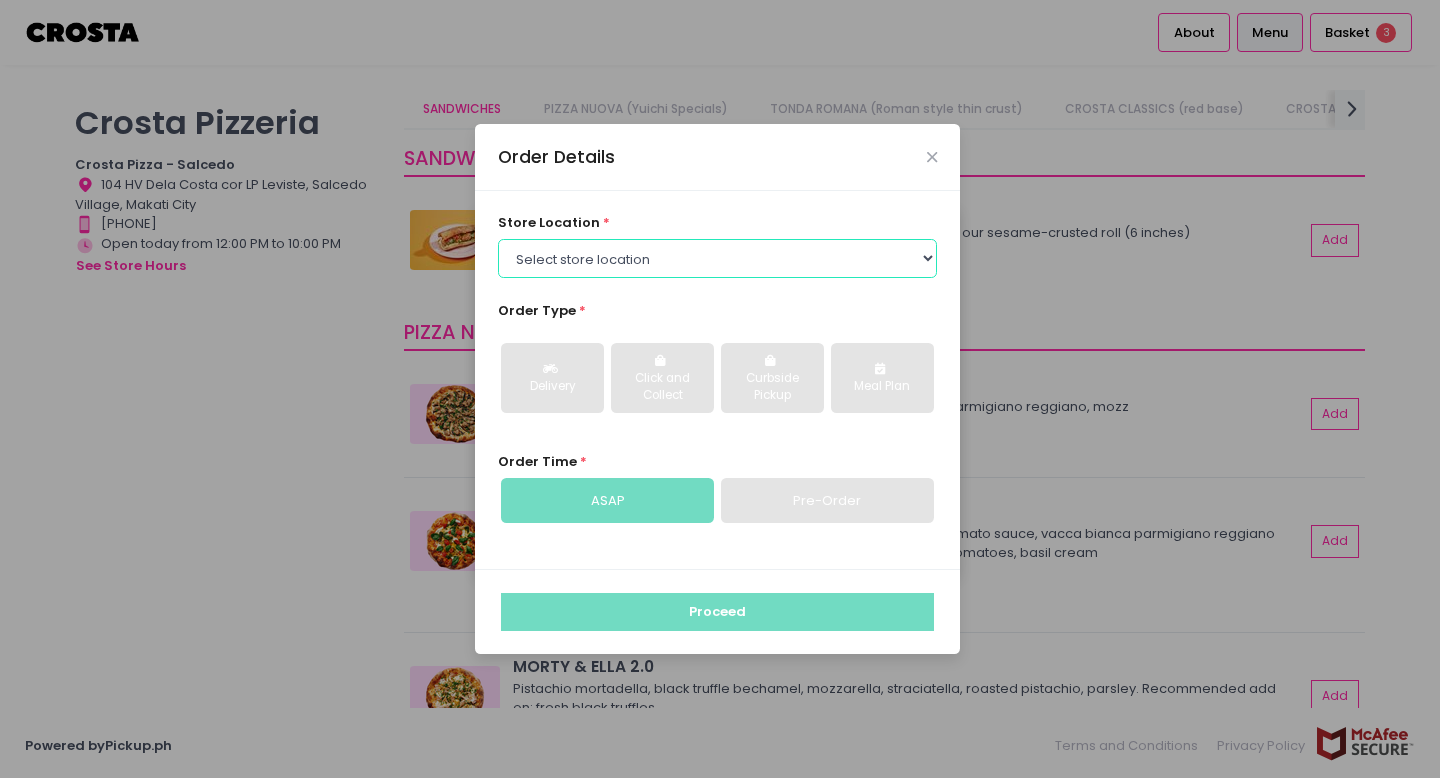 click on "Select store location Crosta Pizza - Salcedo  Crosta Pizza - San Juan" at bounding box center (718, 258) 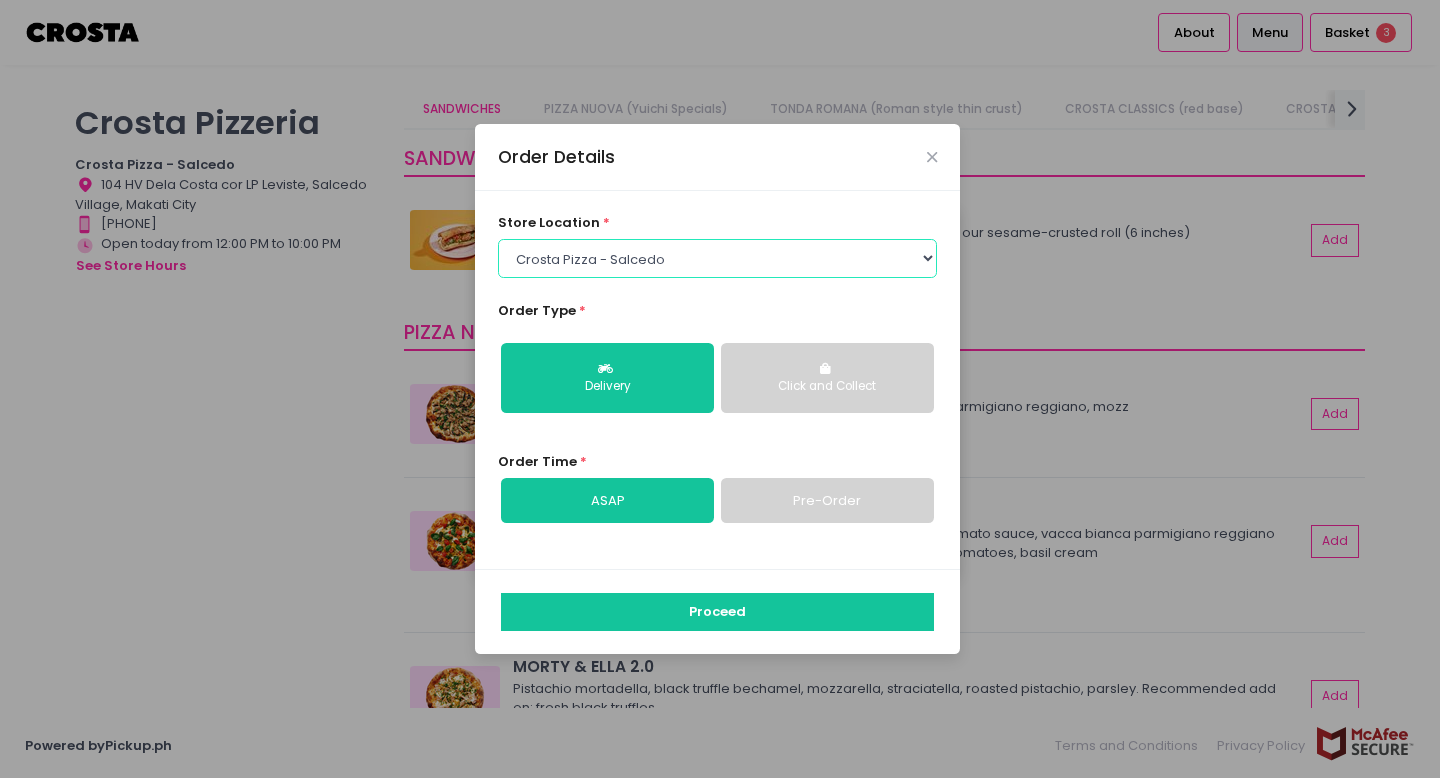 click on "Select store location Crosta Pizza - Salcedo  Crosta Pizza - San Juan" at bounding box center (718, 258) 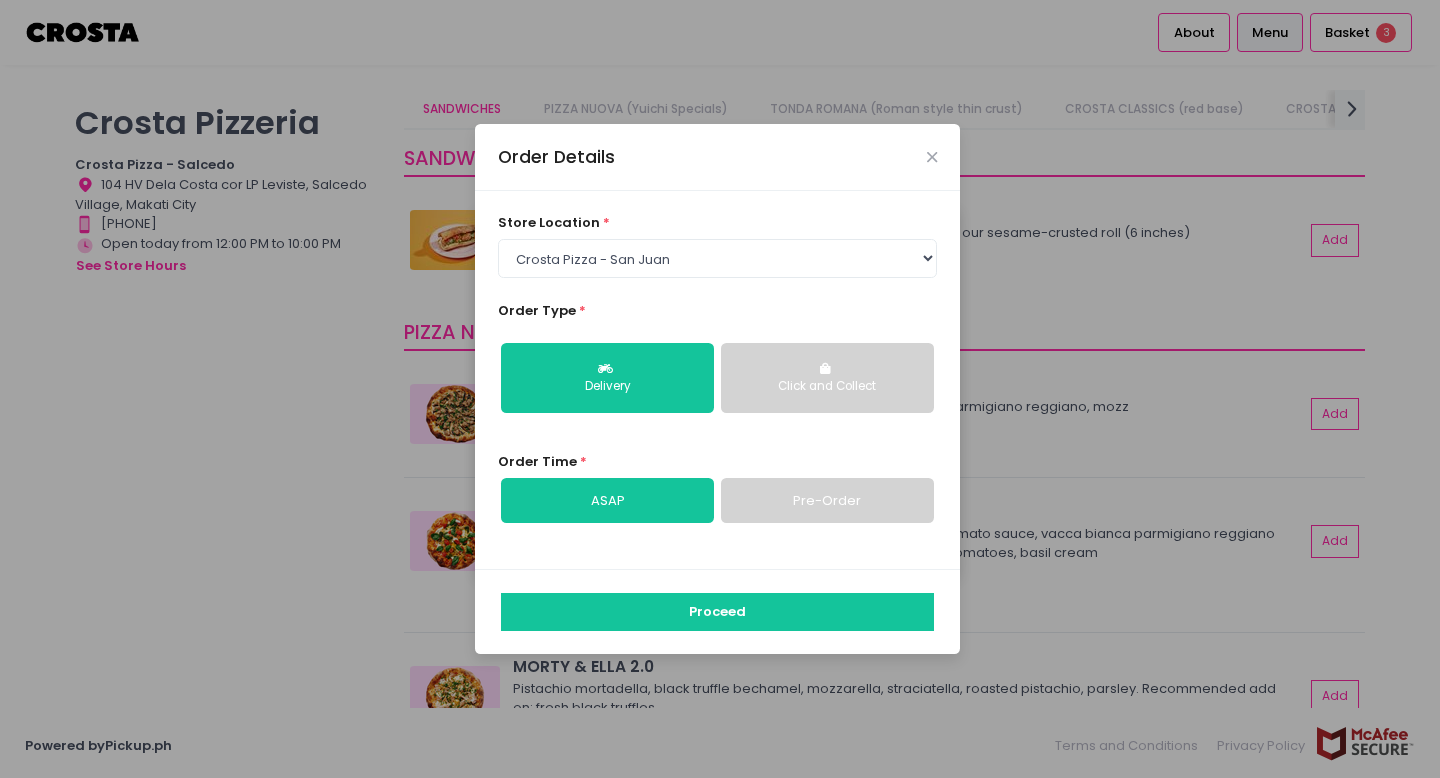 click on "Pre-Order" at bounding box center [827, 501] 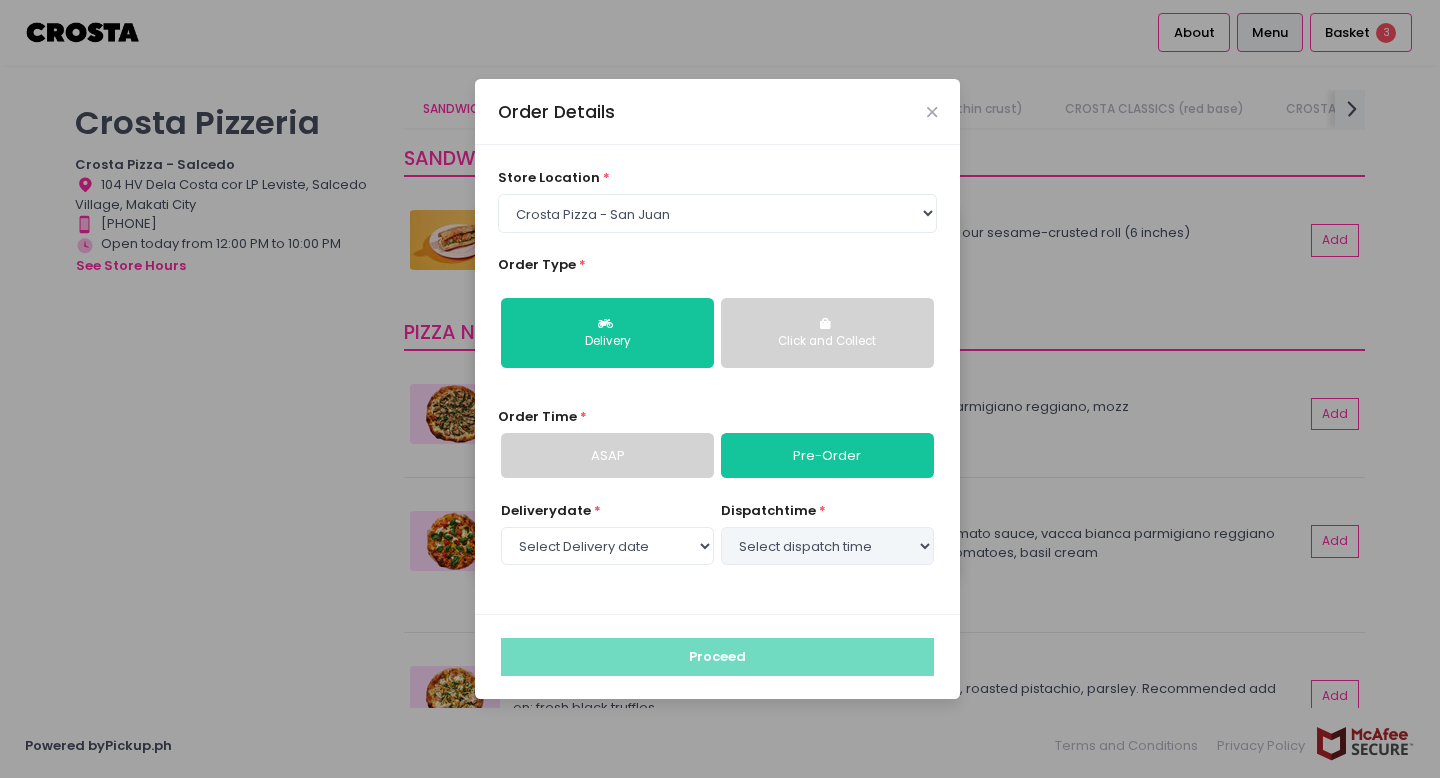 select on "[DATE]" 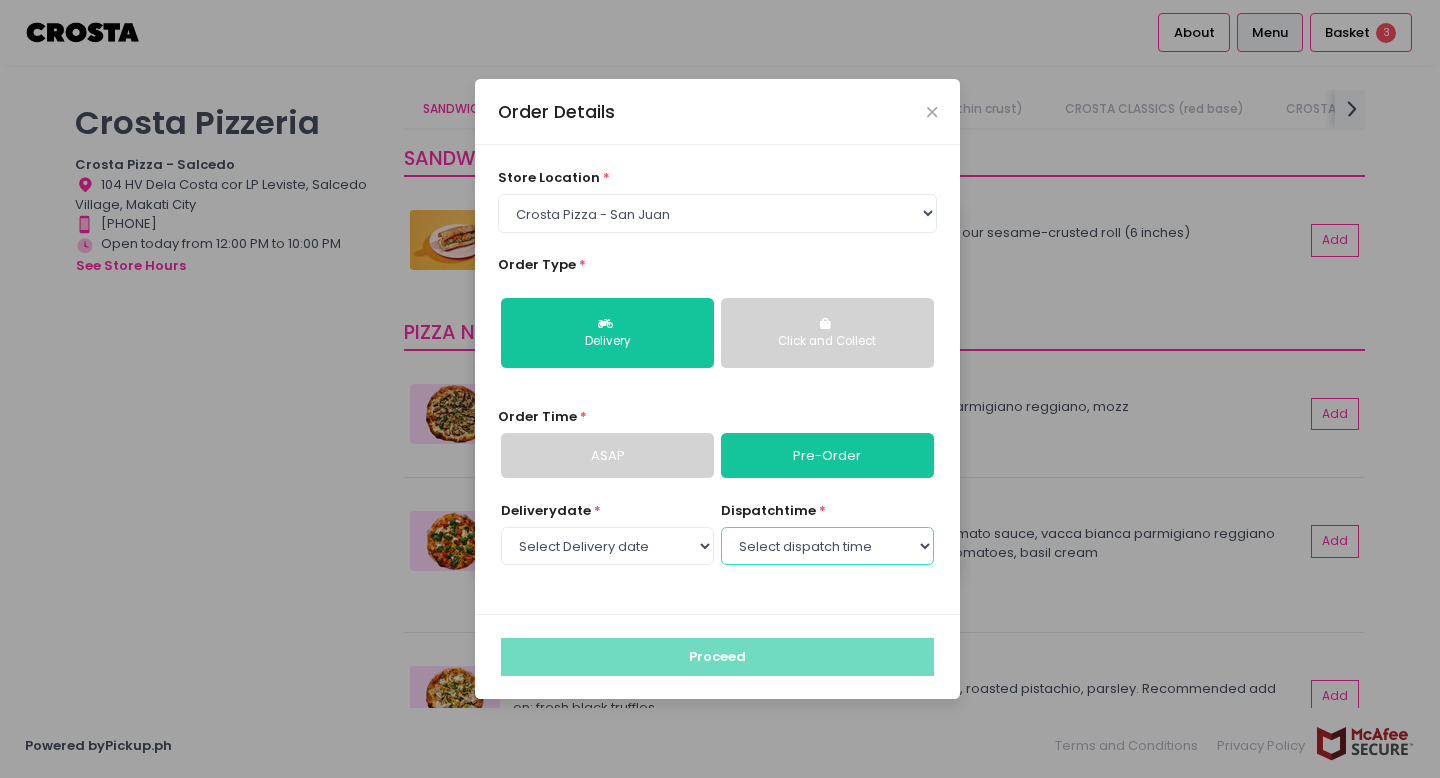click on "Select dispatch time 07:30 PM - 08:00 PM 08:00 PM - 08:30 PM 08:30 PM - 09:00 PM 09:00 PM - 09:30 PM 09:30 PM - 10:00 PM" at bounding box center (827, 546) 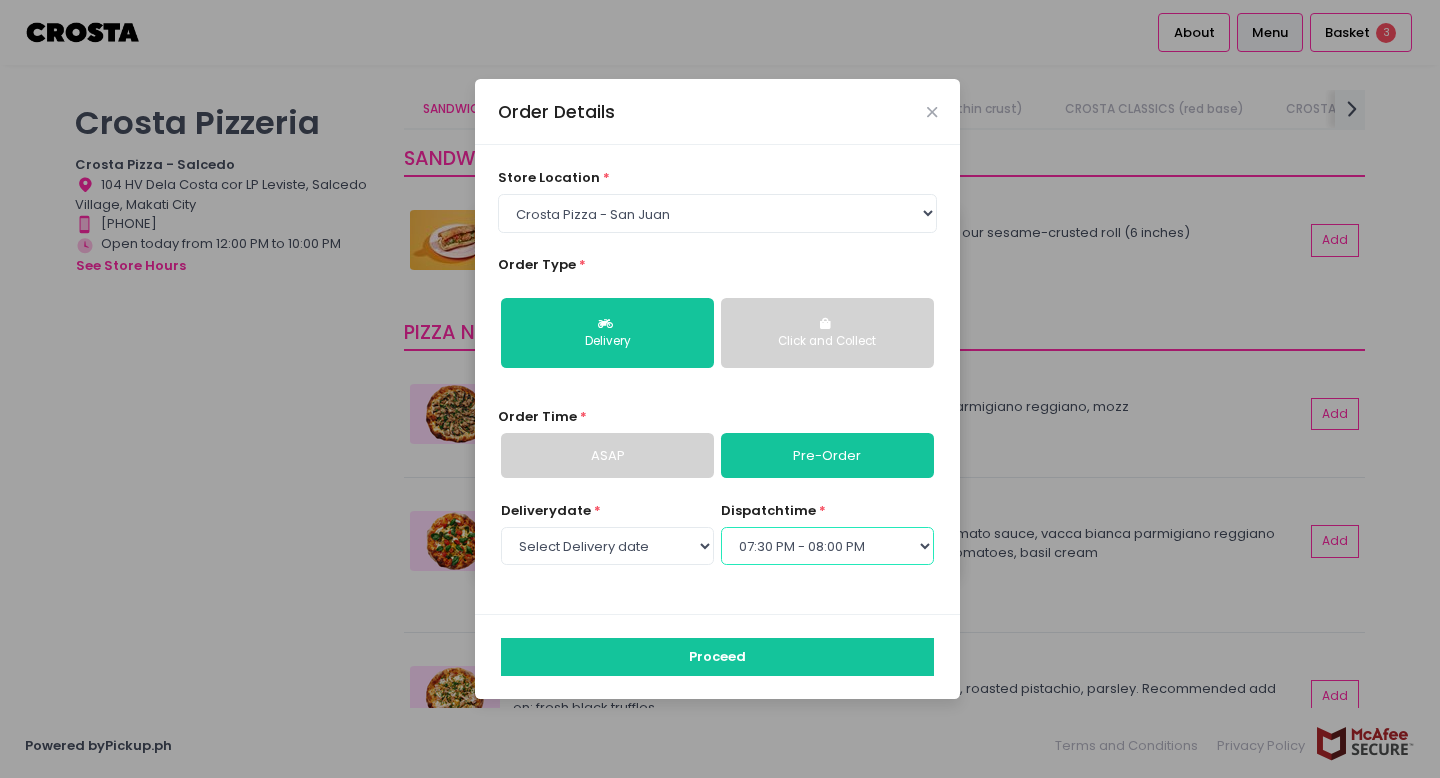 click on "Select dispatch time 07:30 PM - 08:00 PM 08:00 PM - 08:30 PM 08:30 PM - 09:00 PM 09:00 PM - 09:30 PM 09:30 PM - 10:00 PM" at bounding box center [827, 546] 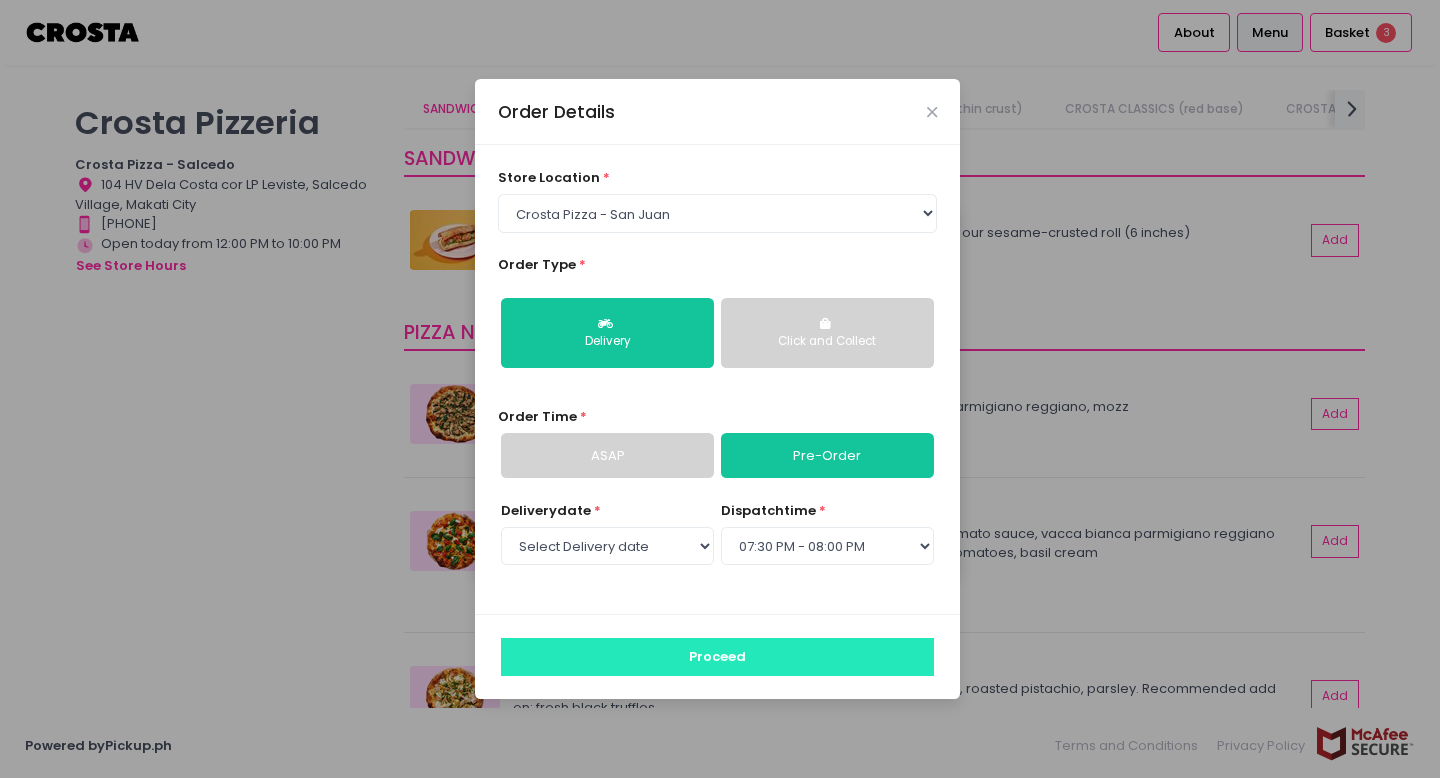 click on "Proceed" at bounding box center [717, 657] 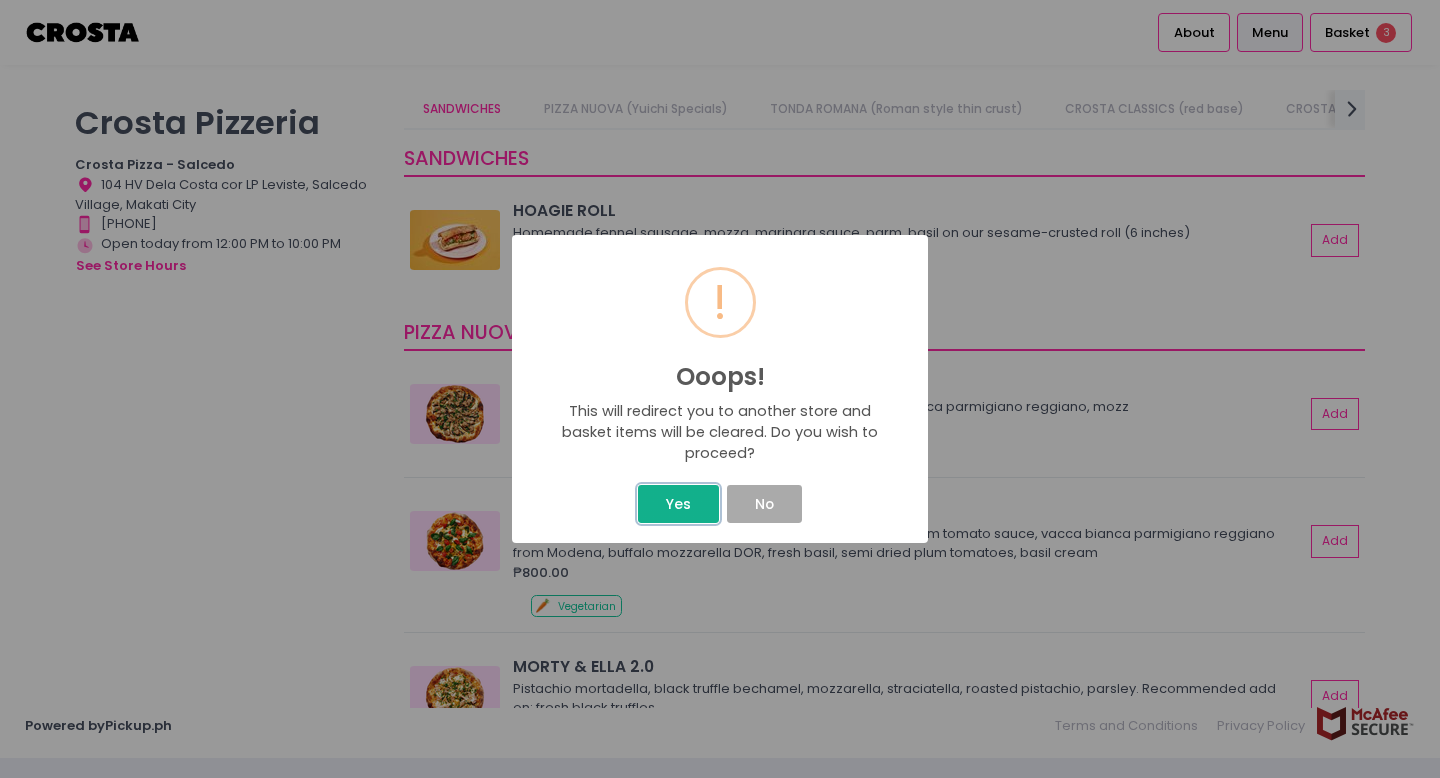 click on "Yes" at bounding box center [678, 504] 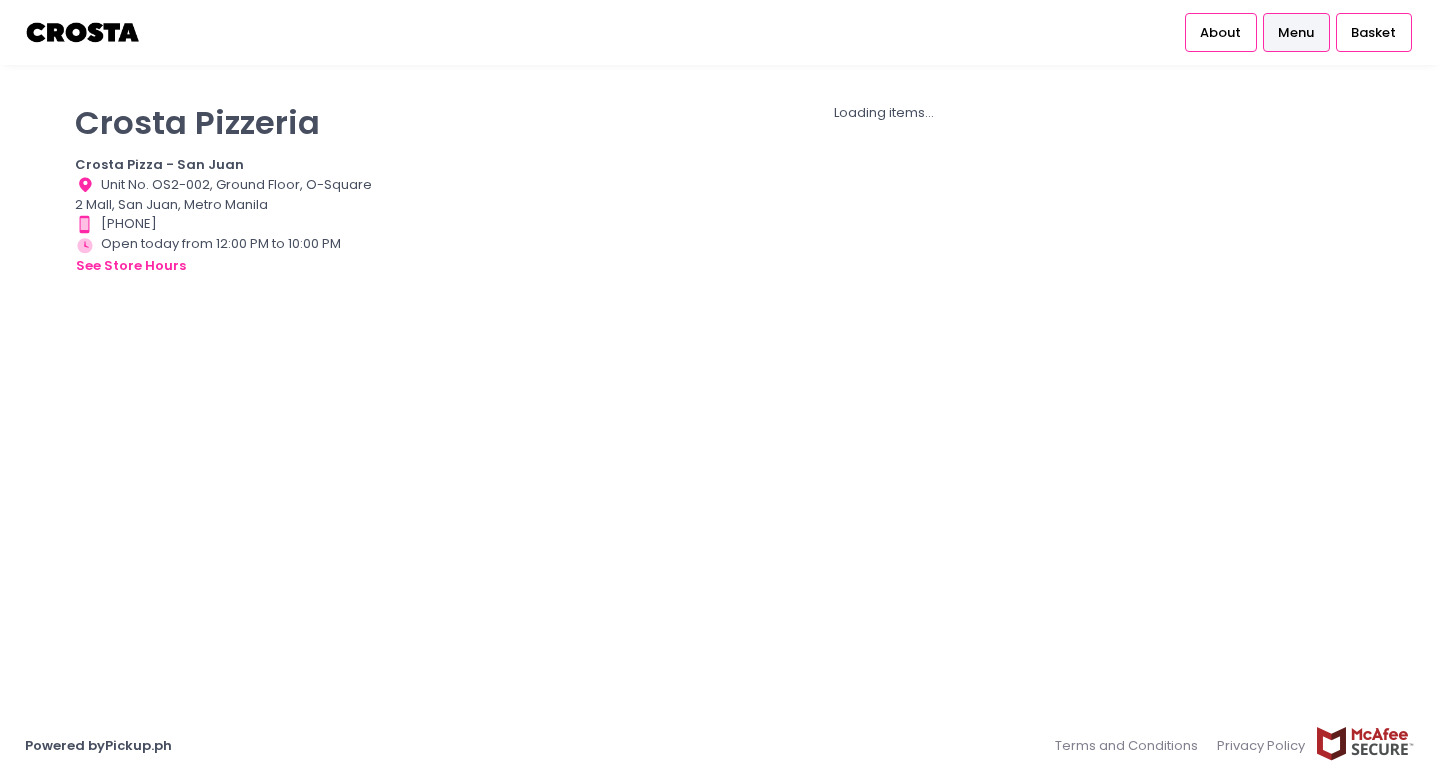 scroll, scrollTop: 0, scrollLeft: 0, axis: both 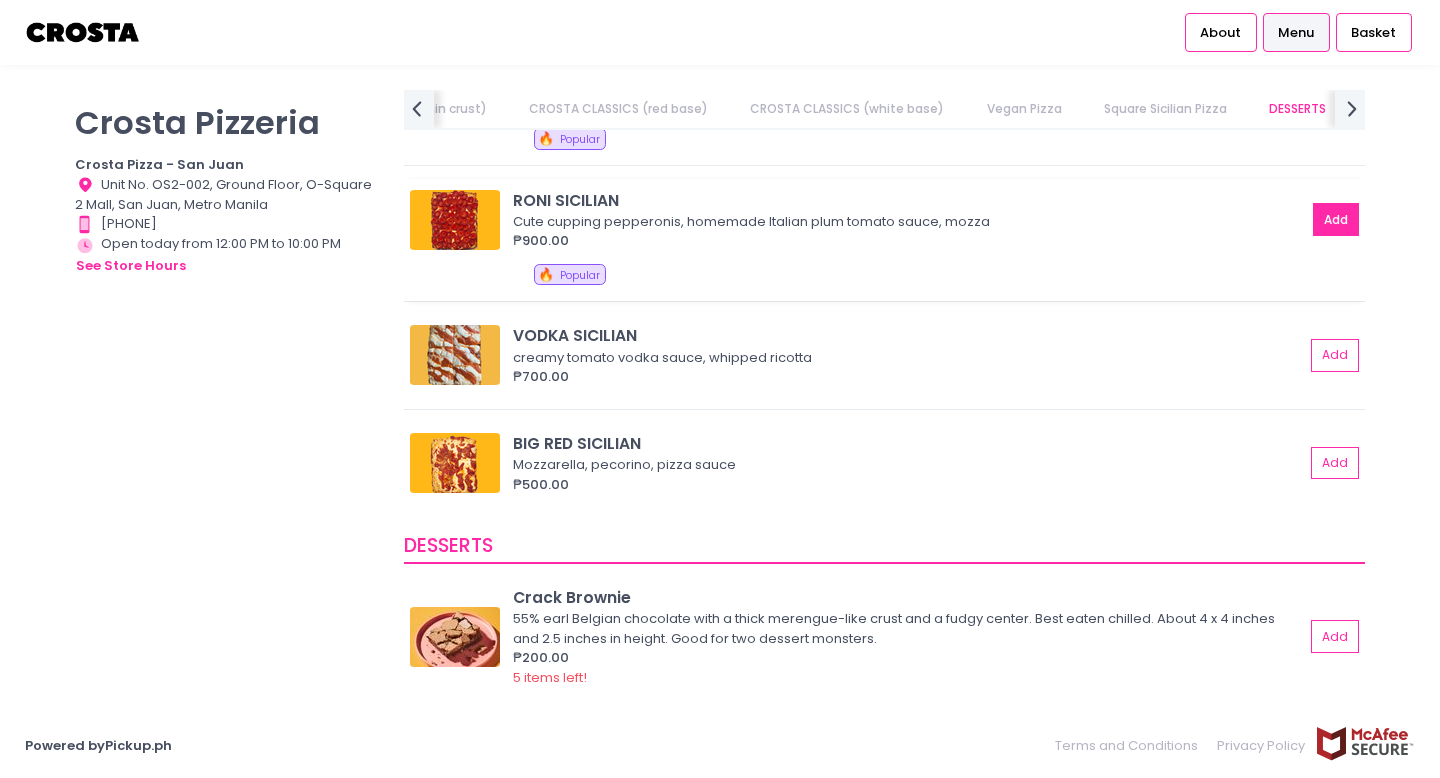 click on "Add" at bounding box center (1336, 219) 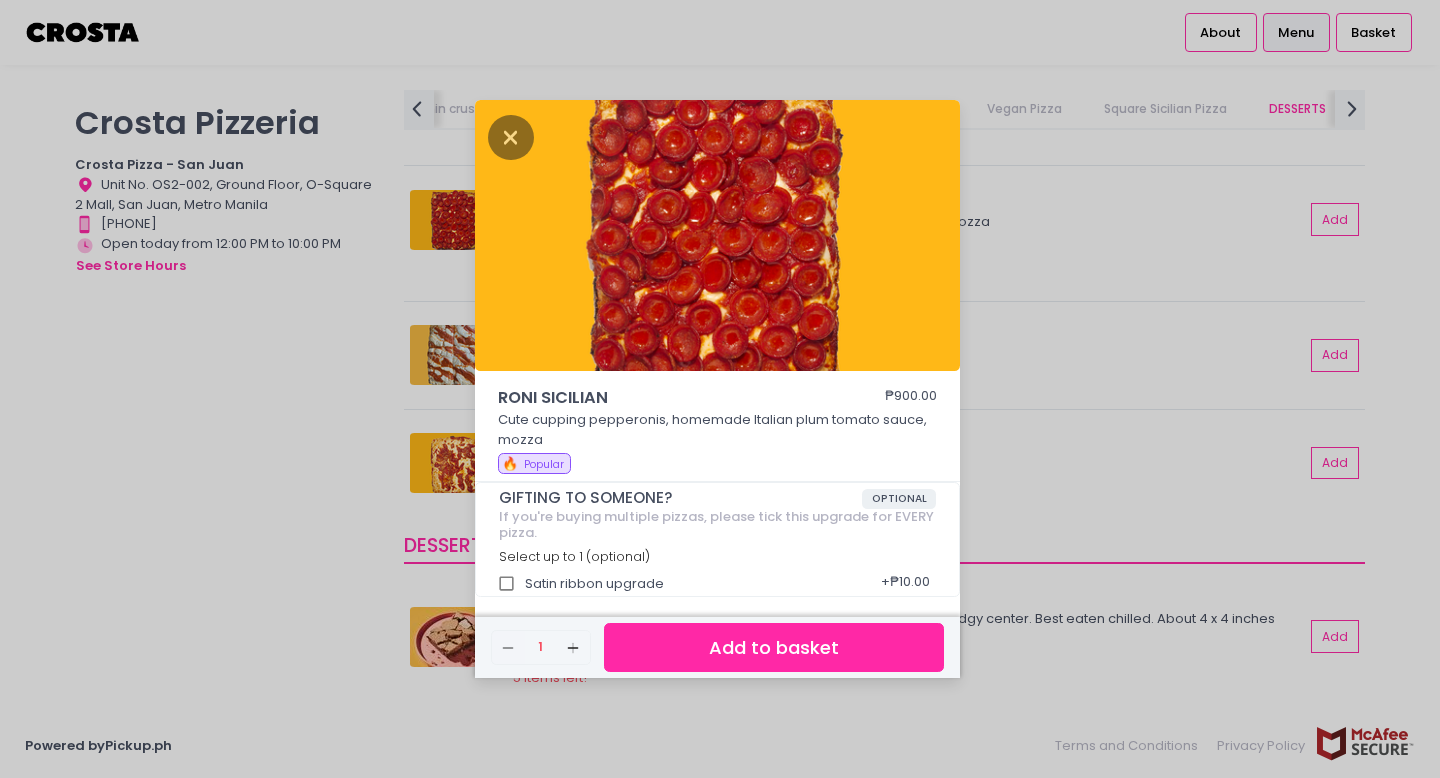 click on "Add to basket" at bounding box center (774, 647) 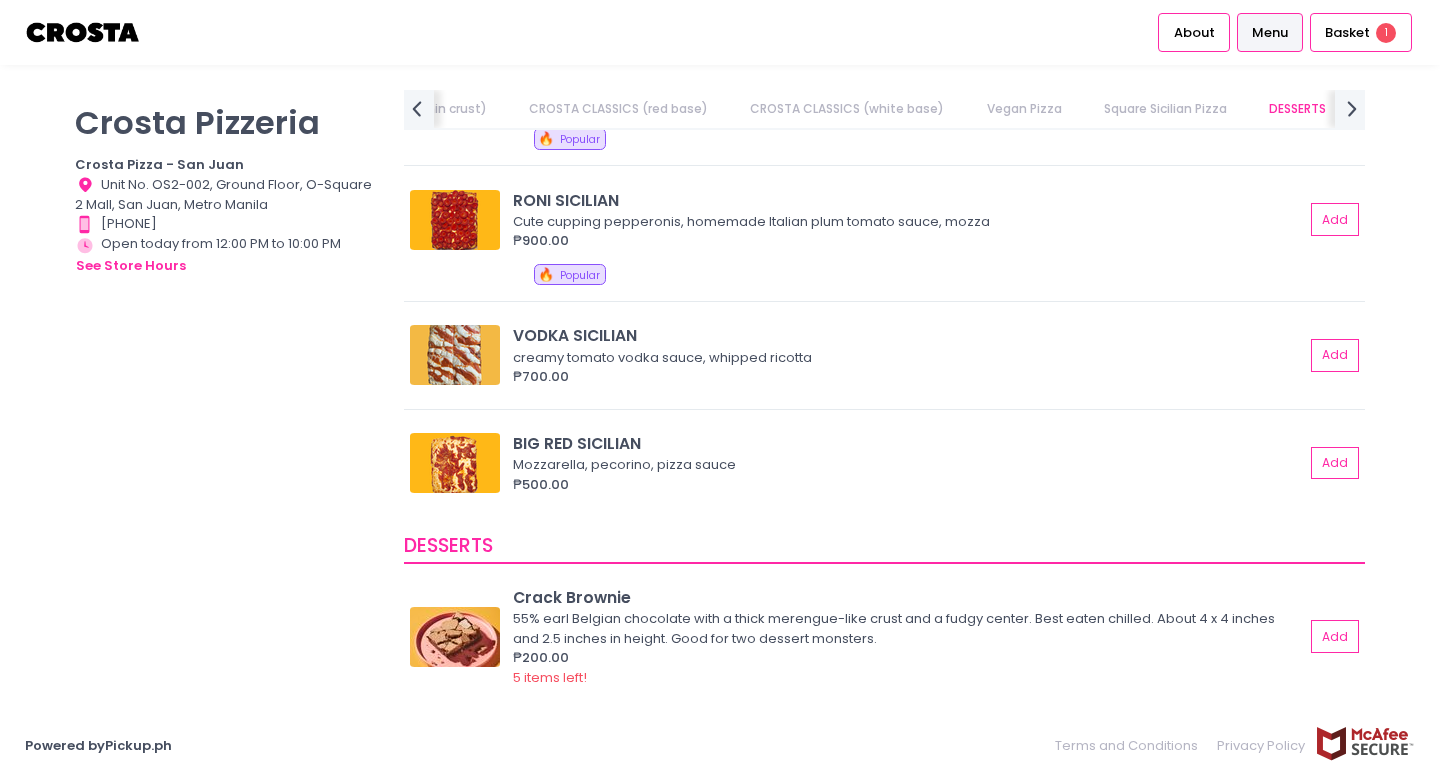 scroll, scrollTop: 3042, scrollLeft: 0, axis: vertical 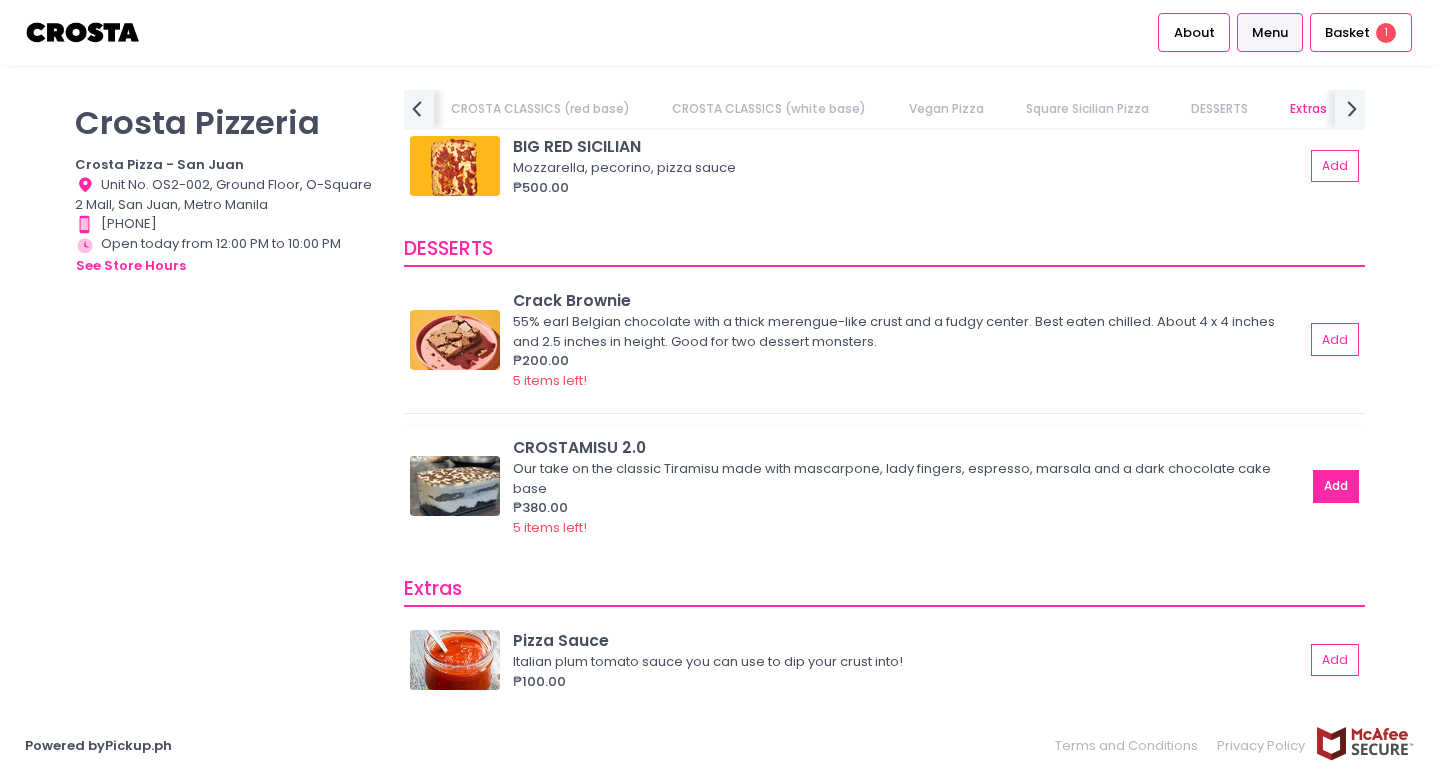 click on "Add" at bounding box center (1336, 486) 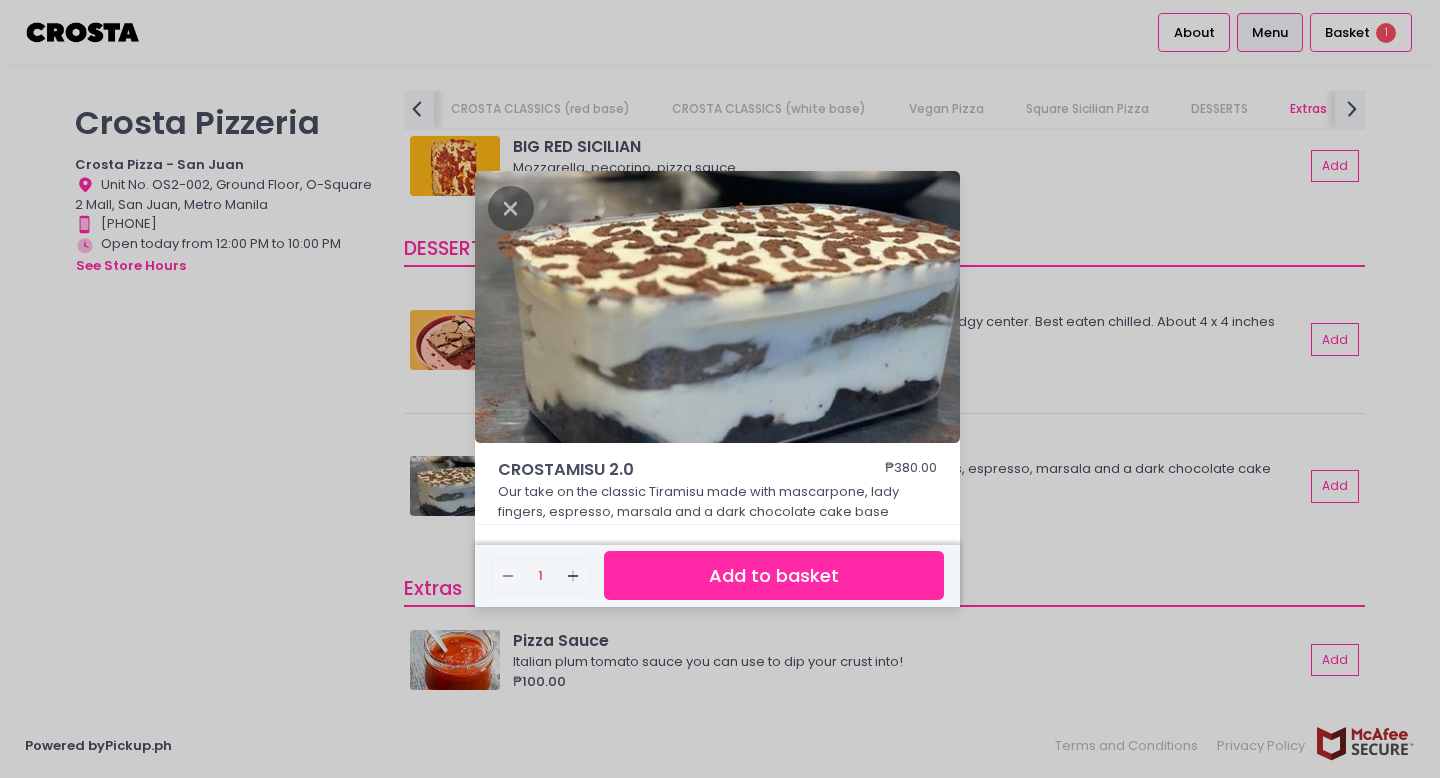 click on "Add to basket" at bounding box center [774, 575] 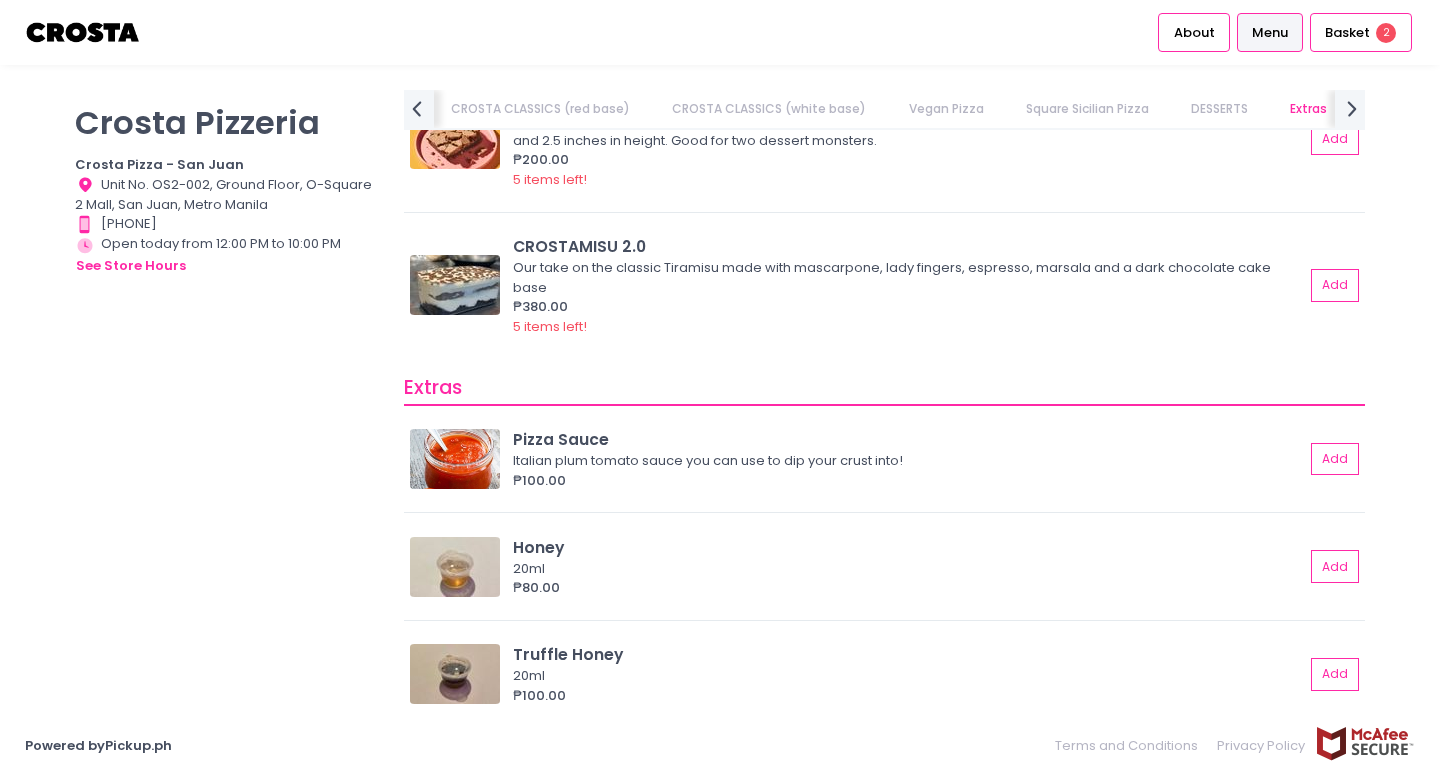 scroll, scrollTop: 3523, scrollLeft: 0, axis: vertical 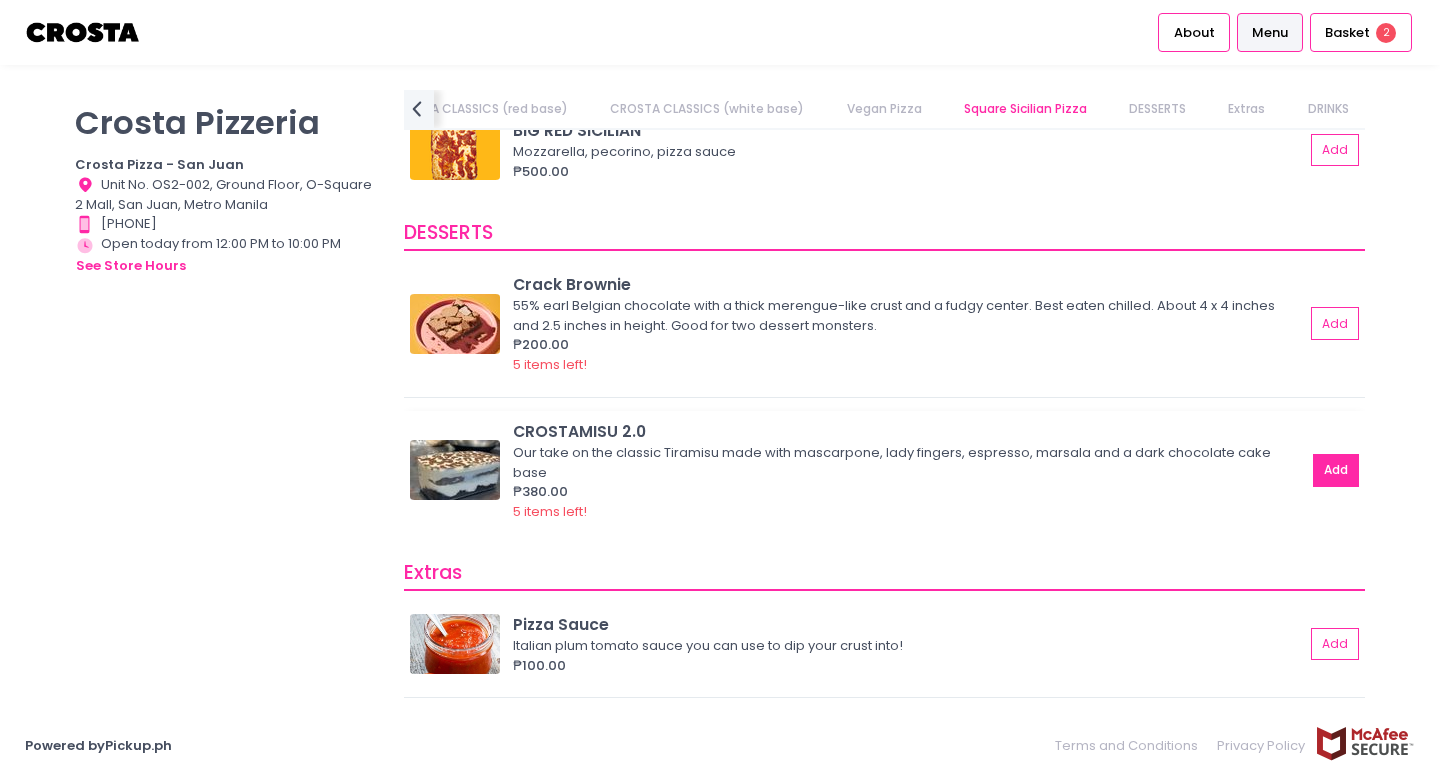 click on "Add" at bounding box center (1336, 470) 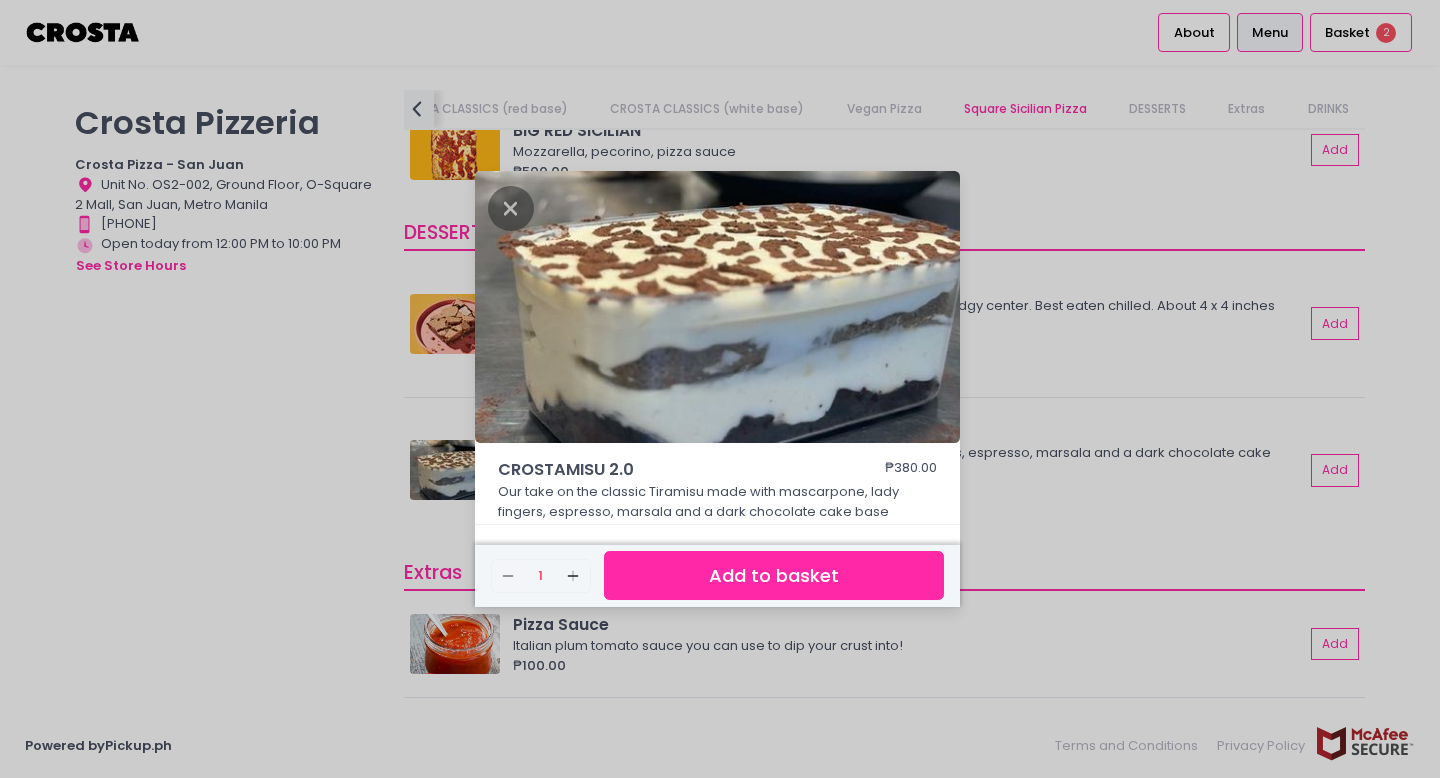 click on "Add to basket" at bounding box center (774, 575) 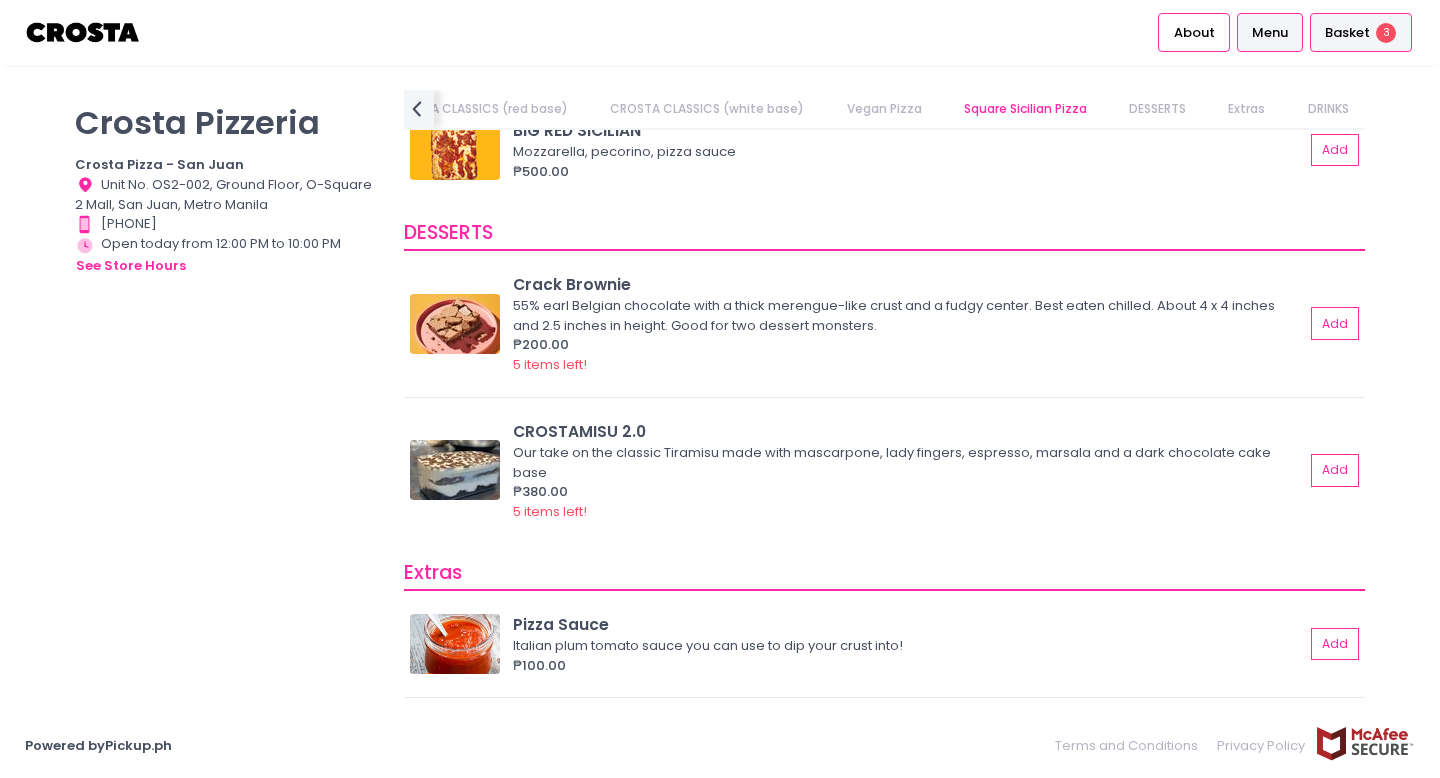 click on "Basket 3" at bounding box center (1361, 32) 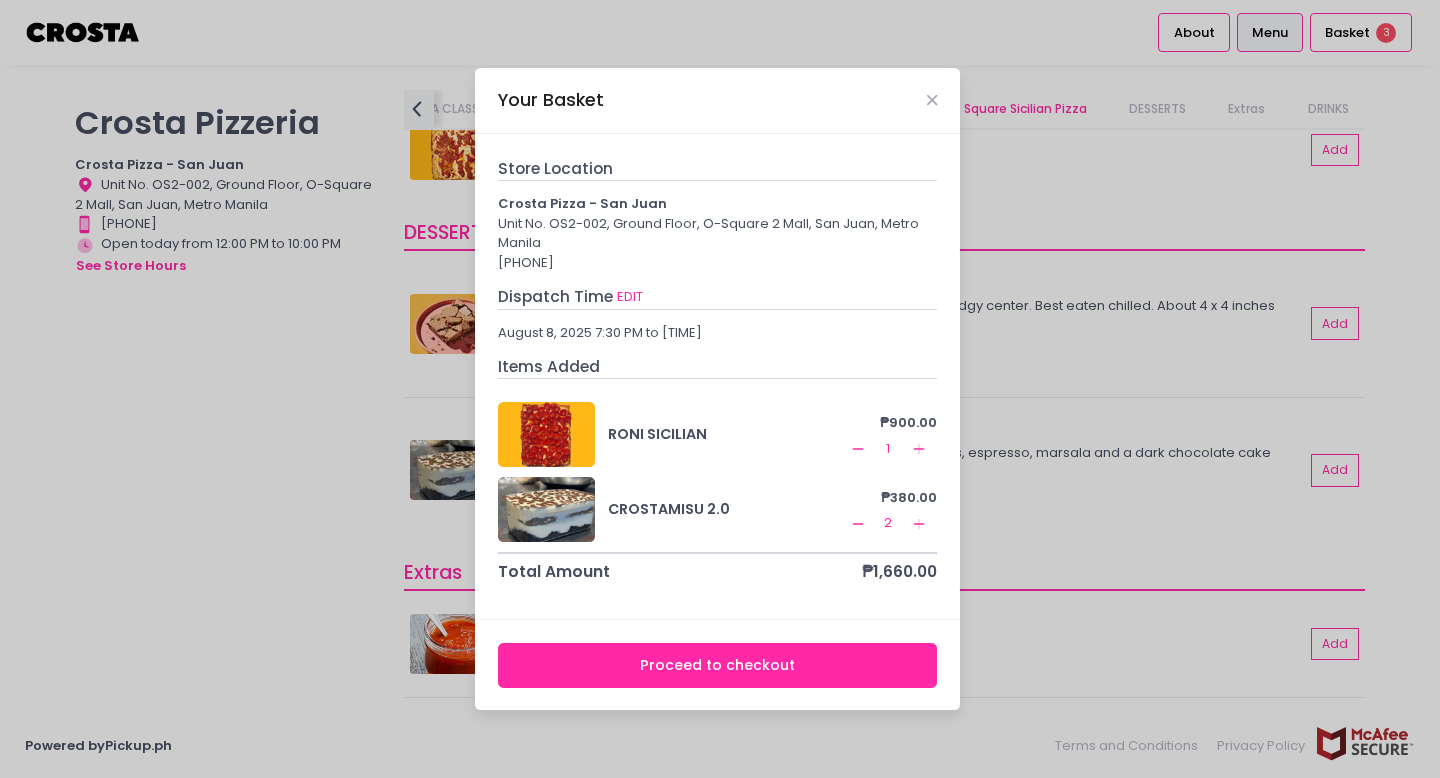 click on "Remove Created with Sketch." 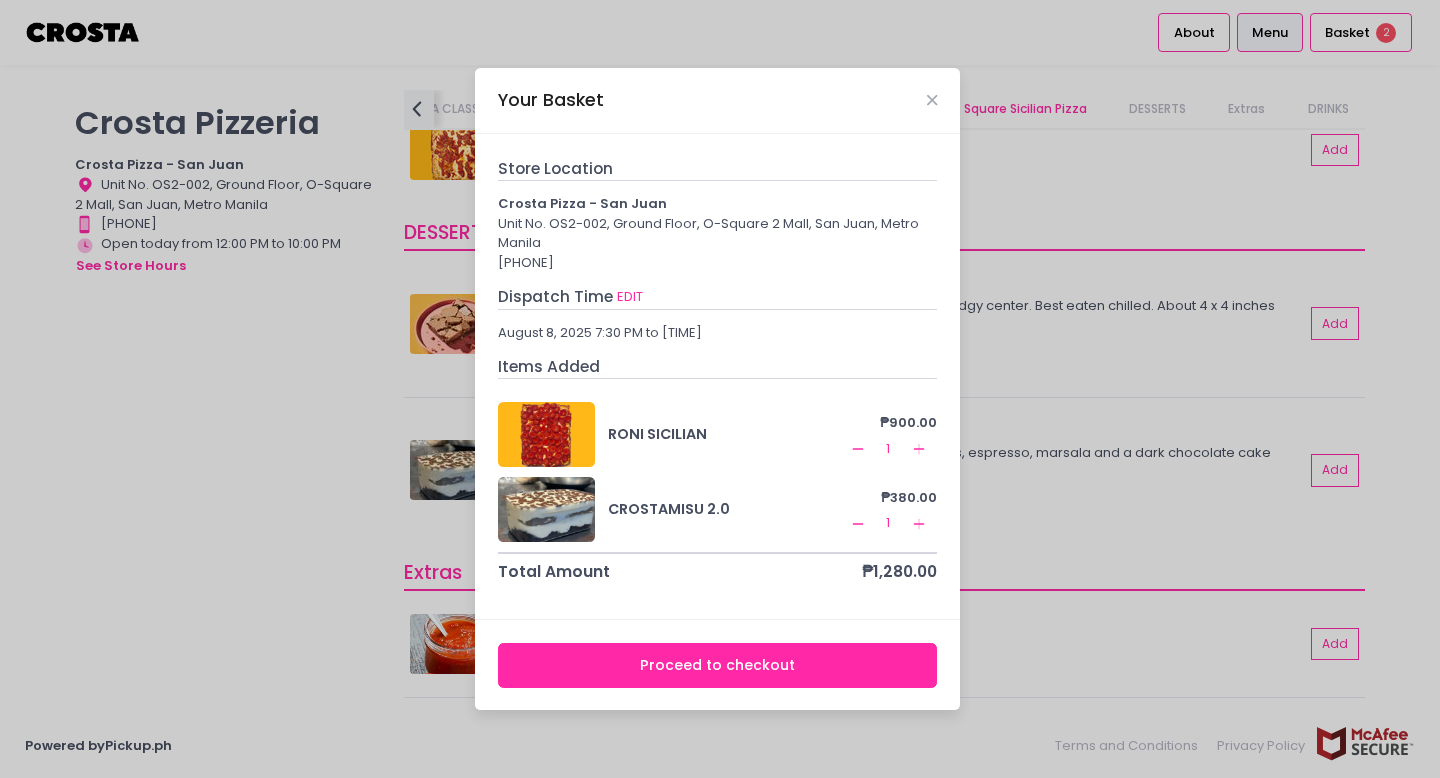 click on "Add Created with Sketch." 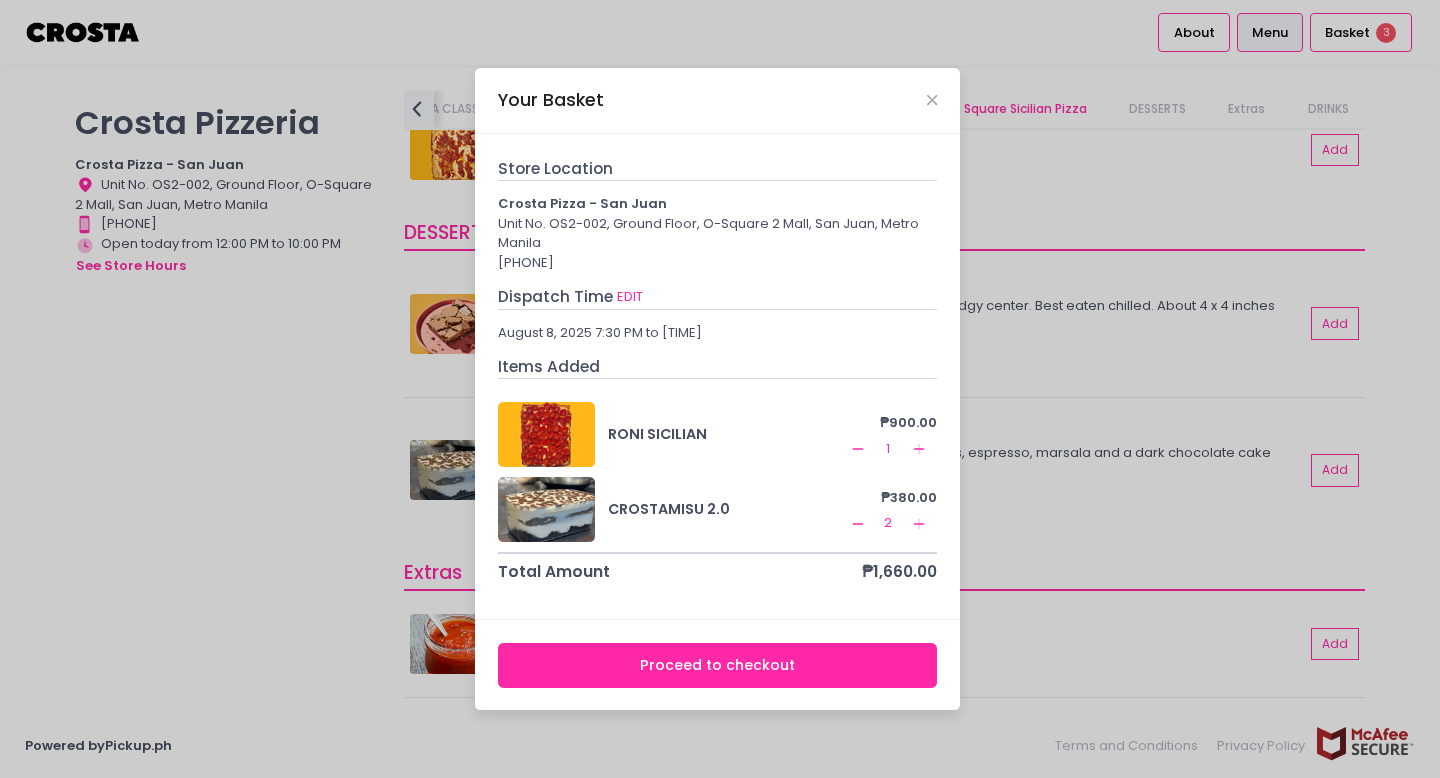 click on "Remove Created with Sketch." 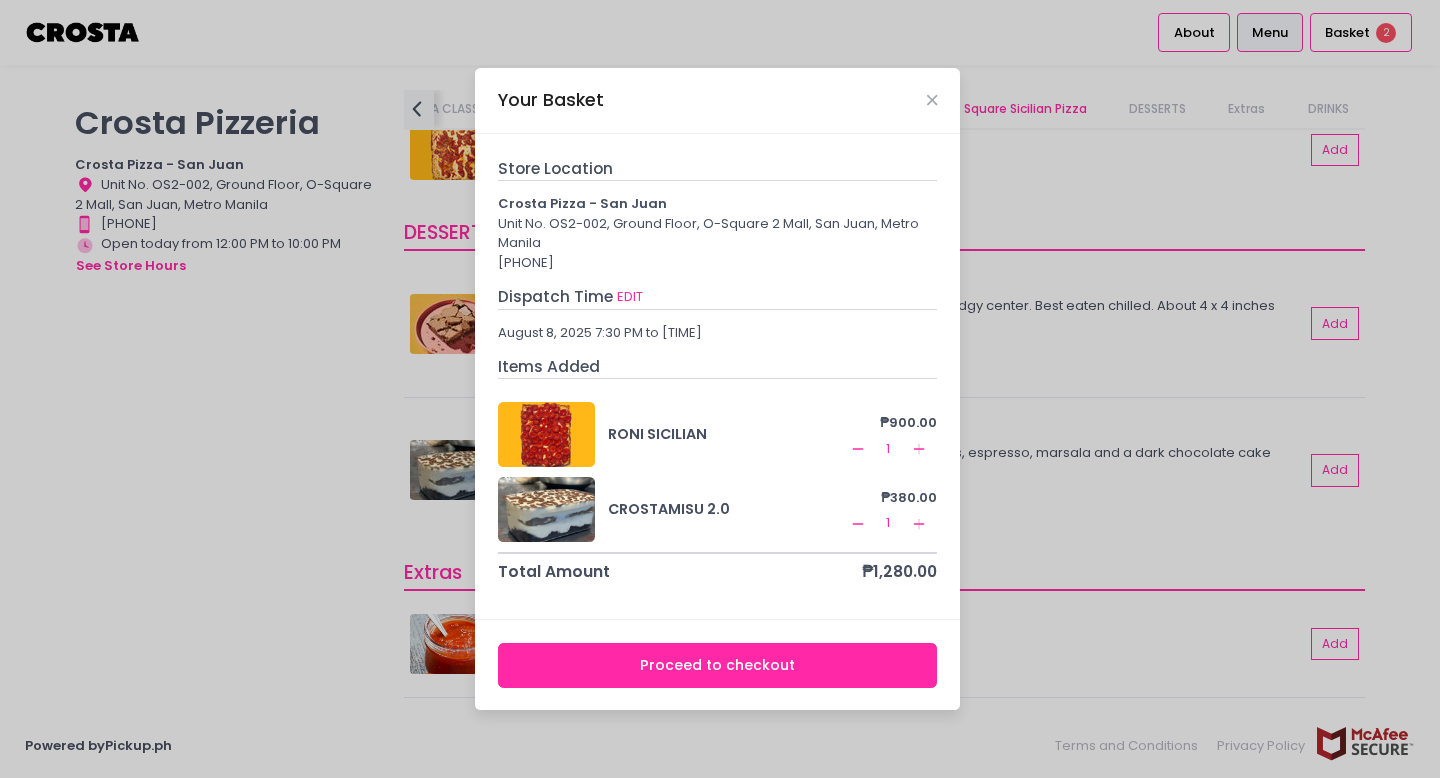 click on "Proceed to checkout" at bounding box center [718, 665] 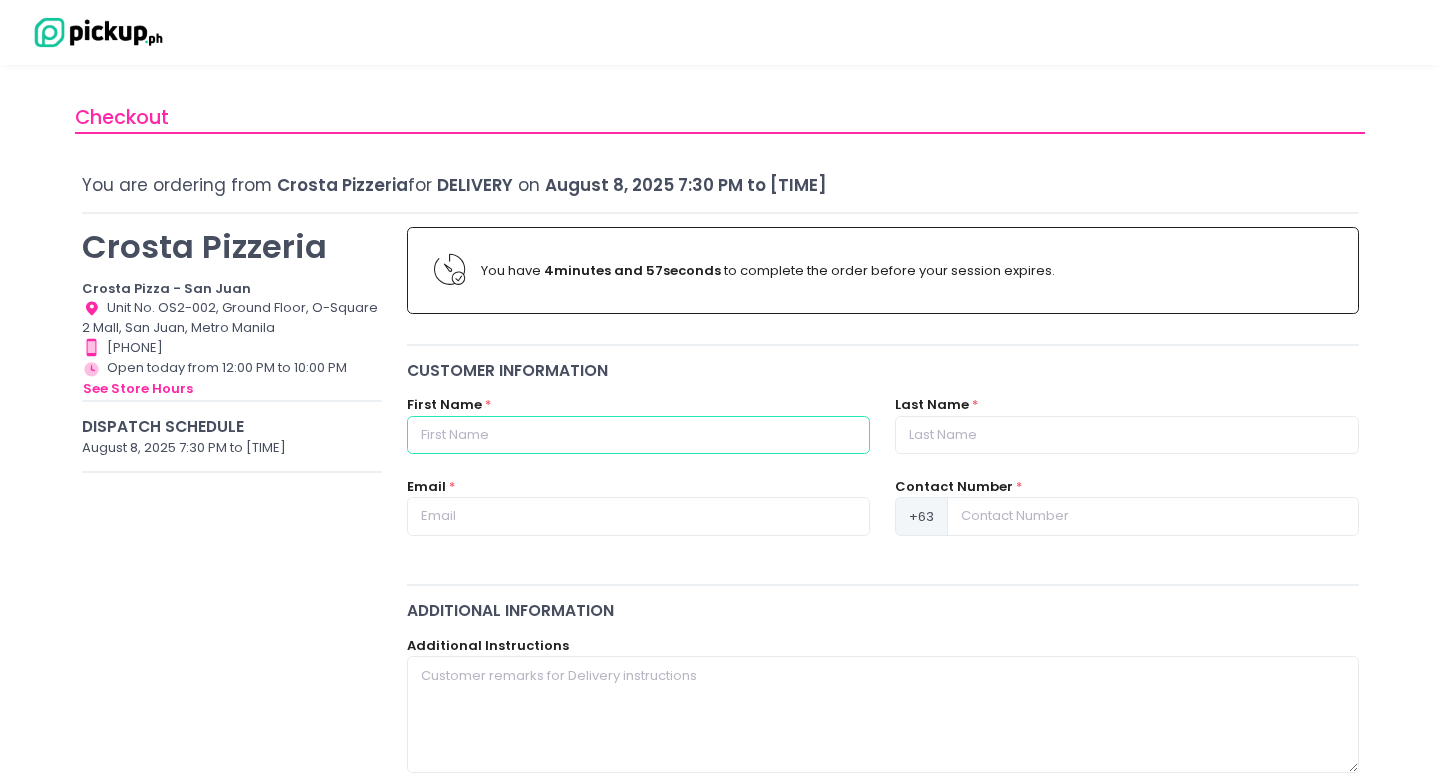 click at bounding box center (638, 435) 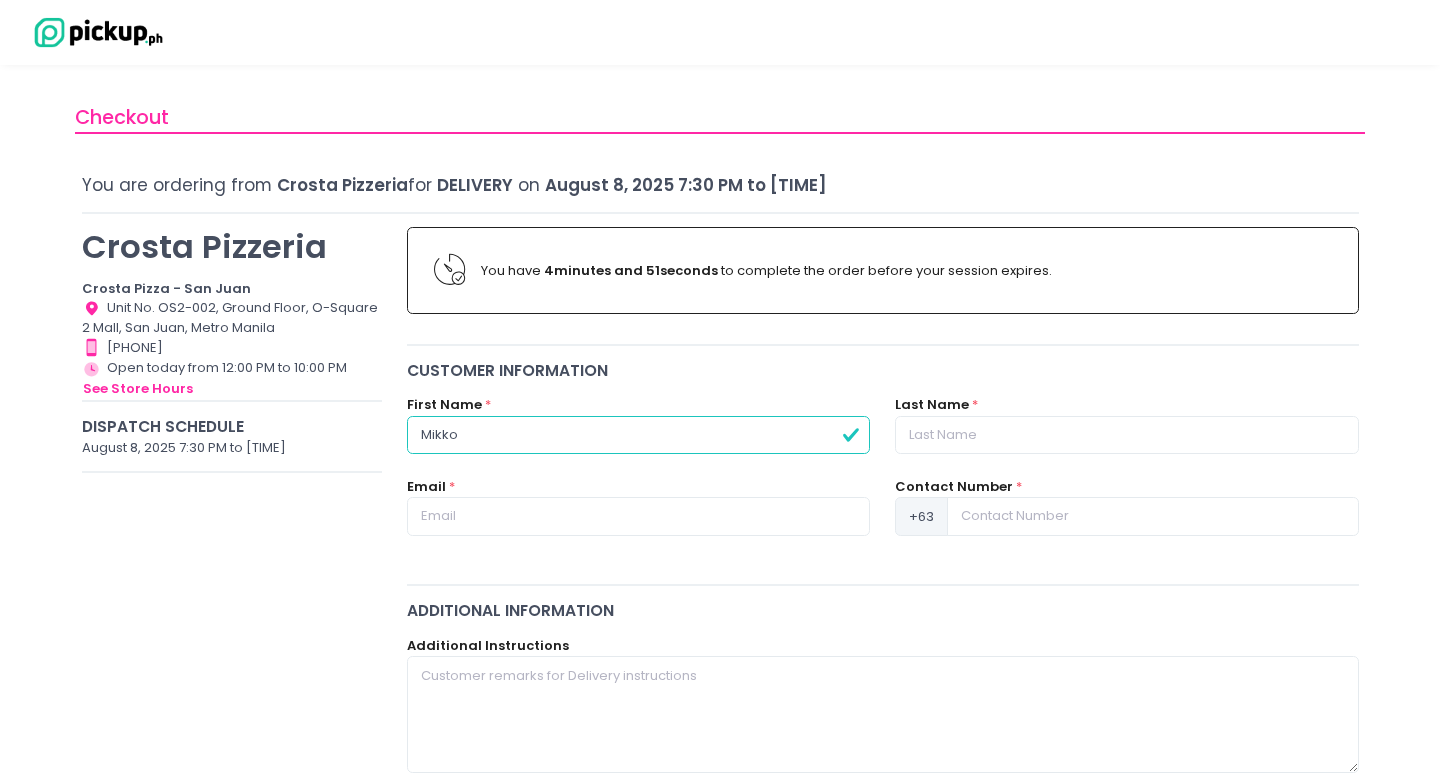 type on "Mikko" 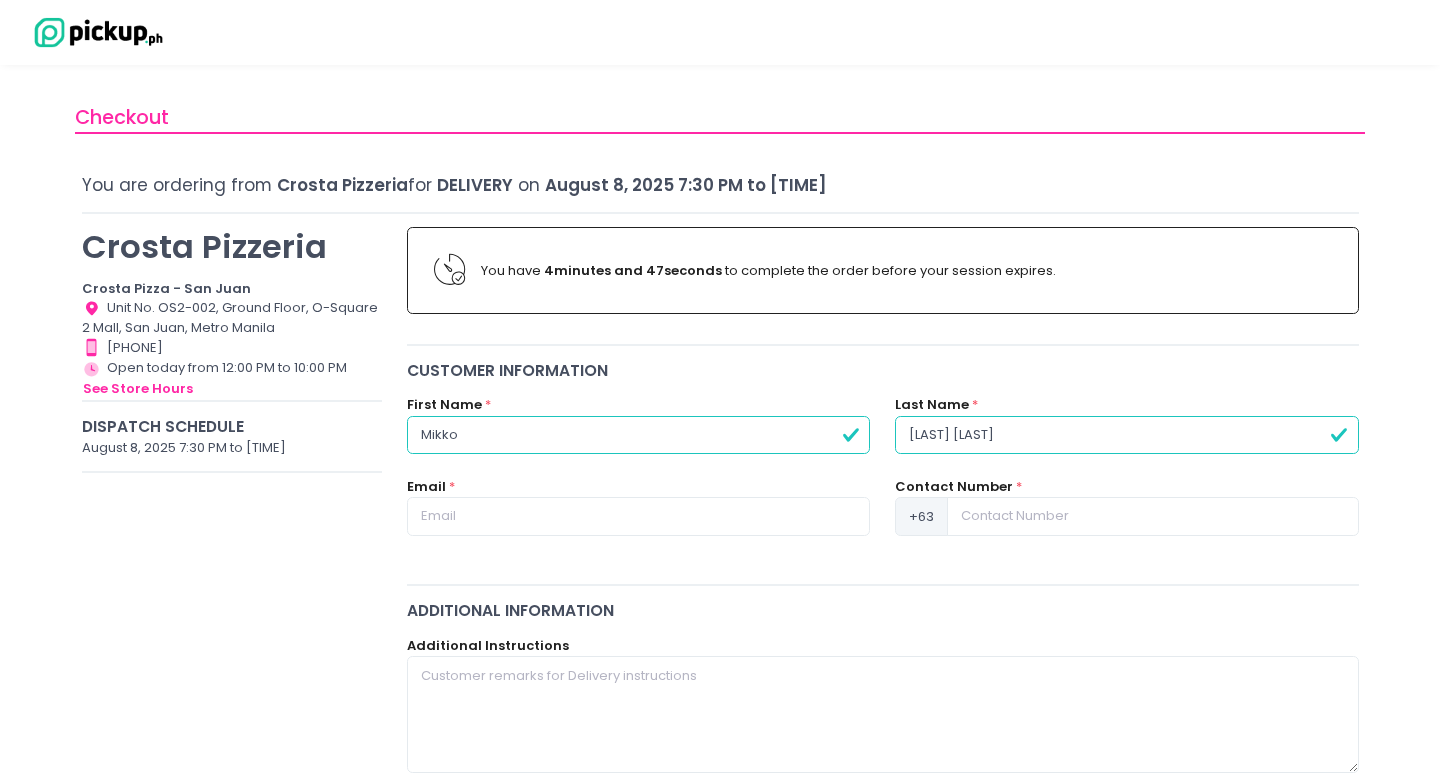 type on "[LAST] [LAST]" 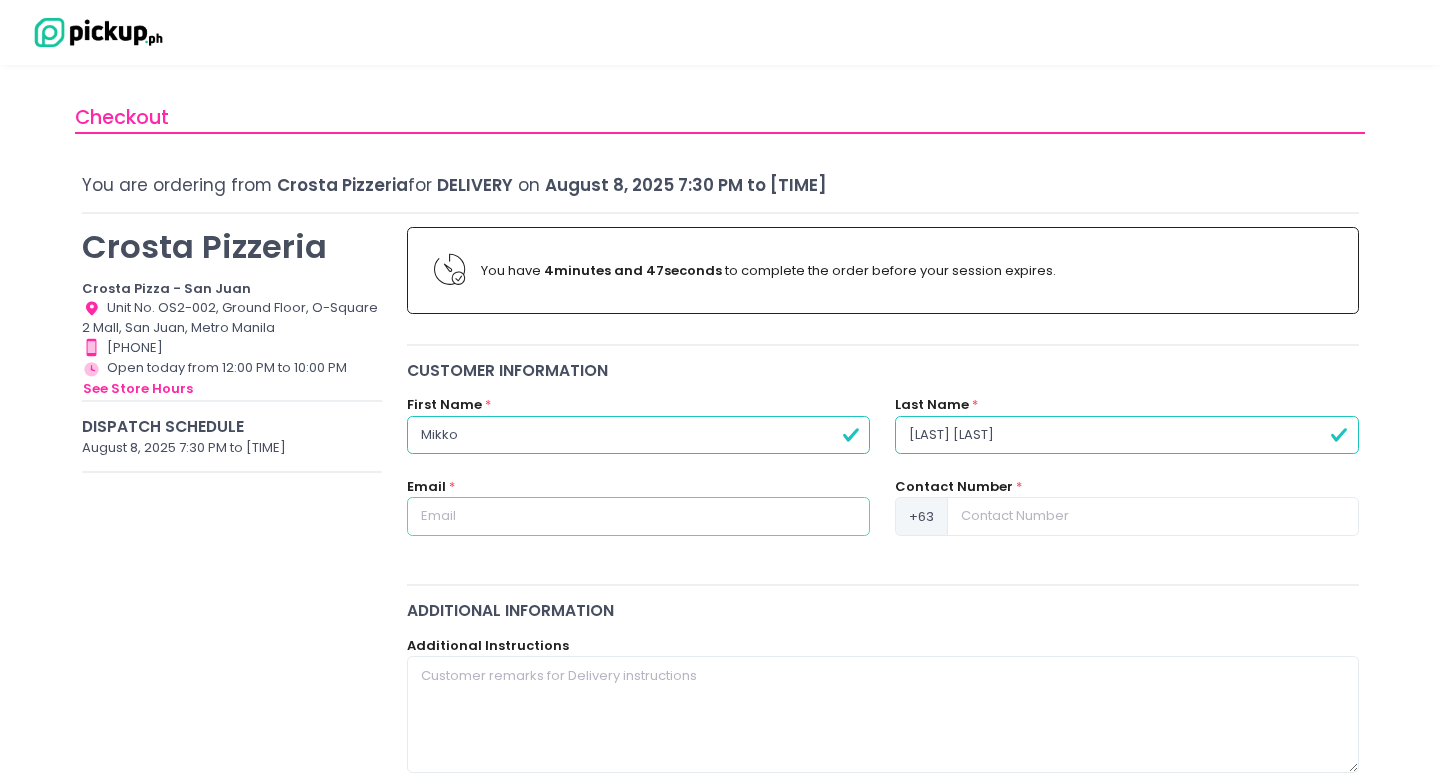 click at bounding box center [638, 516] 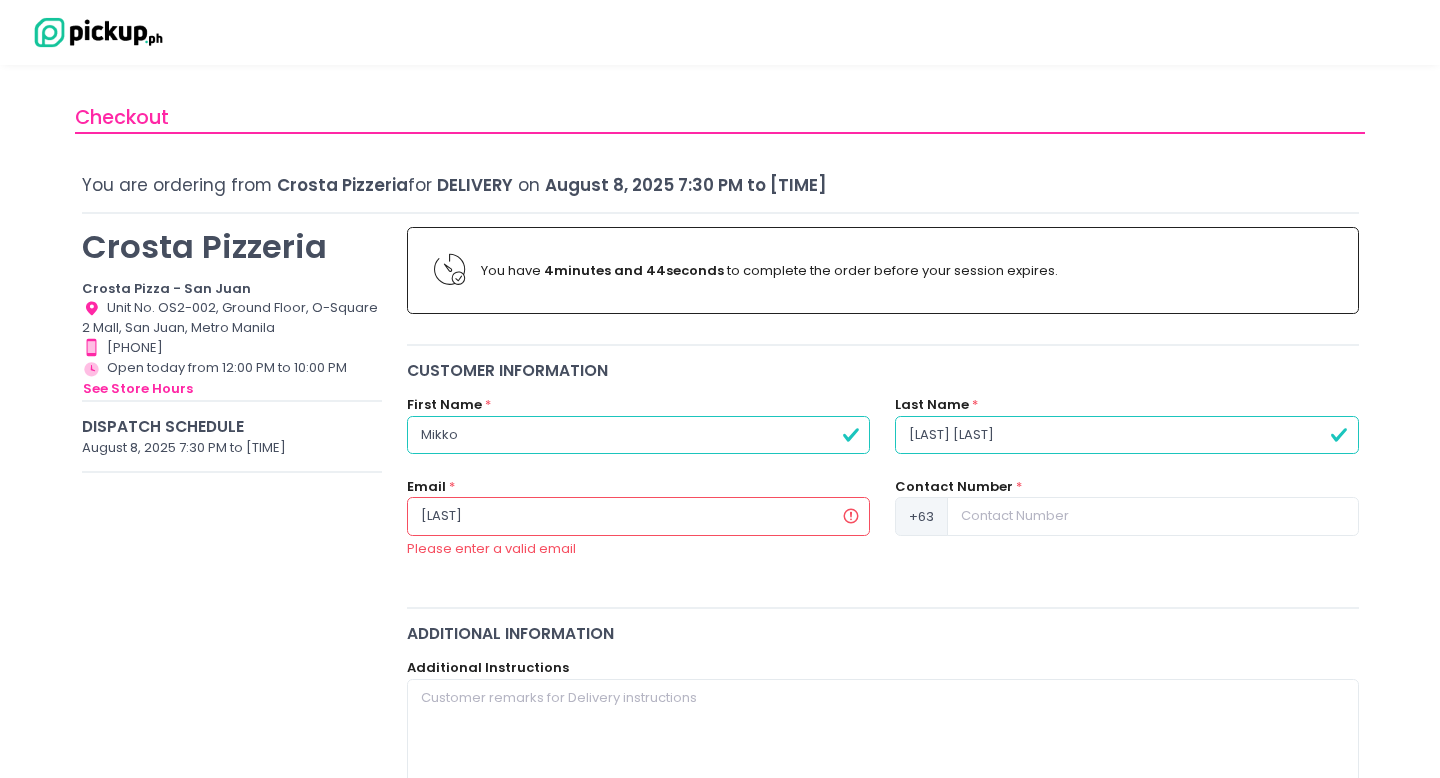 type on "fmongvilla@" 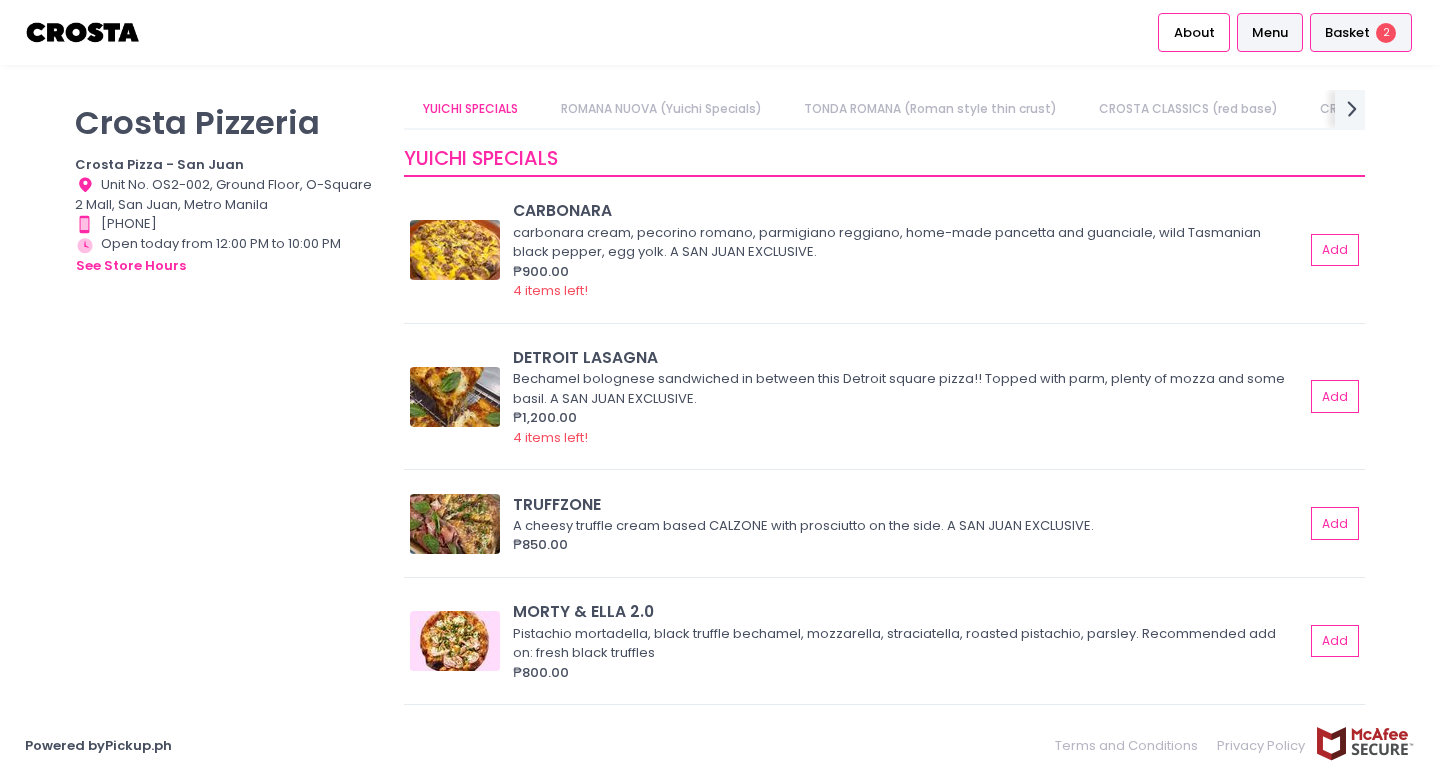 click on "Basket 2" at bounding box center [1361, 32] 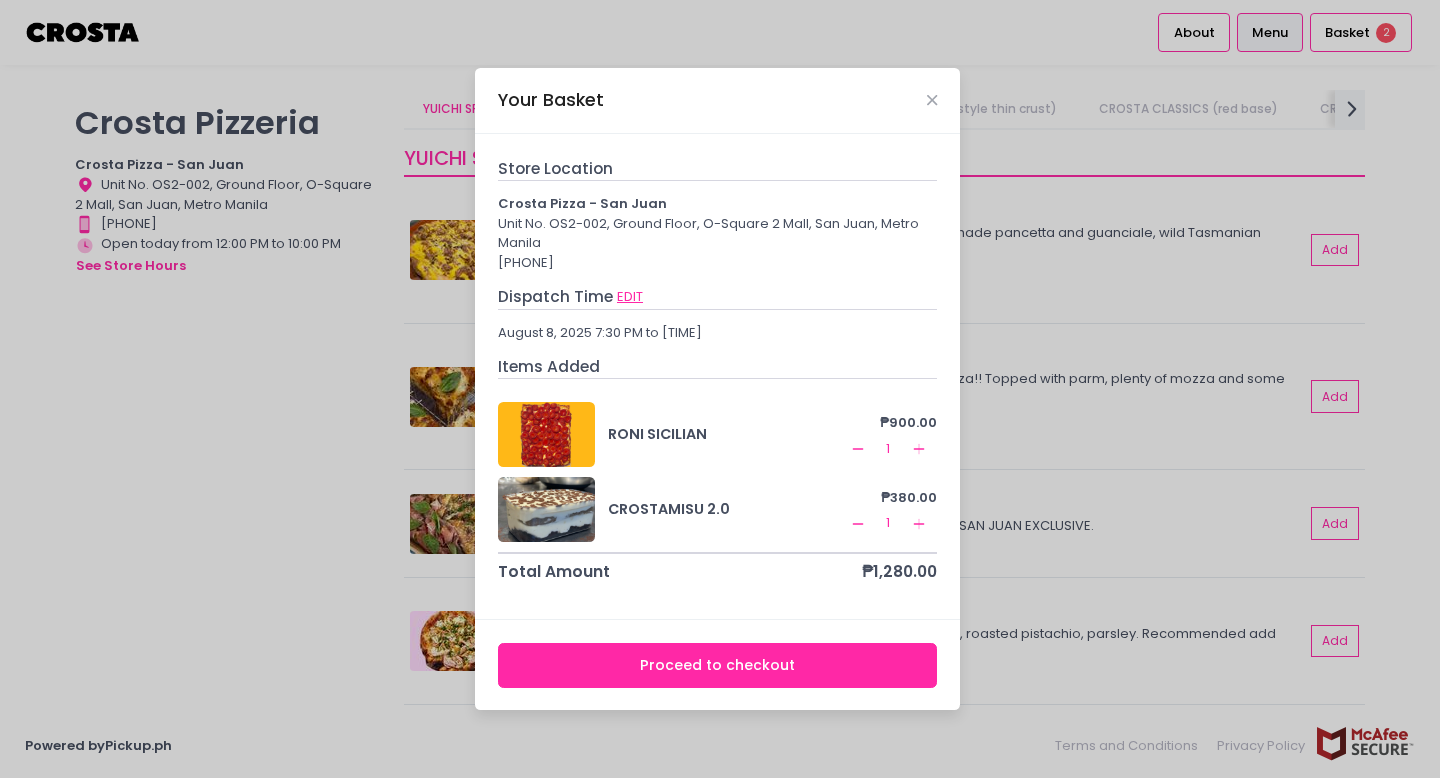 click on "EDIT" at bounding box center (630, 297) 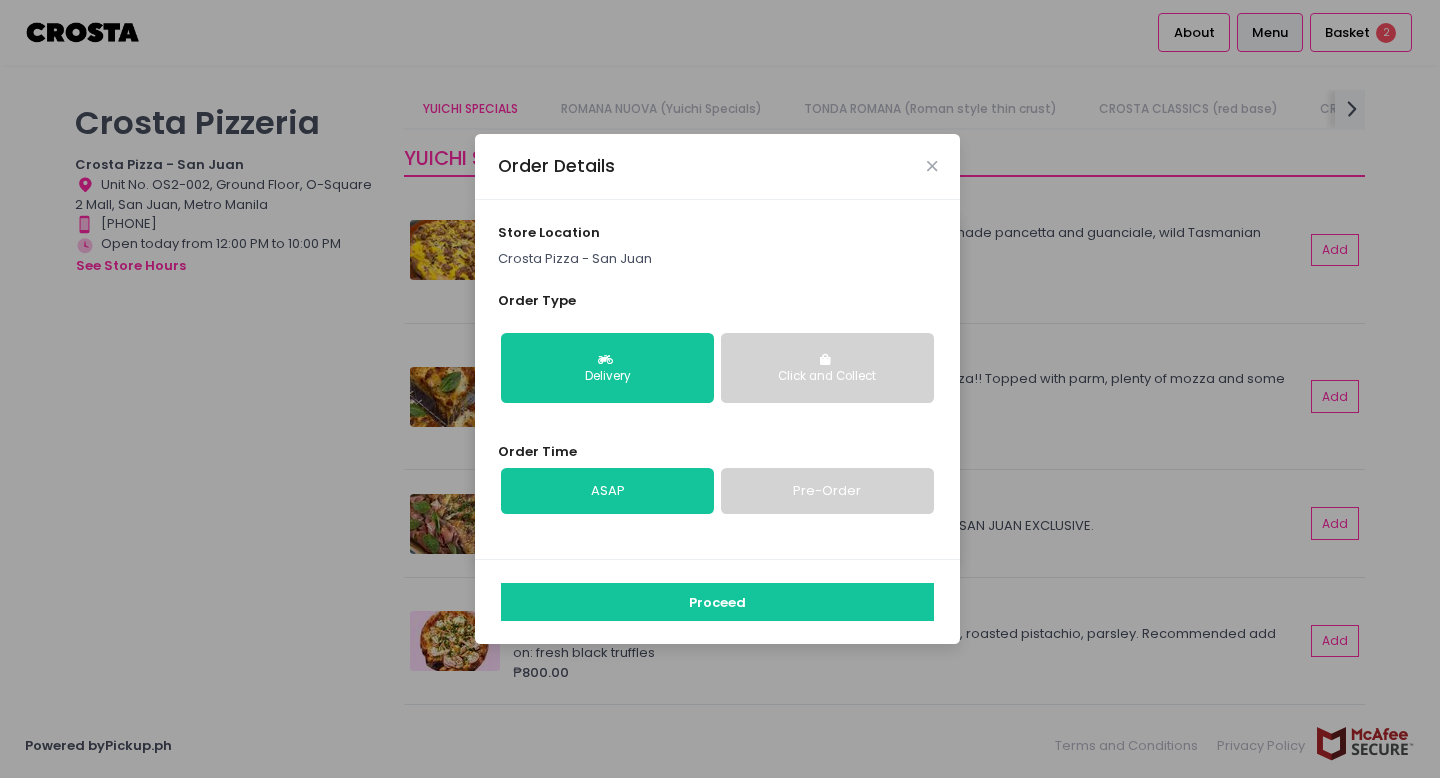 click on "Pre-Order" at bounding box center (827, 491) 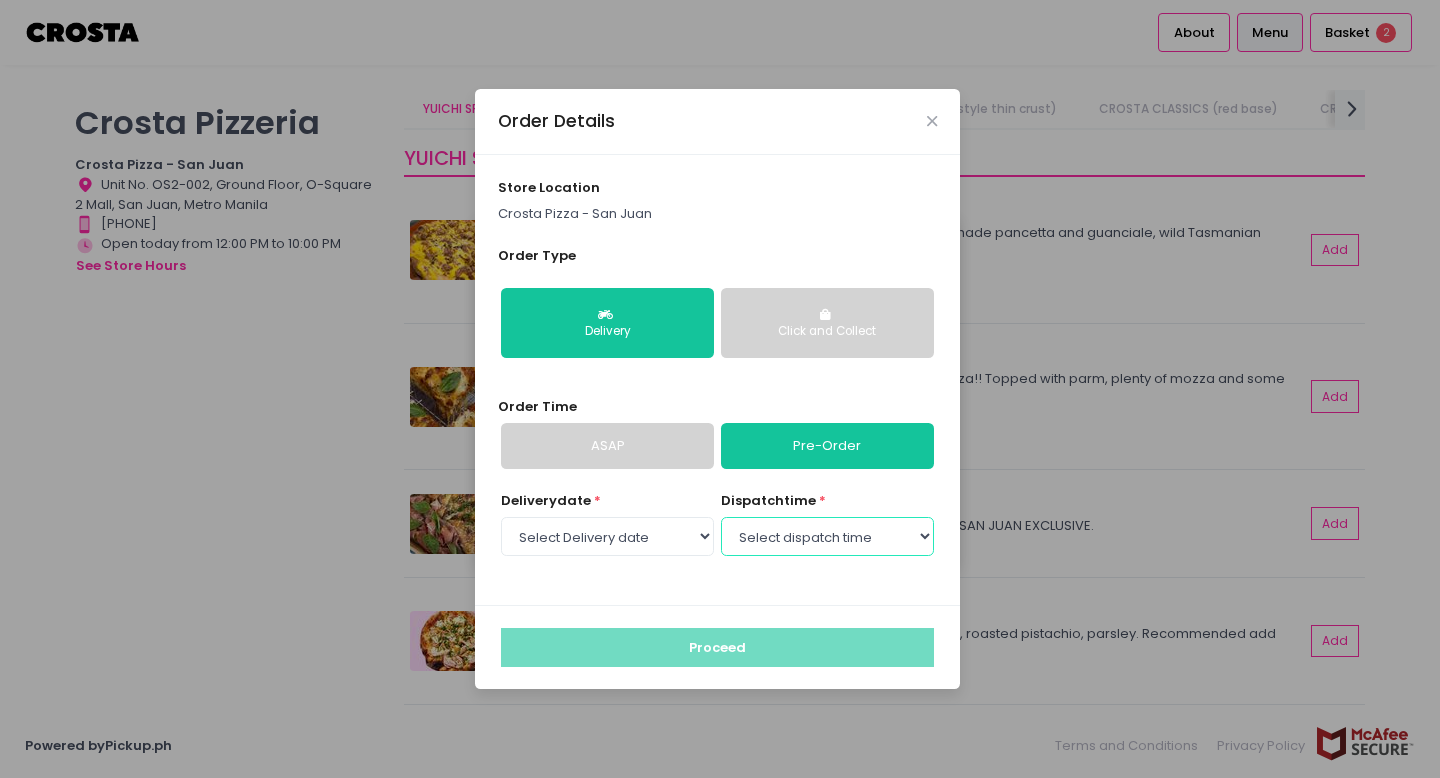 click on "Select dispatch time 07:30 PM - 08:00 PM 08:00 PM - 08:30 PM 08:30 PM - 09:00 PM 09:00 PM - 09:30 PM 09:30 PM - 10:00 PM" at bounding box center [827, 536] 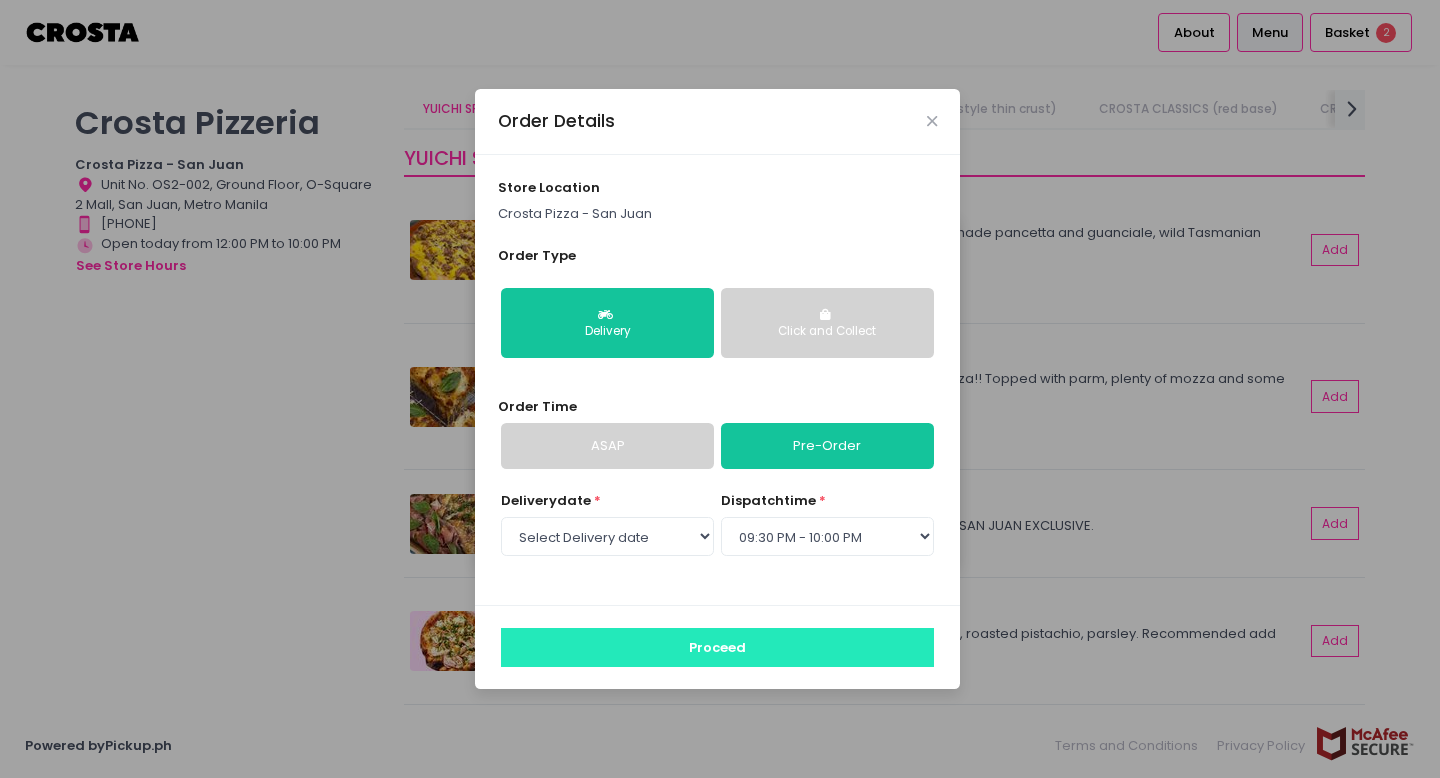 click on "Proceed" at bounding box center (717, 647) 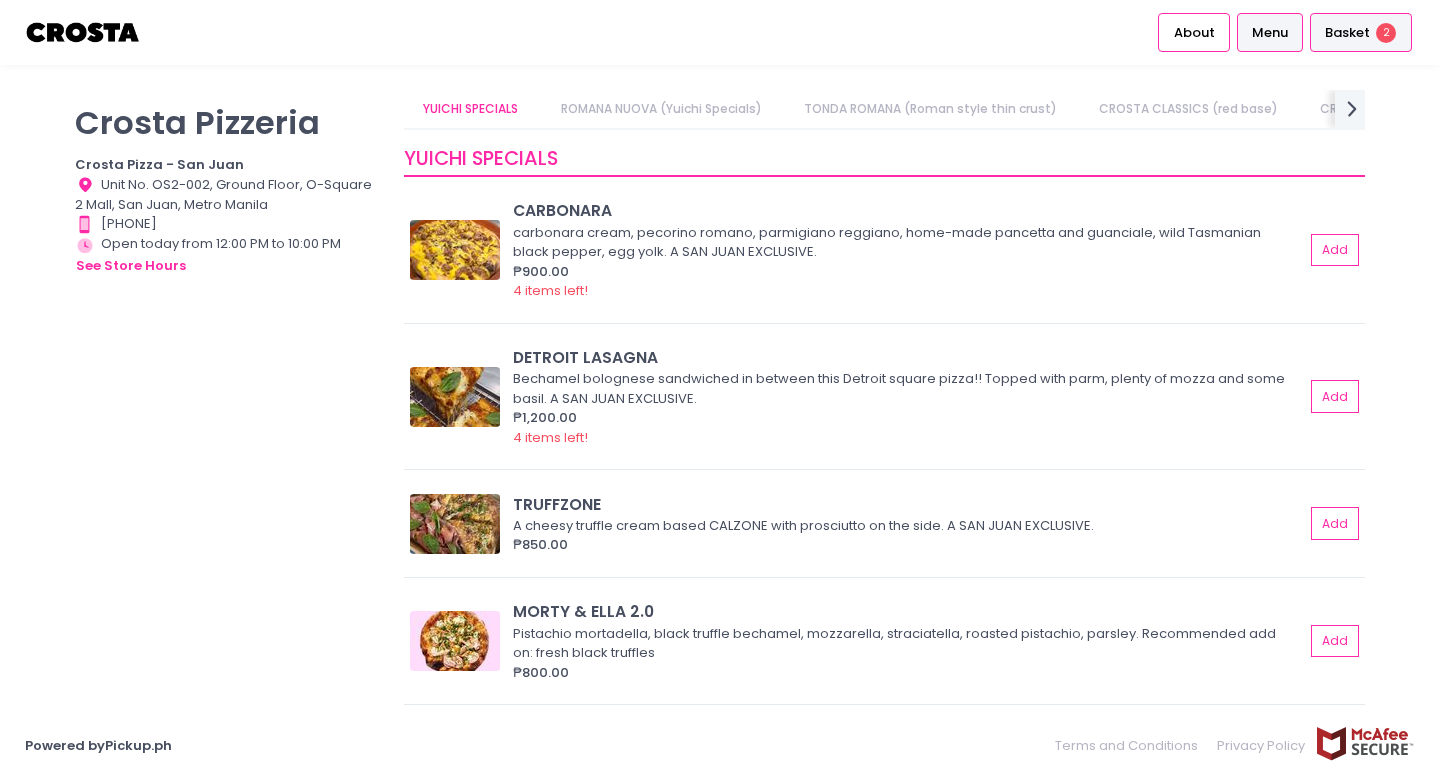 click on "Basket" at bounding box center (1347, 33) 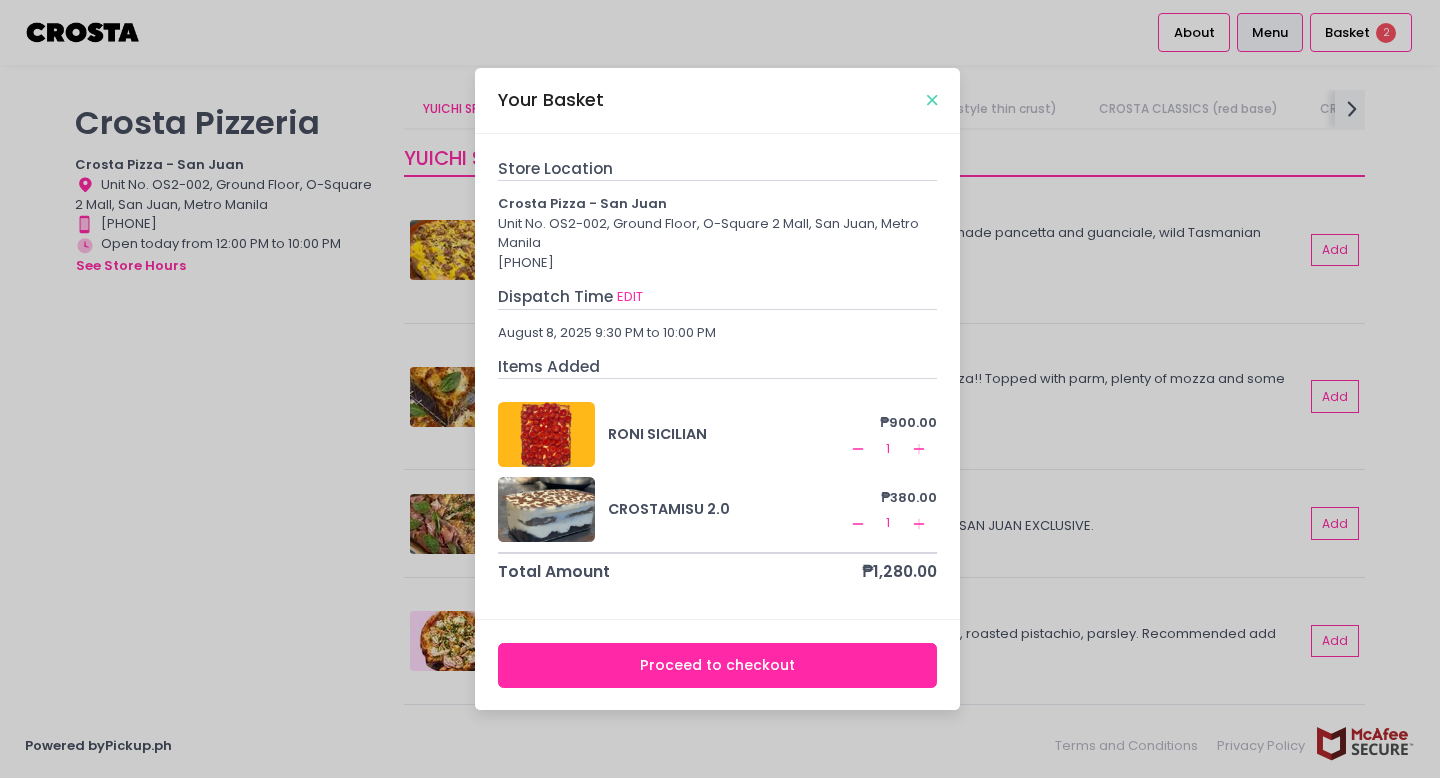 click at bounding box center (932, 100) 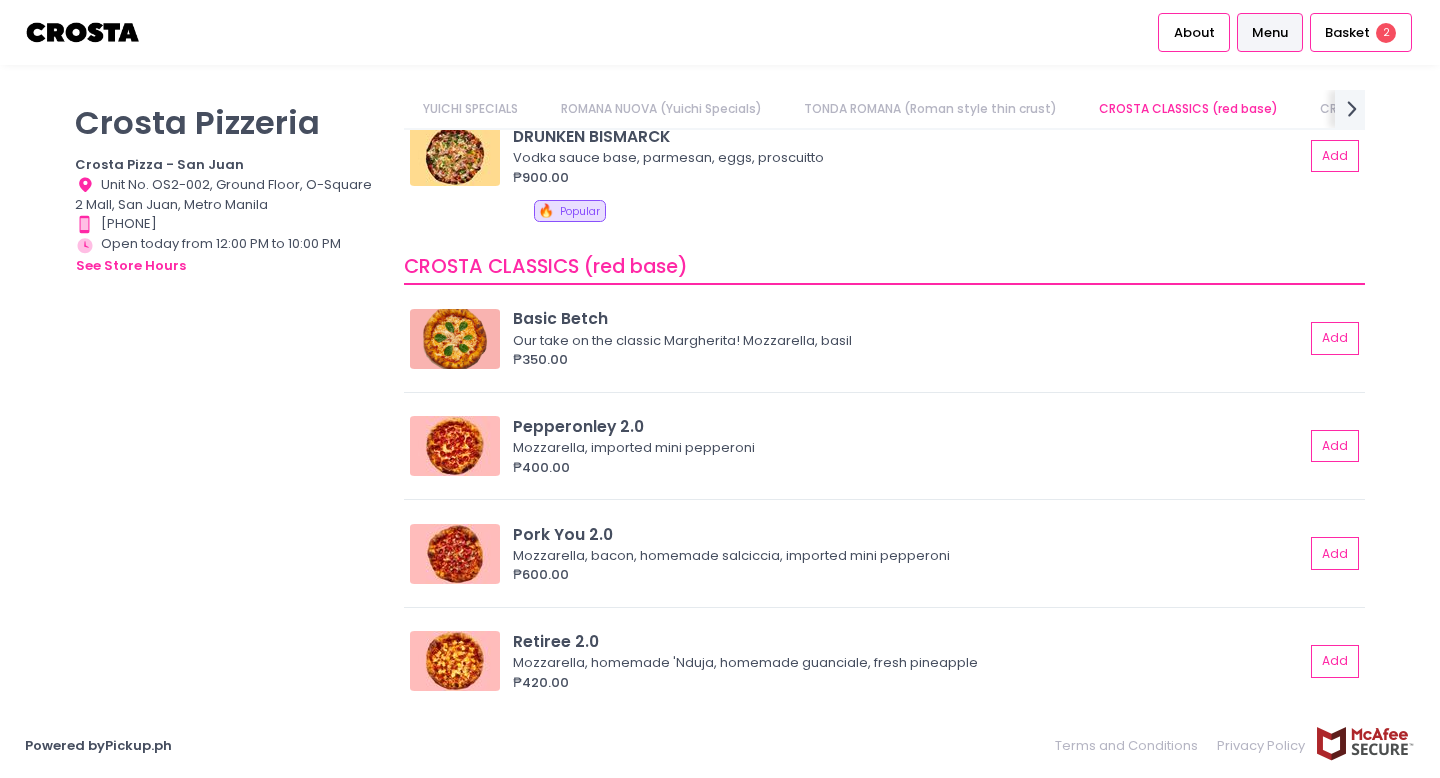 scroll, scrollTop: 1254, scrollLeft: 0, axis: vertical 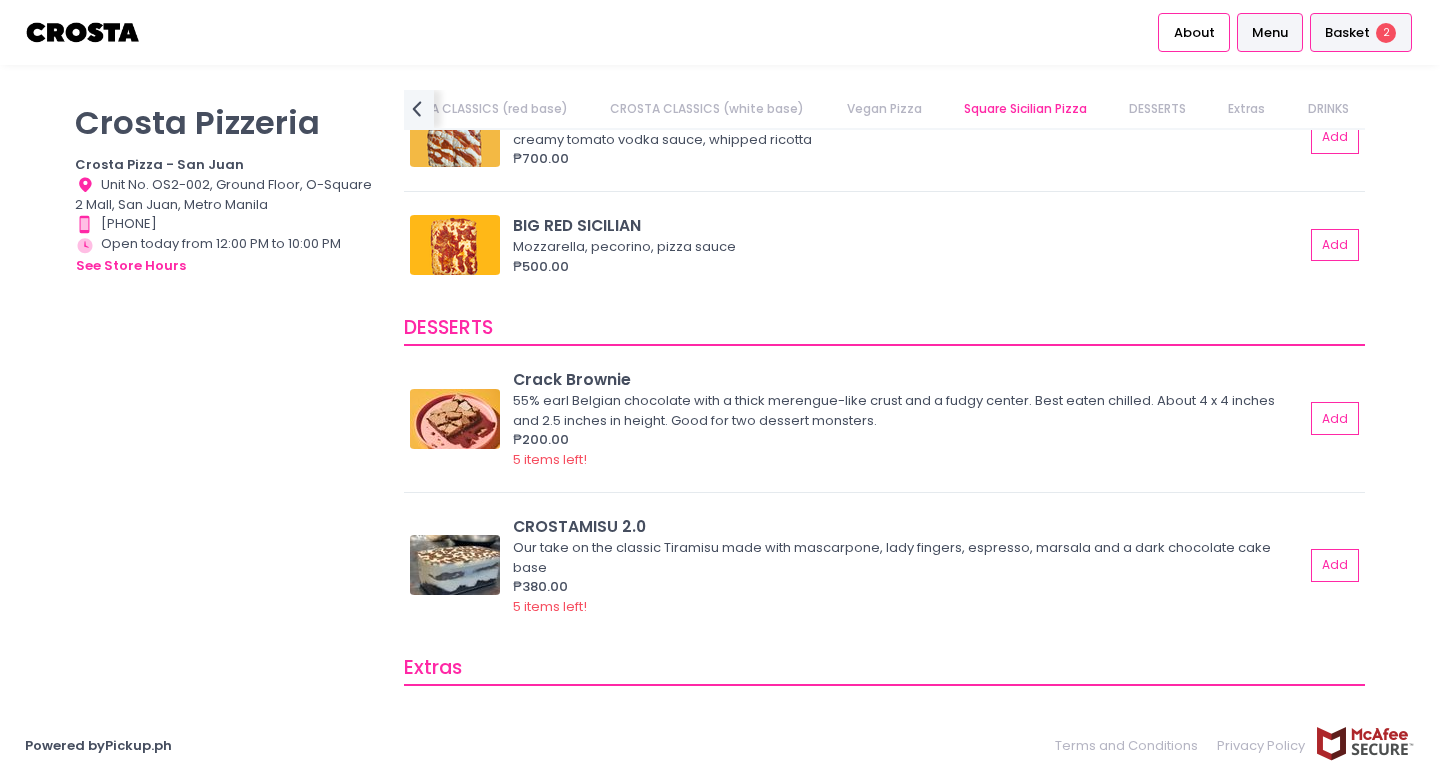 click on "Basket 2" at bounding box center [1361, 32] 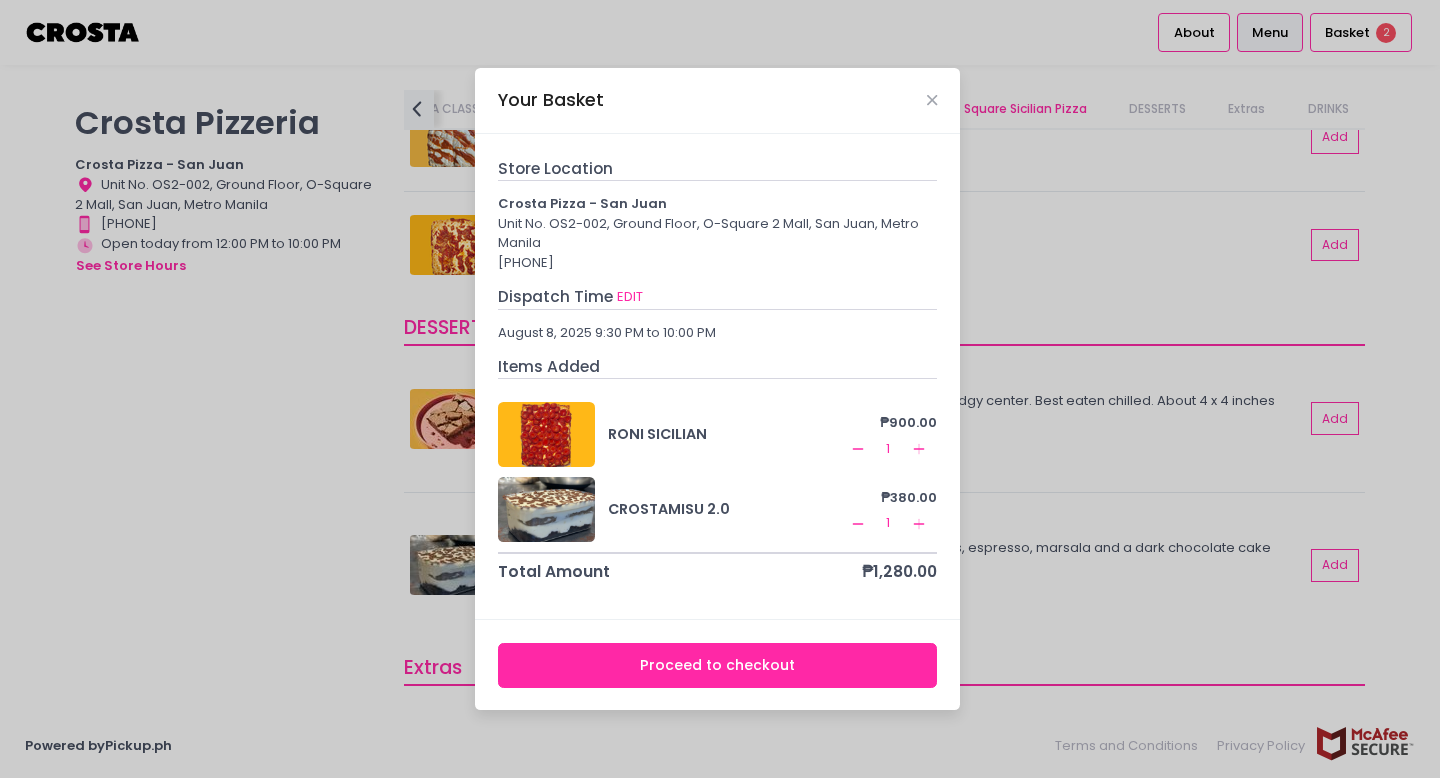 click 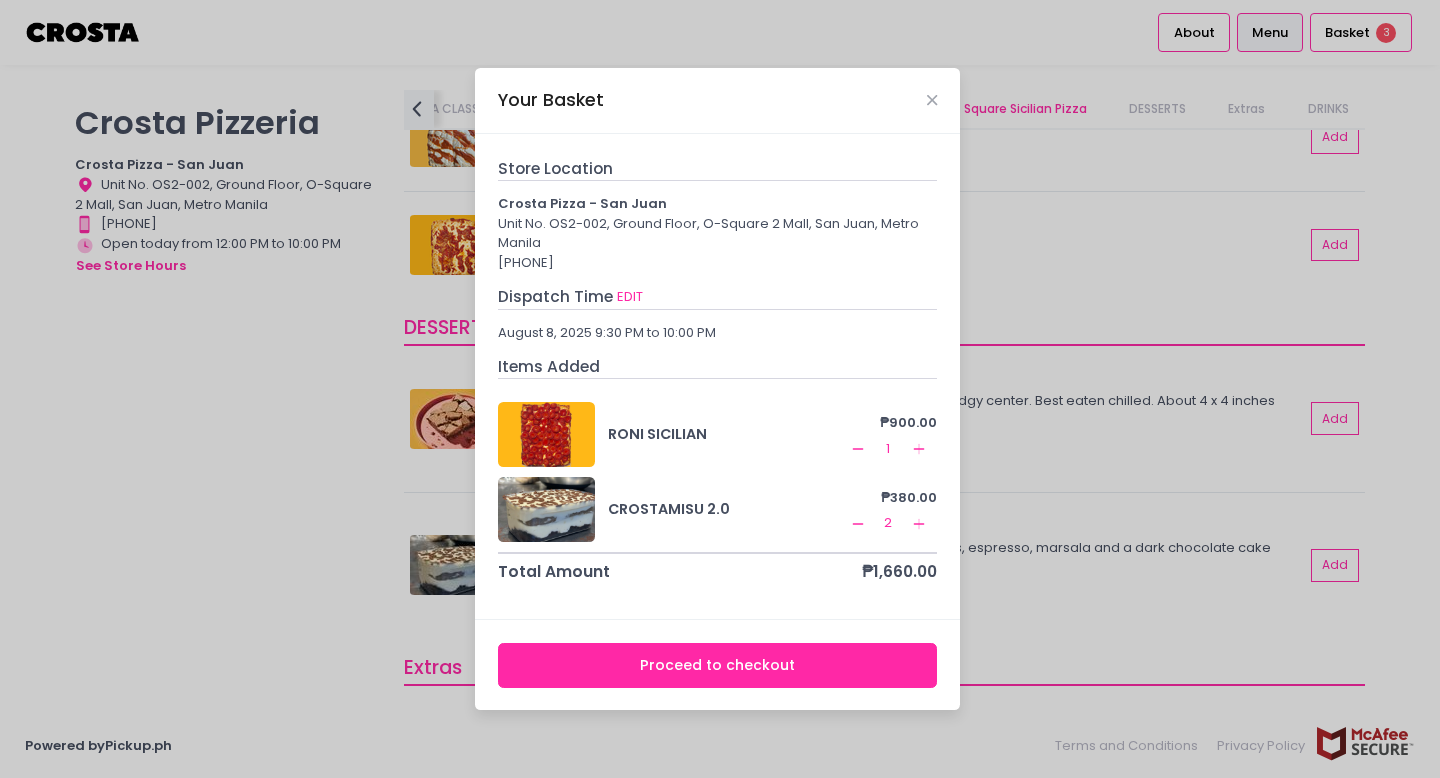 click on "Remove Created with Sketch." 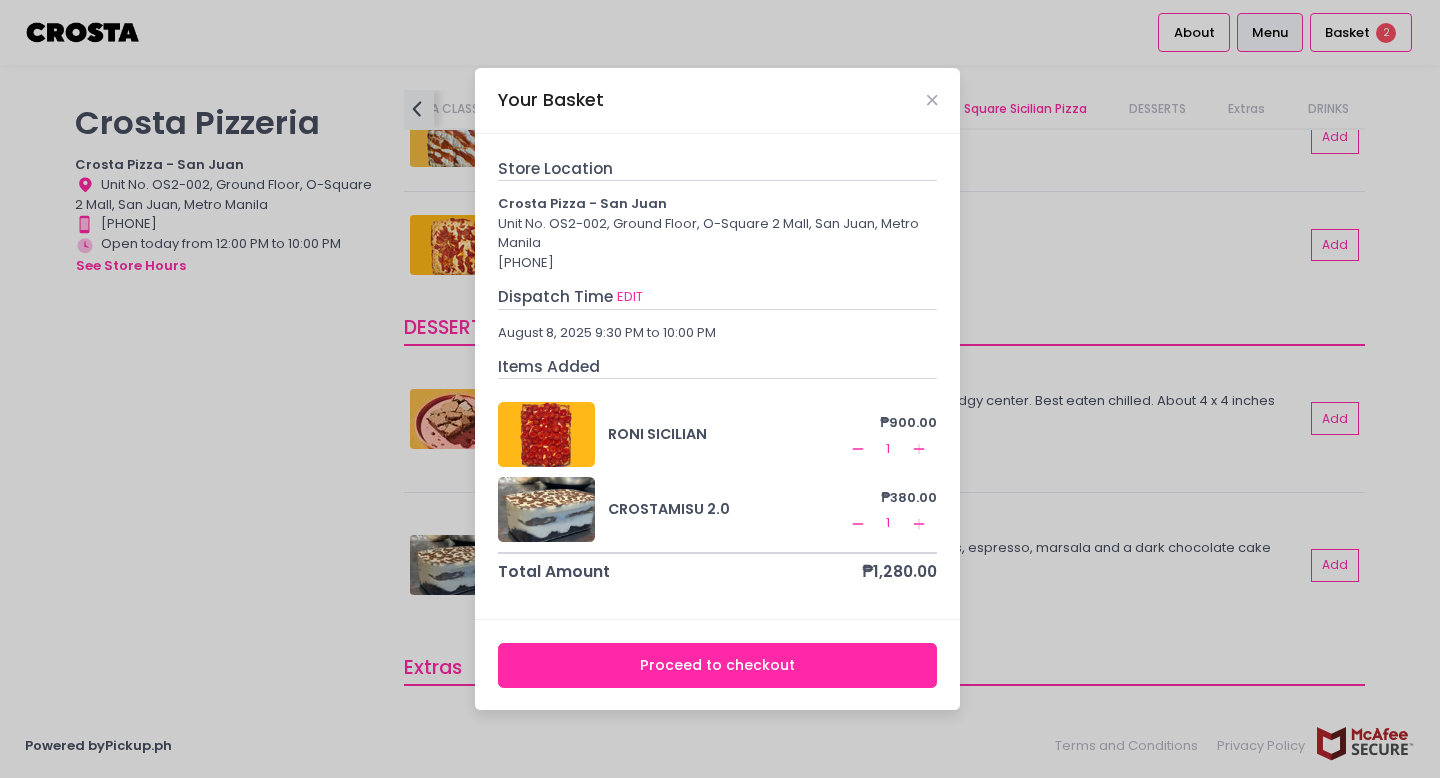 click on "Proceed to checkout" at bounding box center [718, 665] 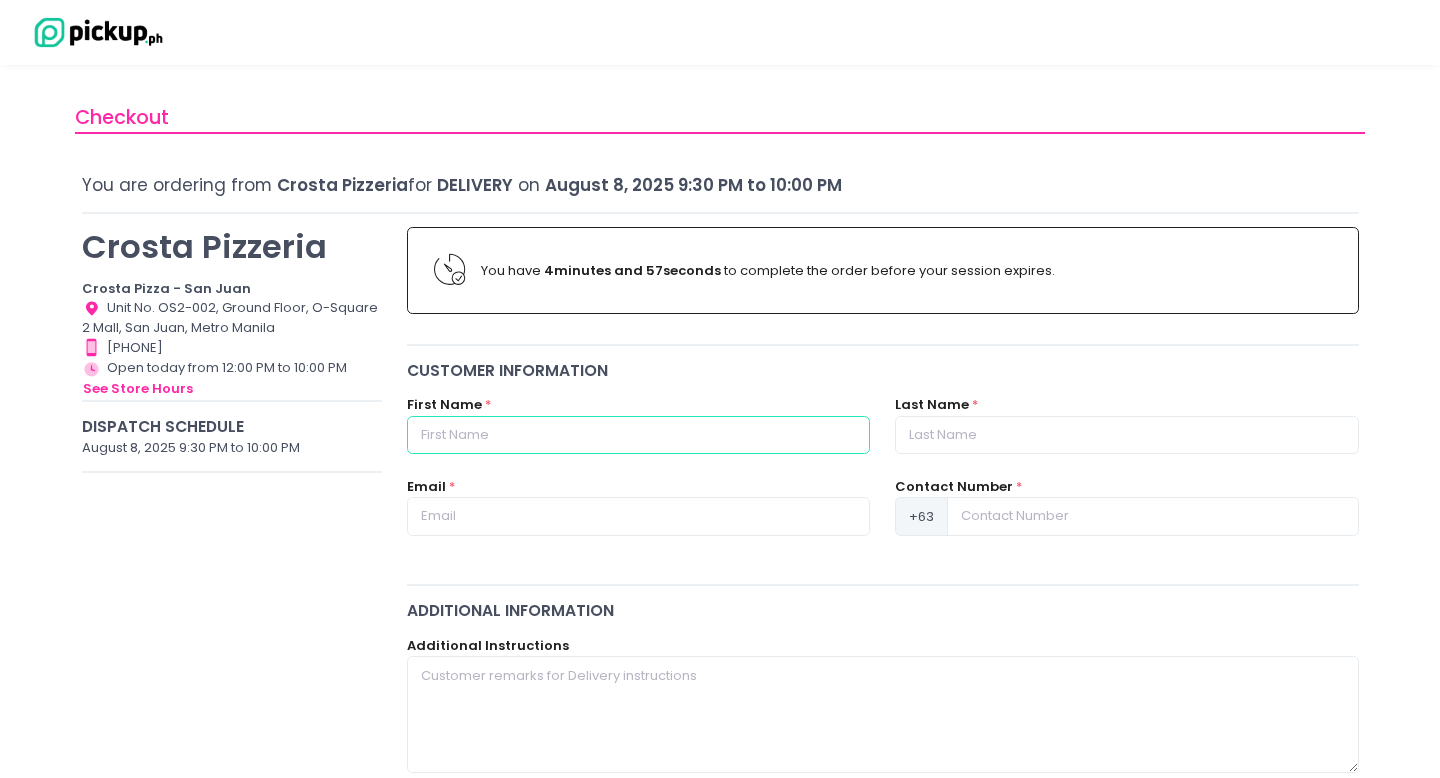 click at bounding box center (638, 435) 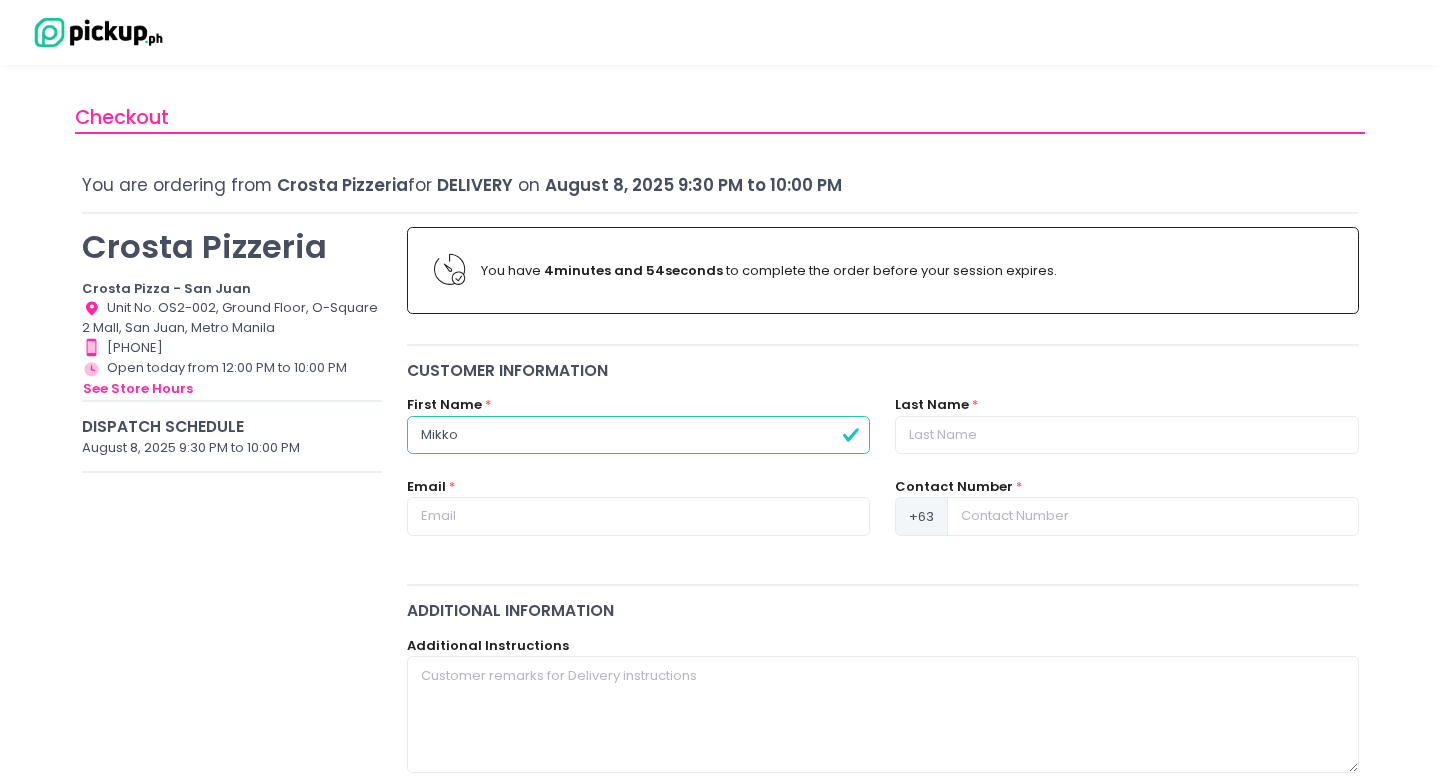 type on "Mikko" 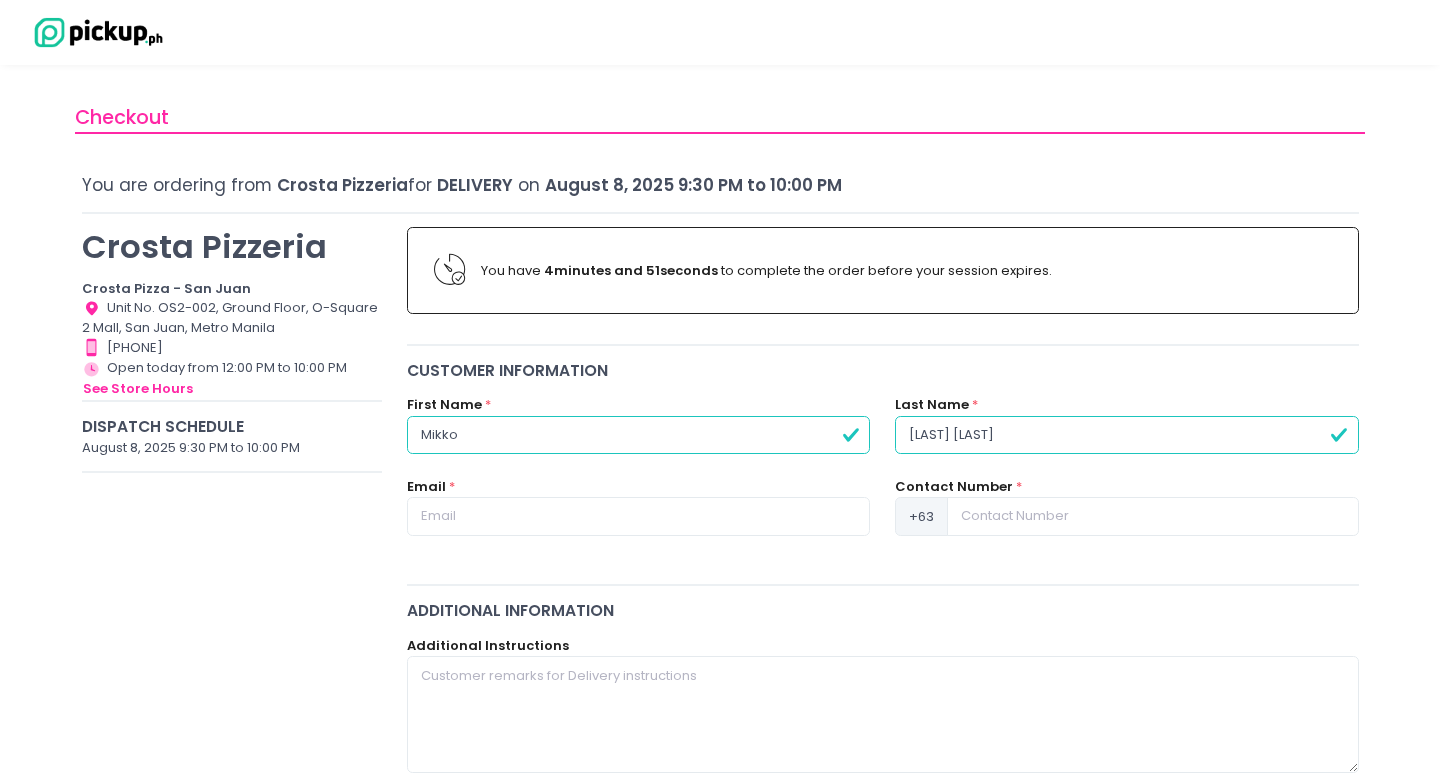 type on "[LAST] [LAST]" 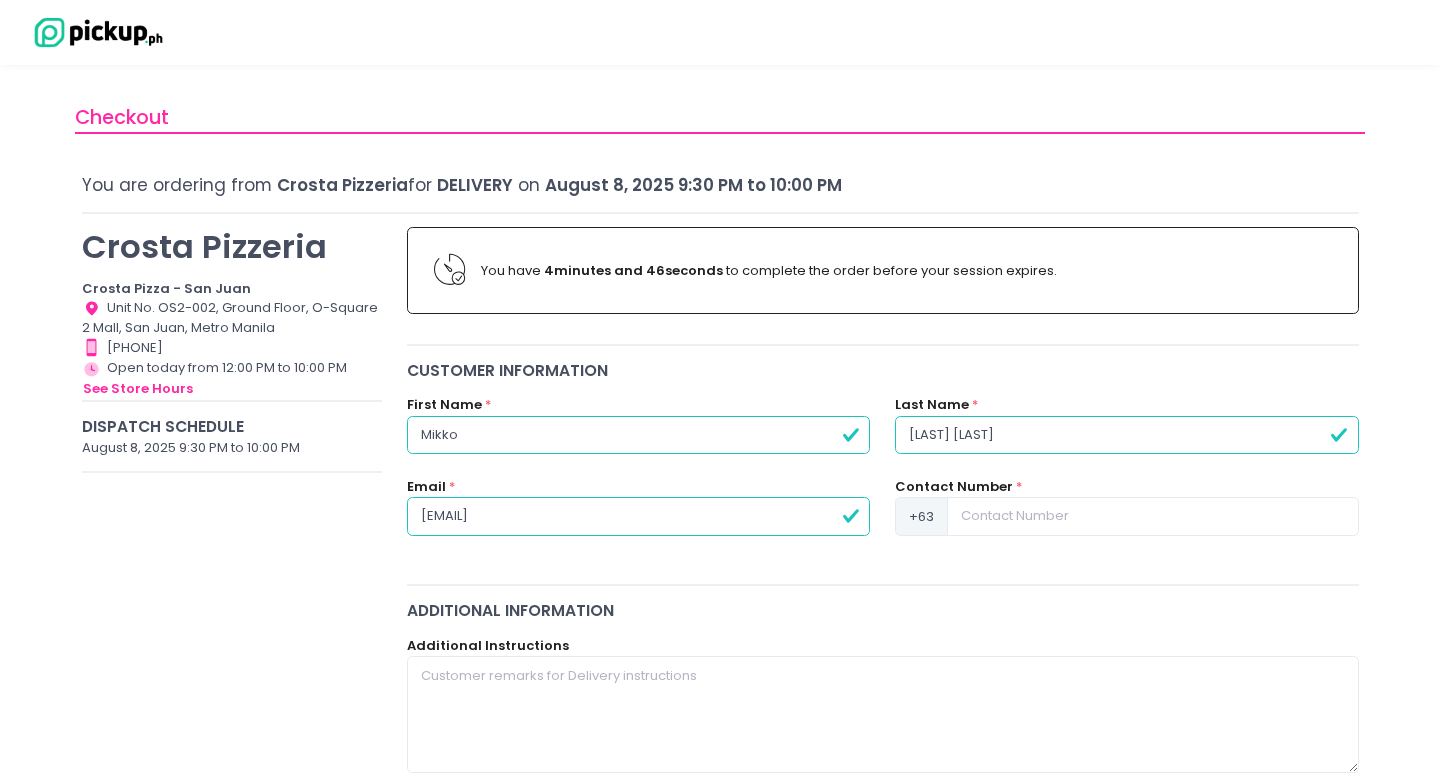 type on "[USERNAME]@example.com" 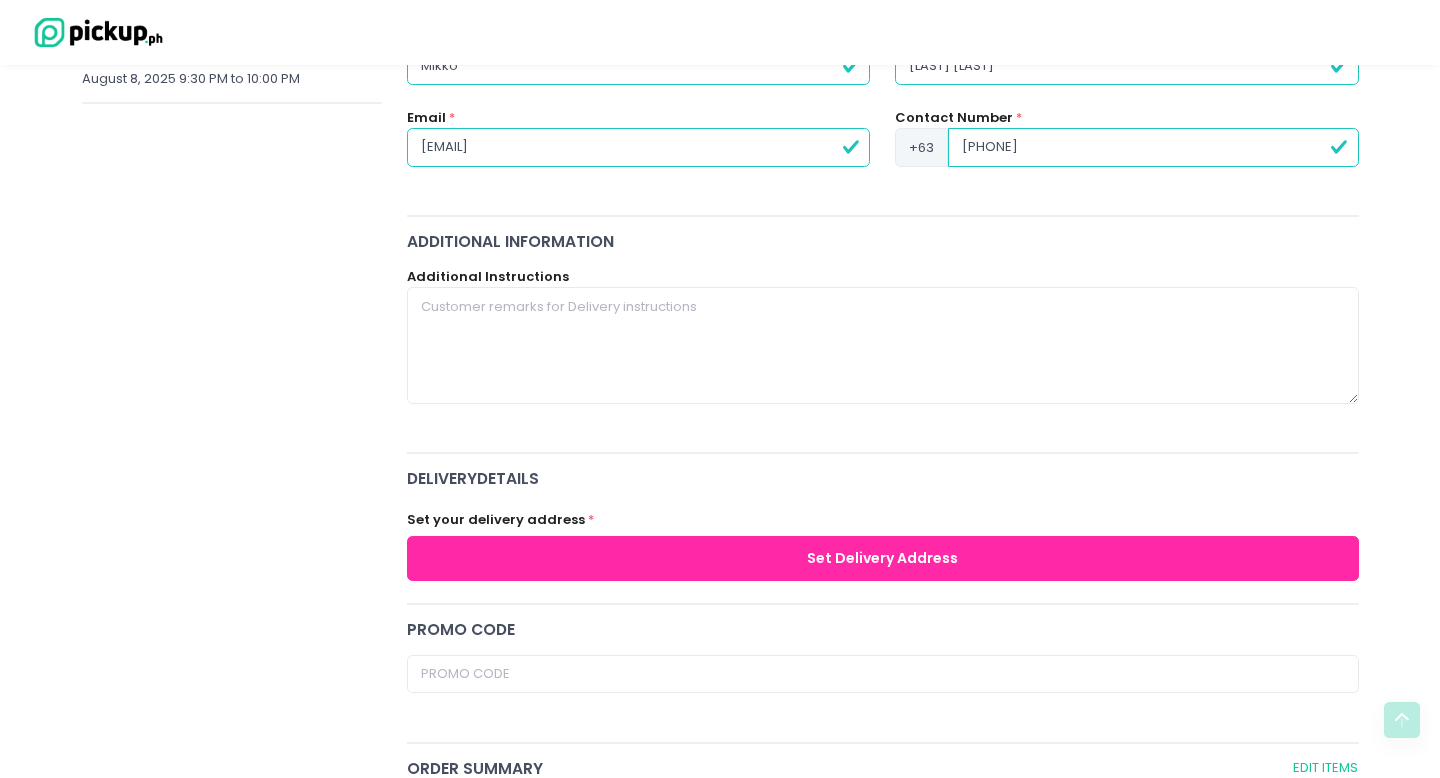type on "9177114775" 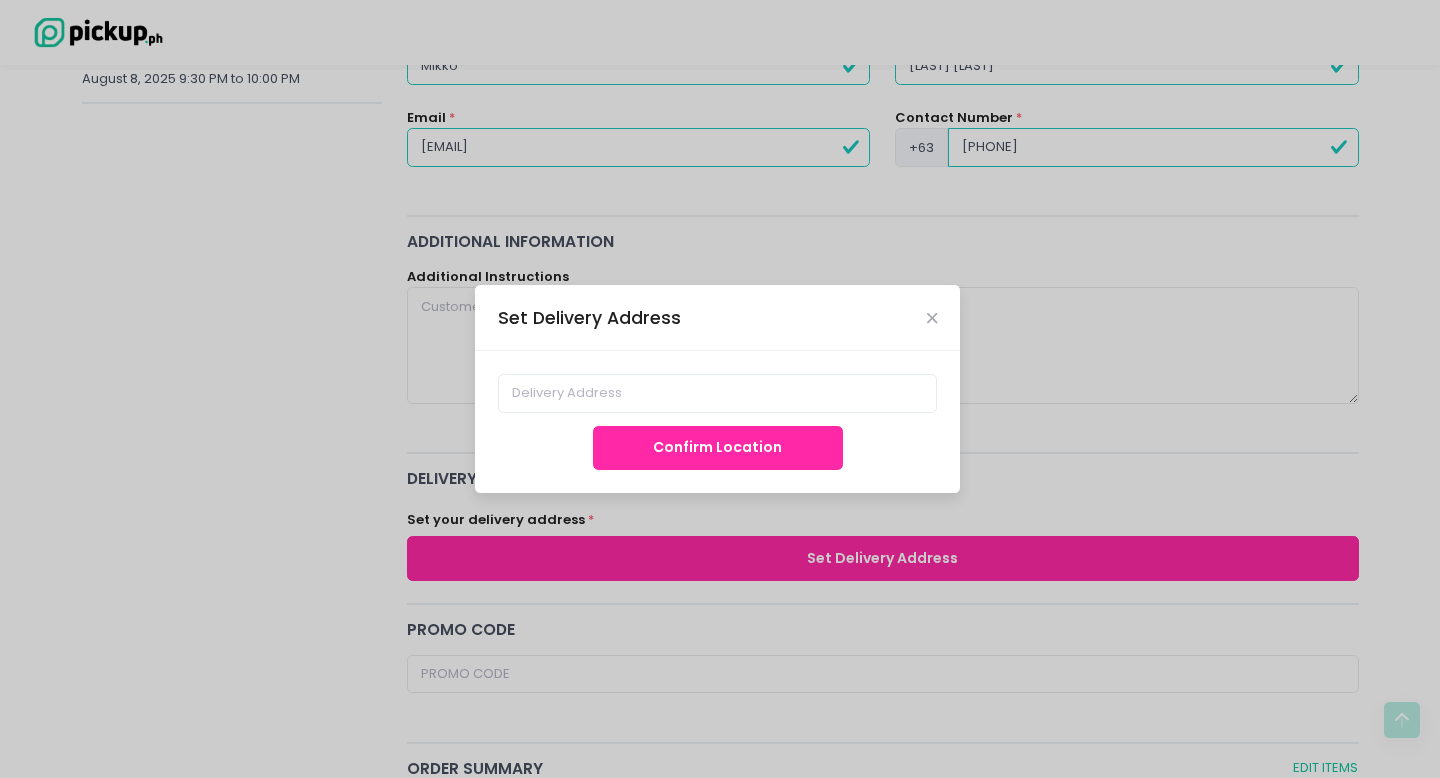 scroll, scrollTop: 368, scrollLeft: 0, axis: vertical 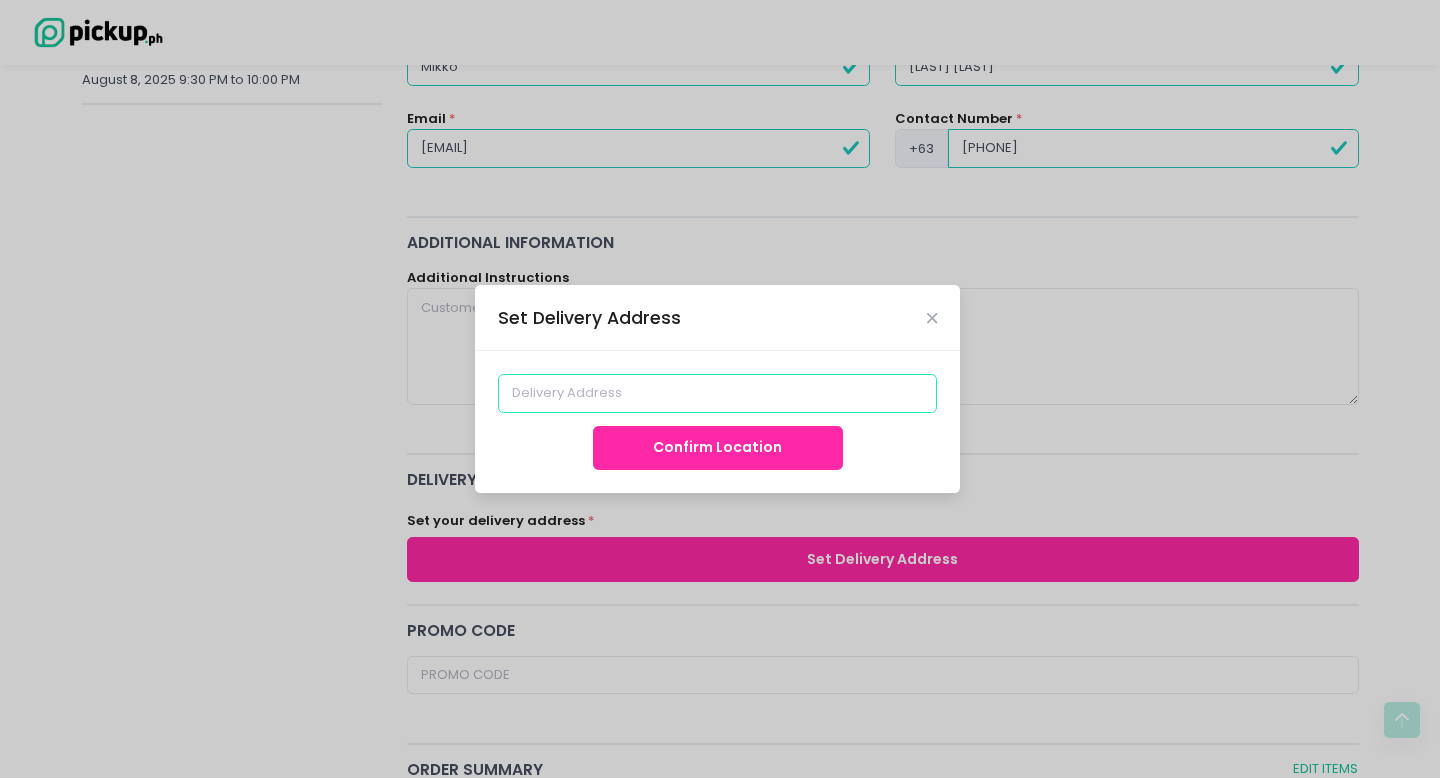 click at bounding box center (718, 393) 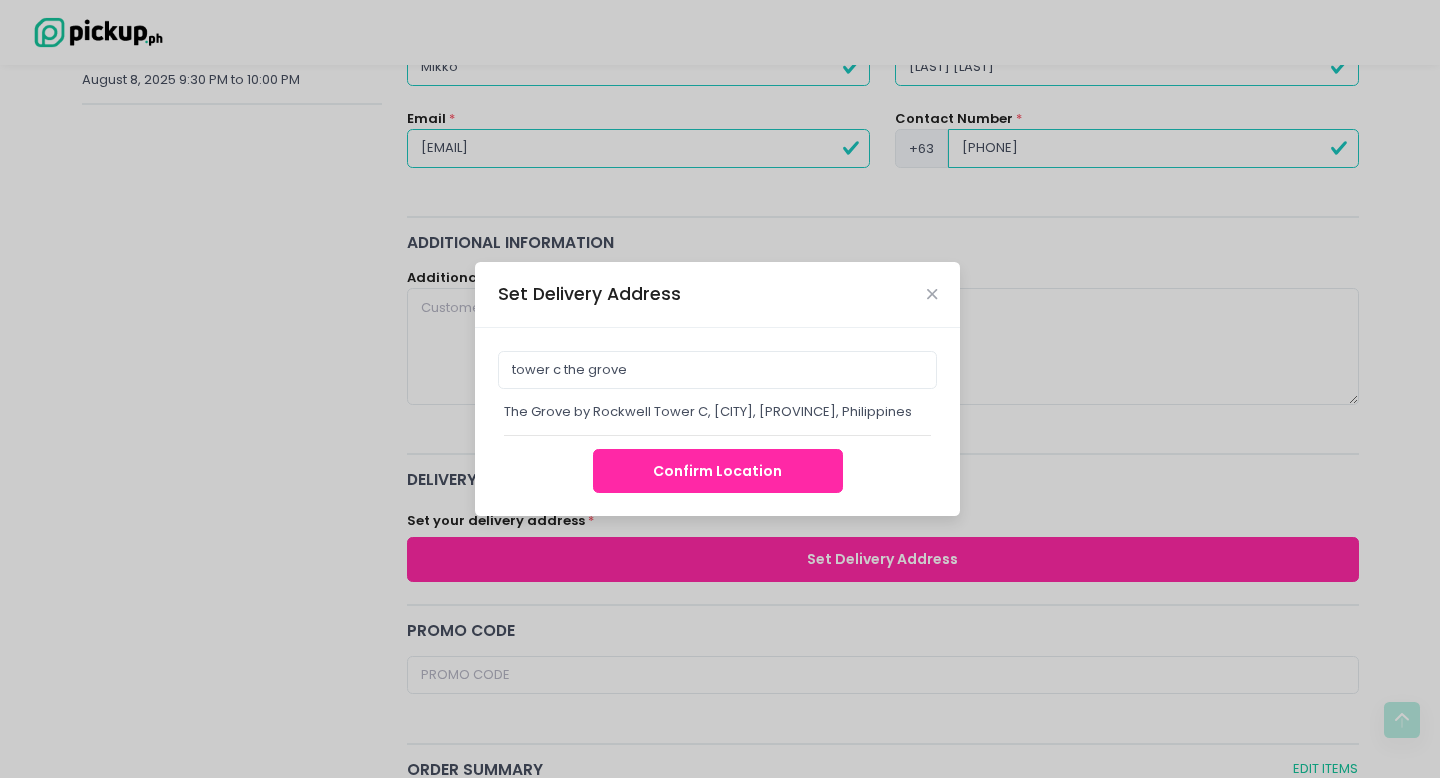 click on "[NUMBER] [STREET], [CITY], [STATE], [COUNTRY]" at bounding box center (717, 412) 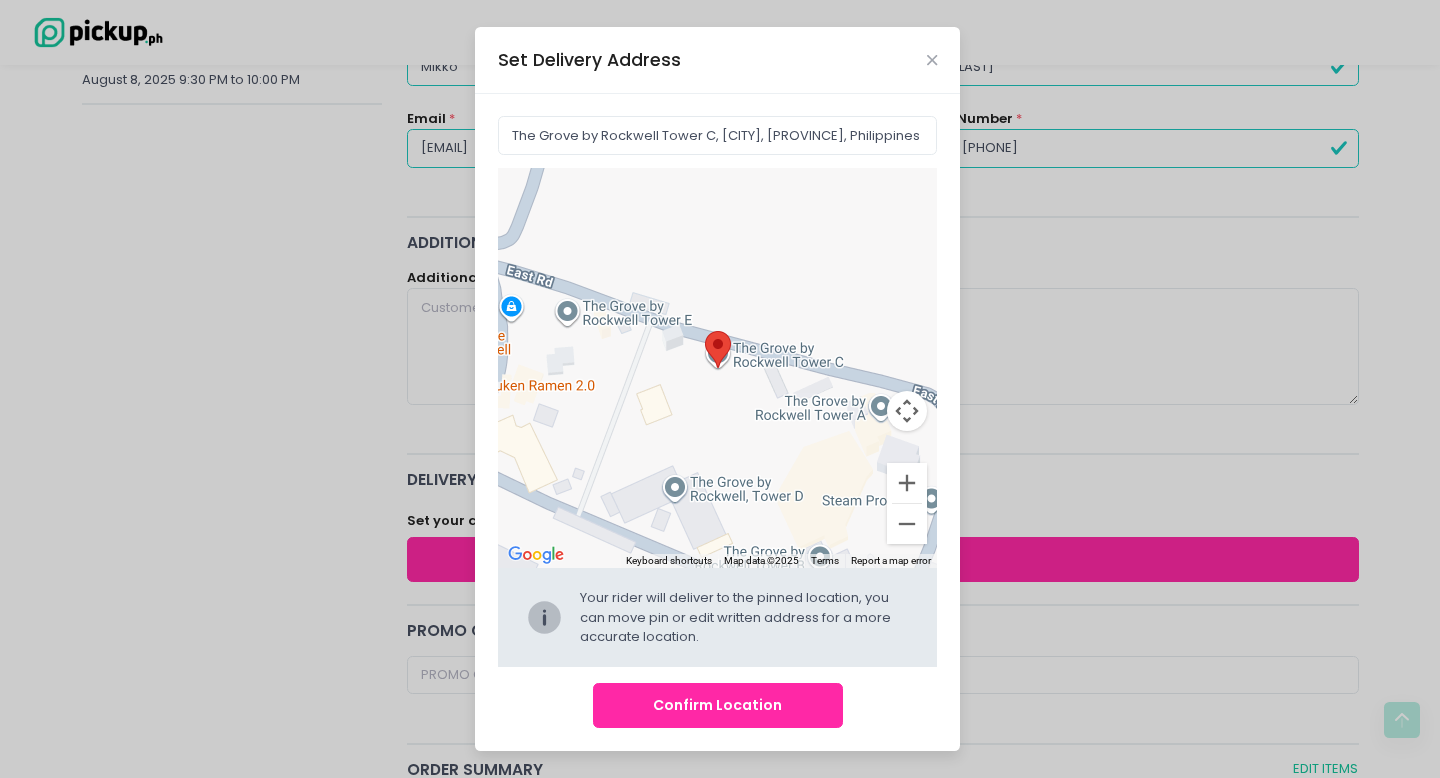 click on "Confirm Location" at bounding box center [718, 705] 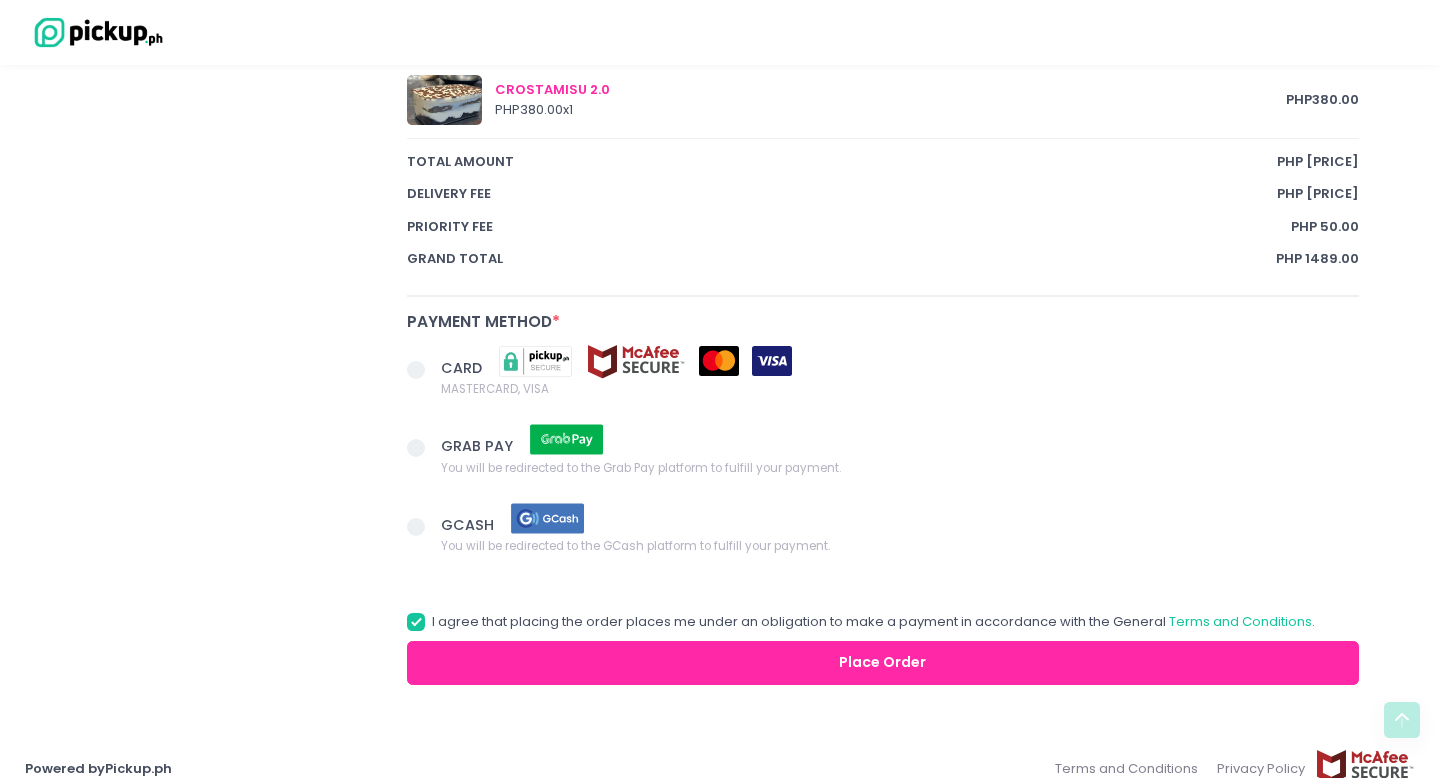 scroll, scrollTop: 1253, scrollLeft: 0, axis: vertical 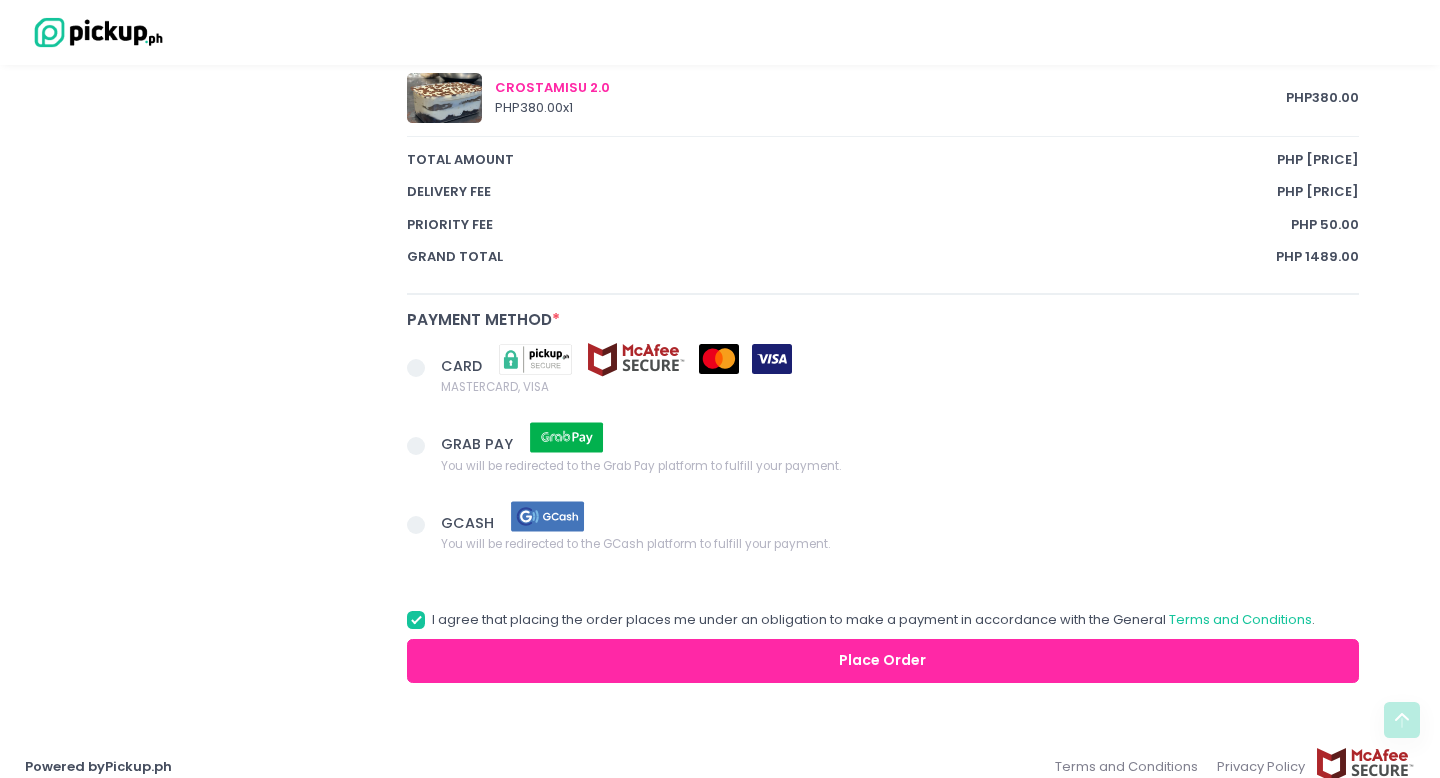 click at bounding box center (416, 368) 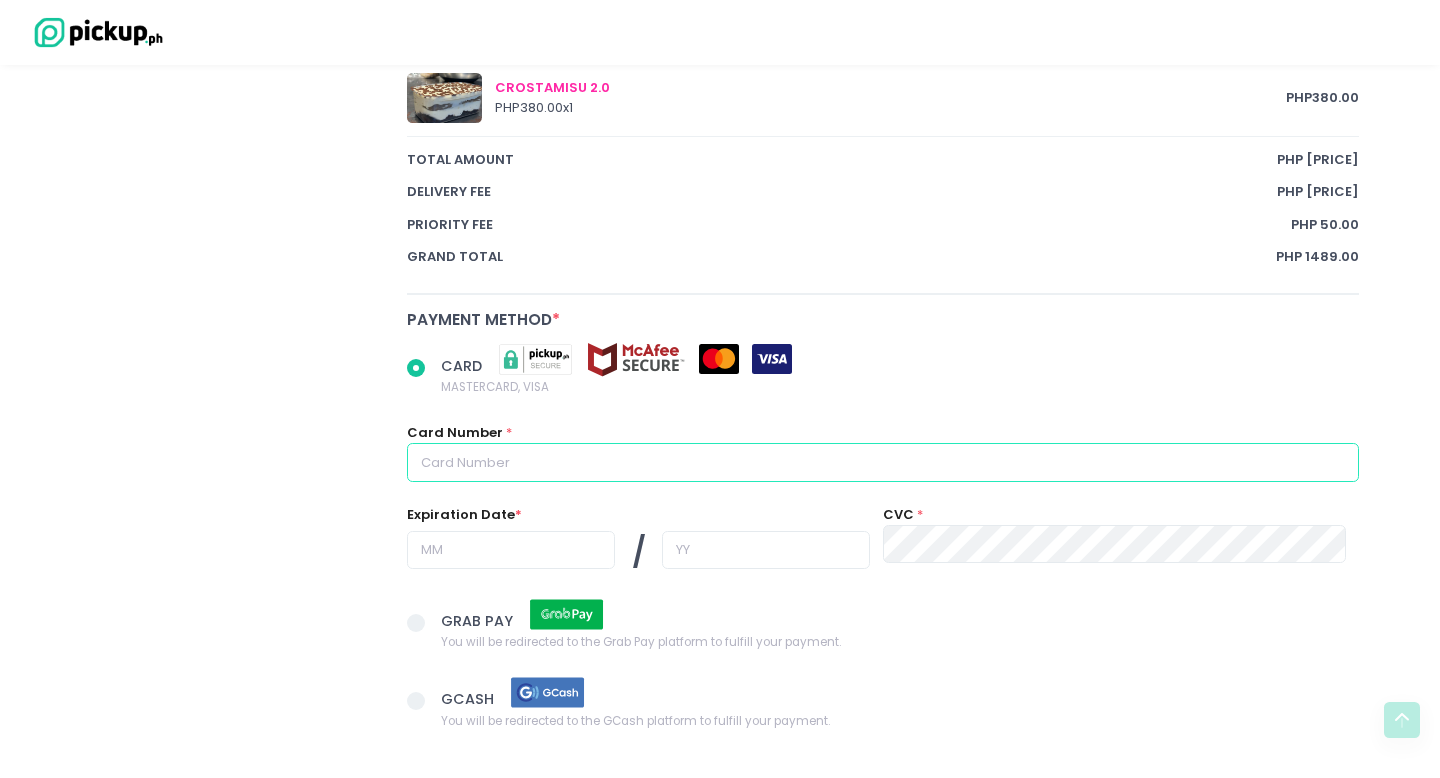 click at bounding box center (883, 462) 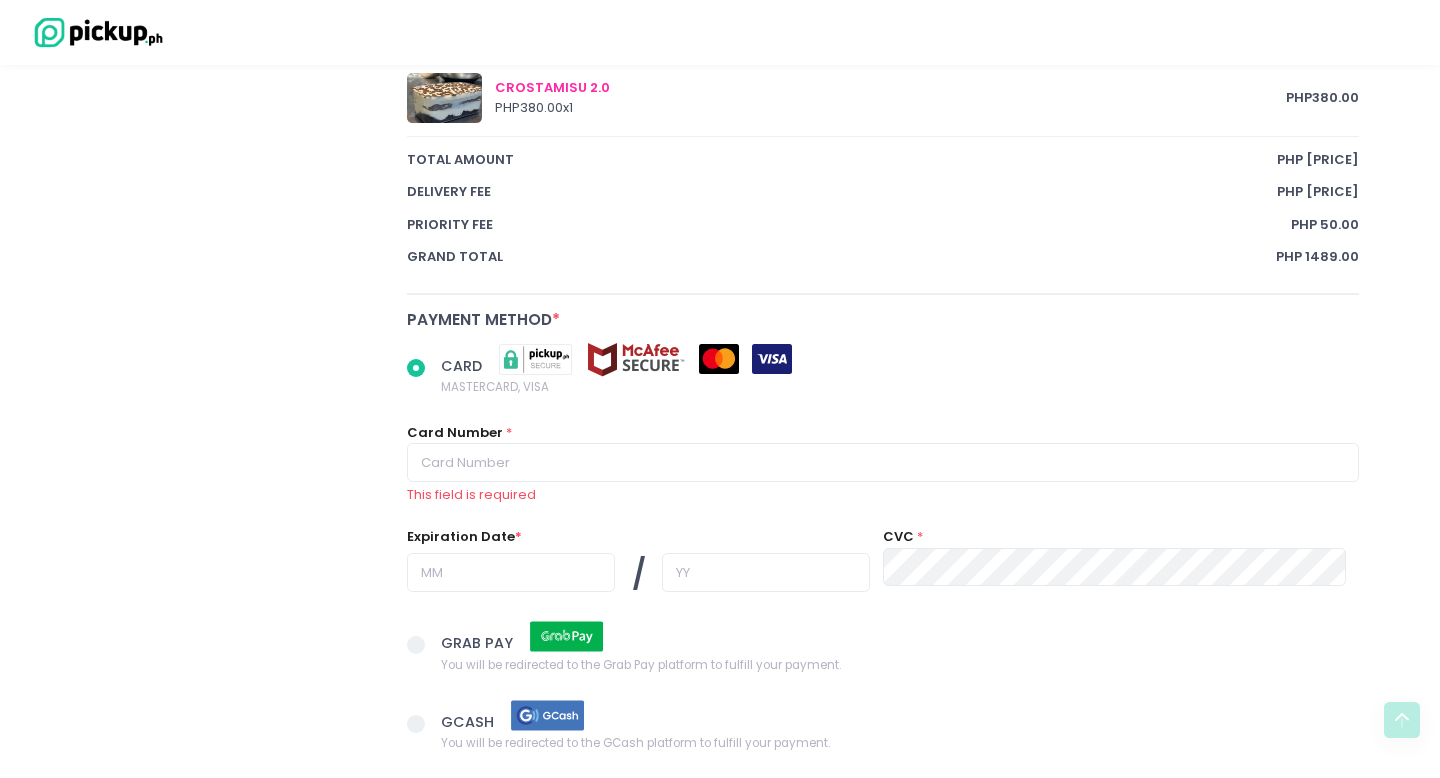 radio on "true" 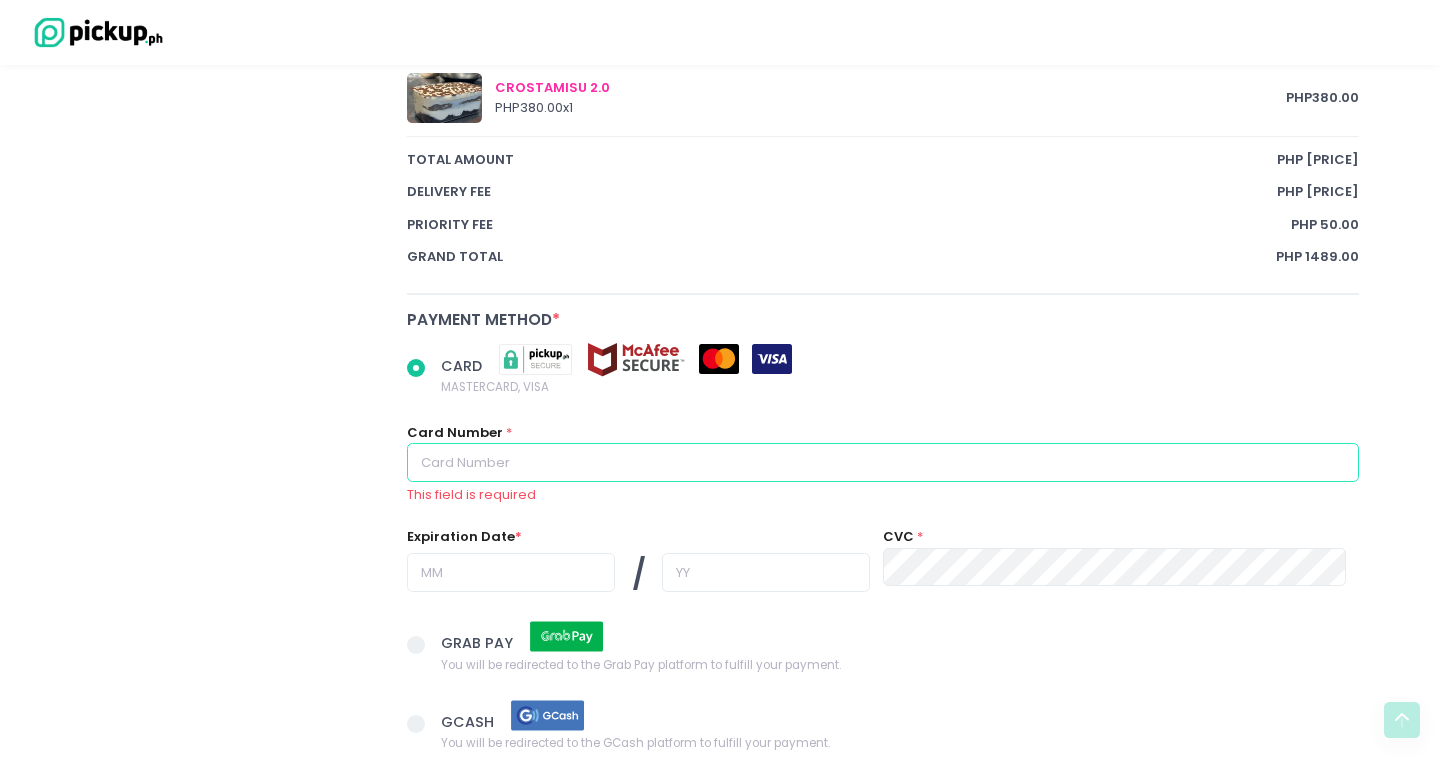type on "4608887800816009" 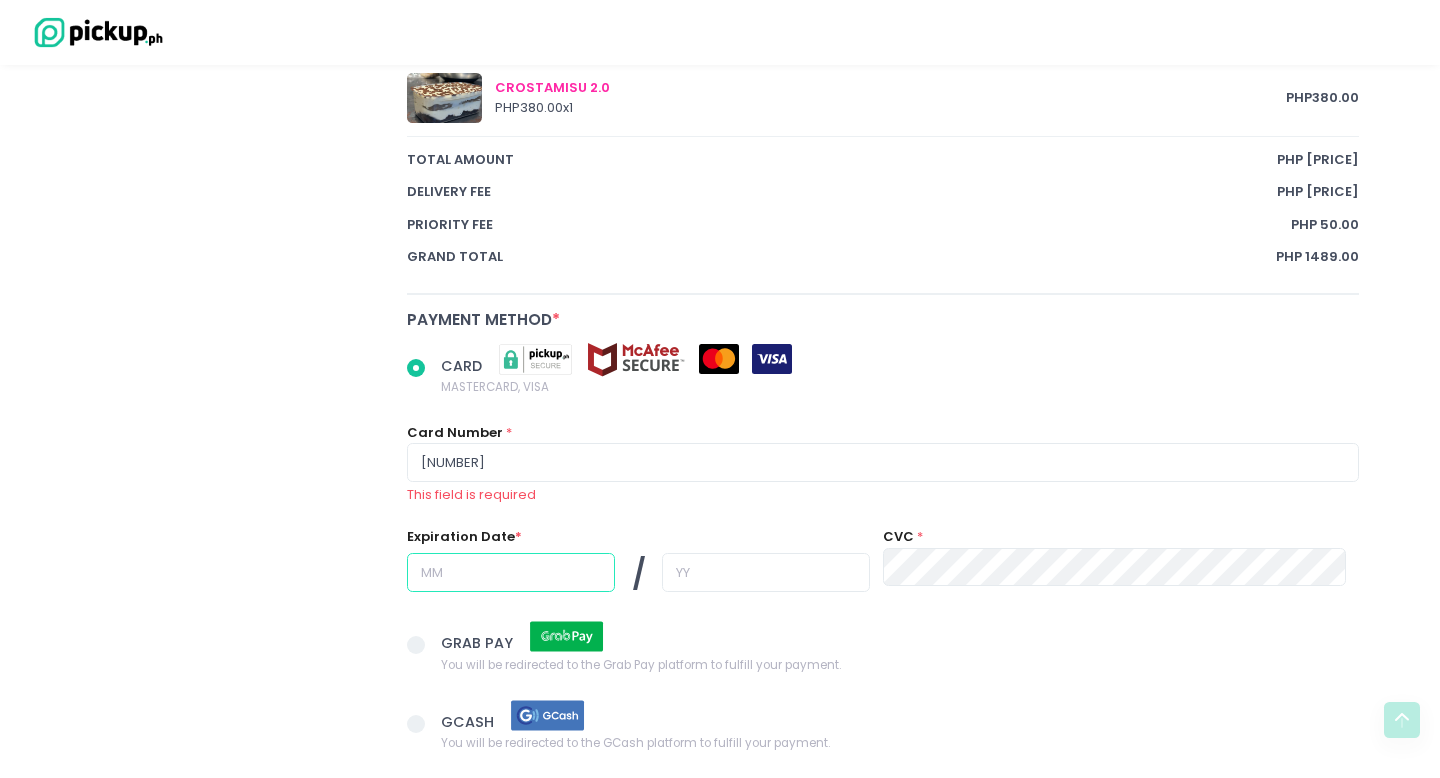 type on "11" 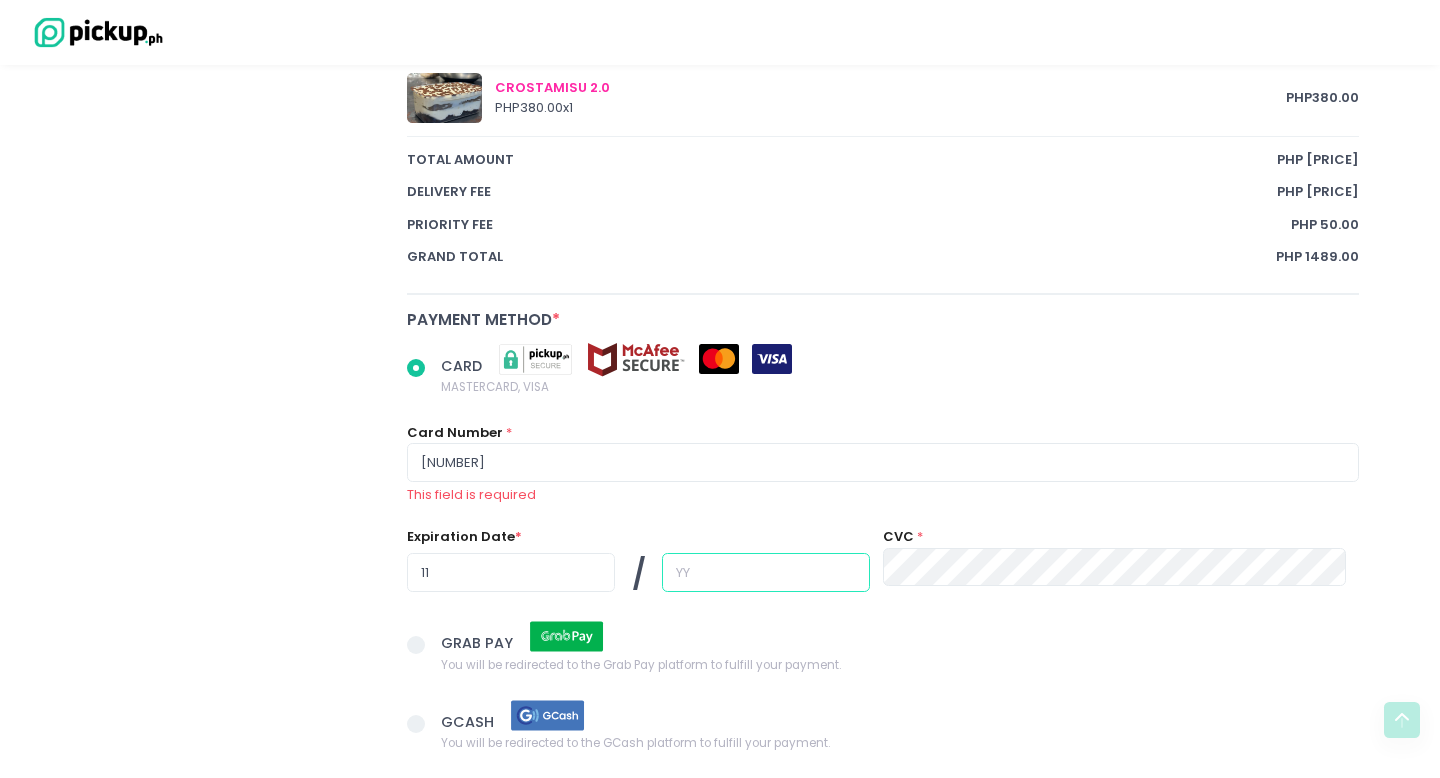 type on "29" 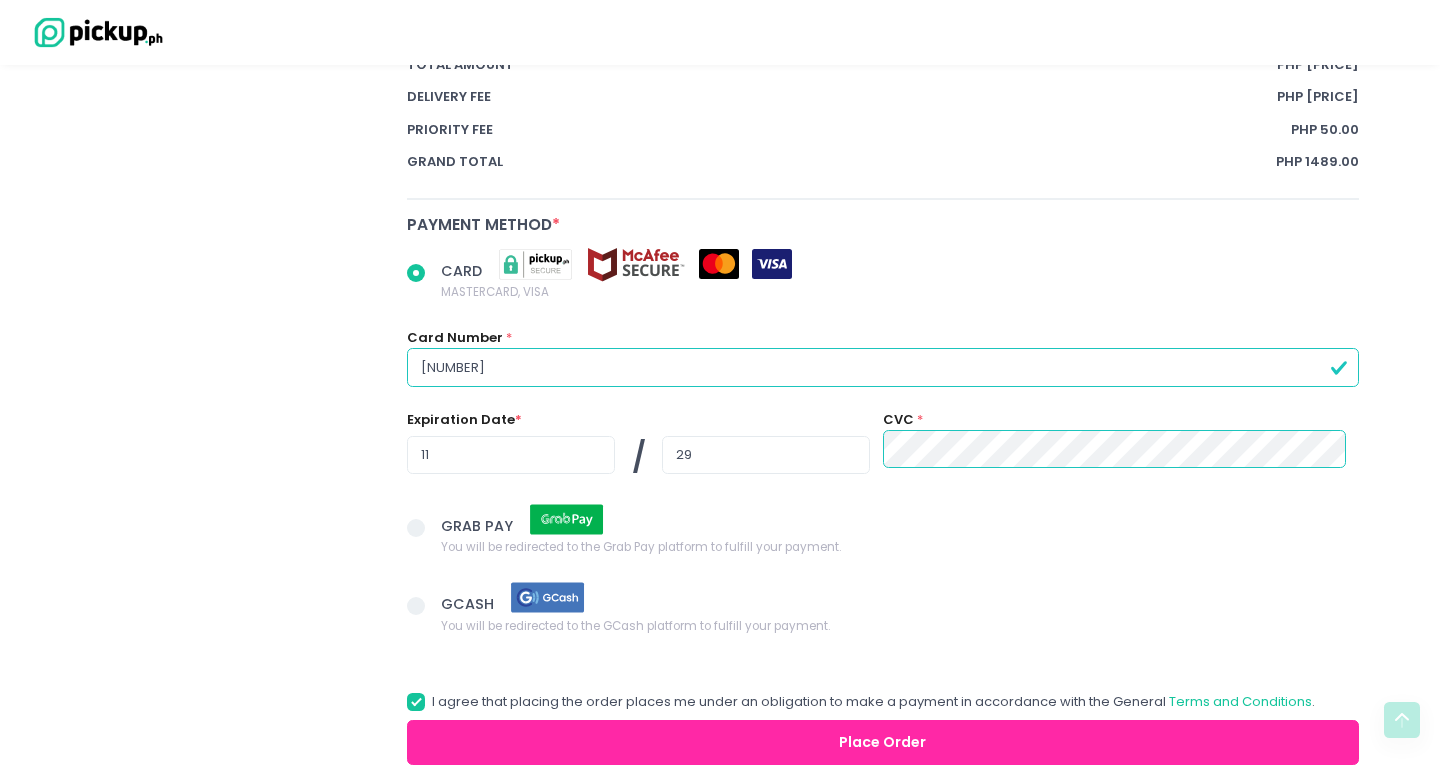 scroll, scrollTop: 1450, scrollLeft: 0, axis: vertical 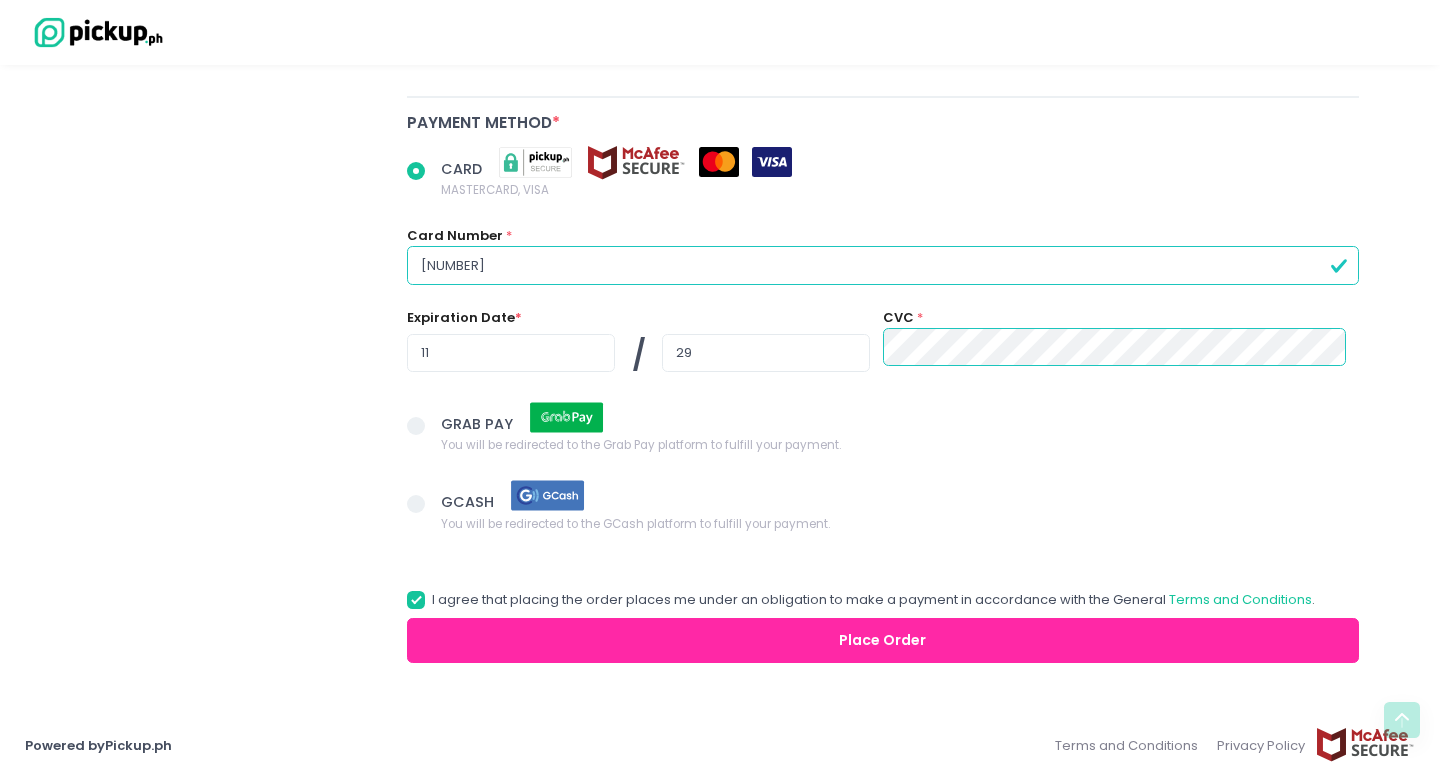 click on "Place Order" at bounding box center (883, 640) 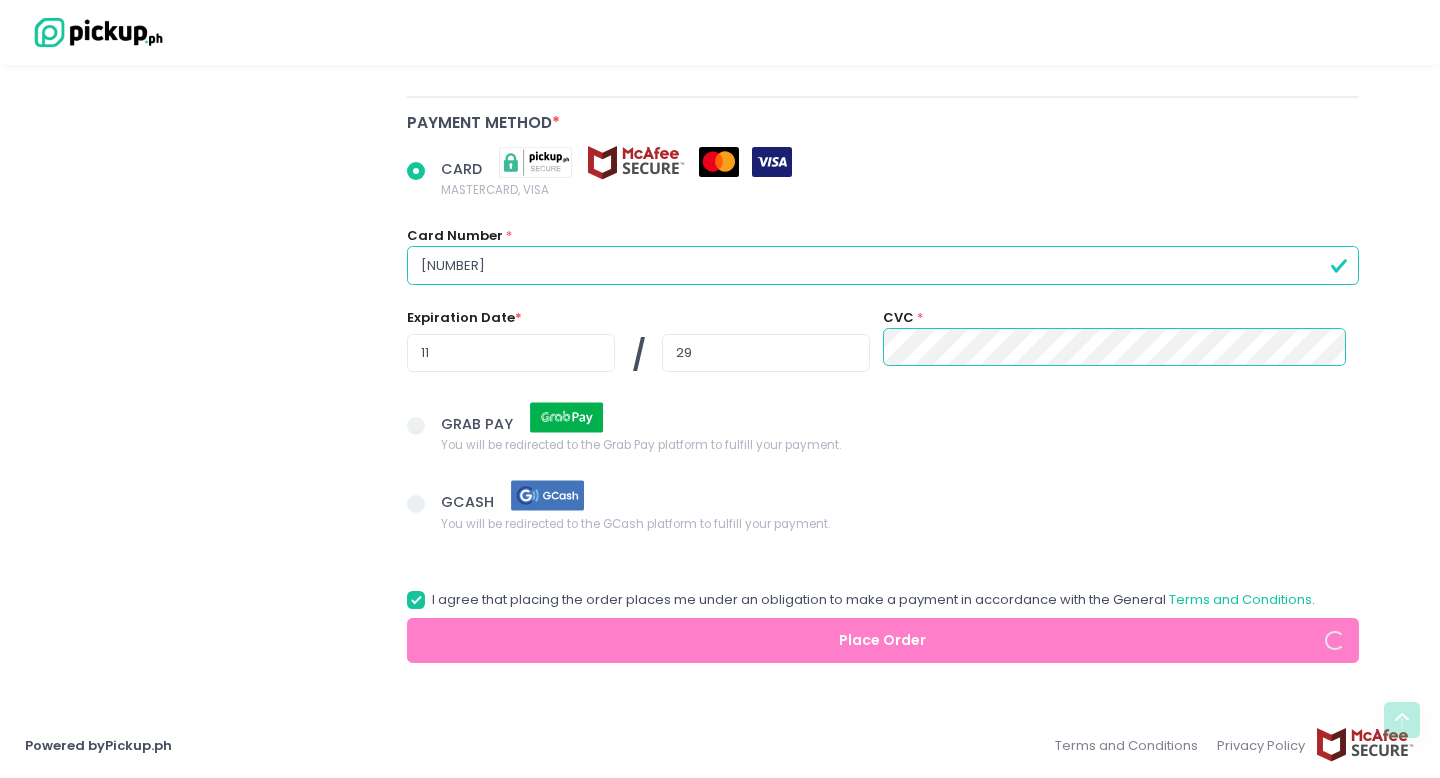 radio on "true" 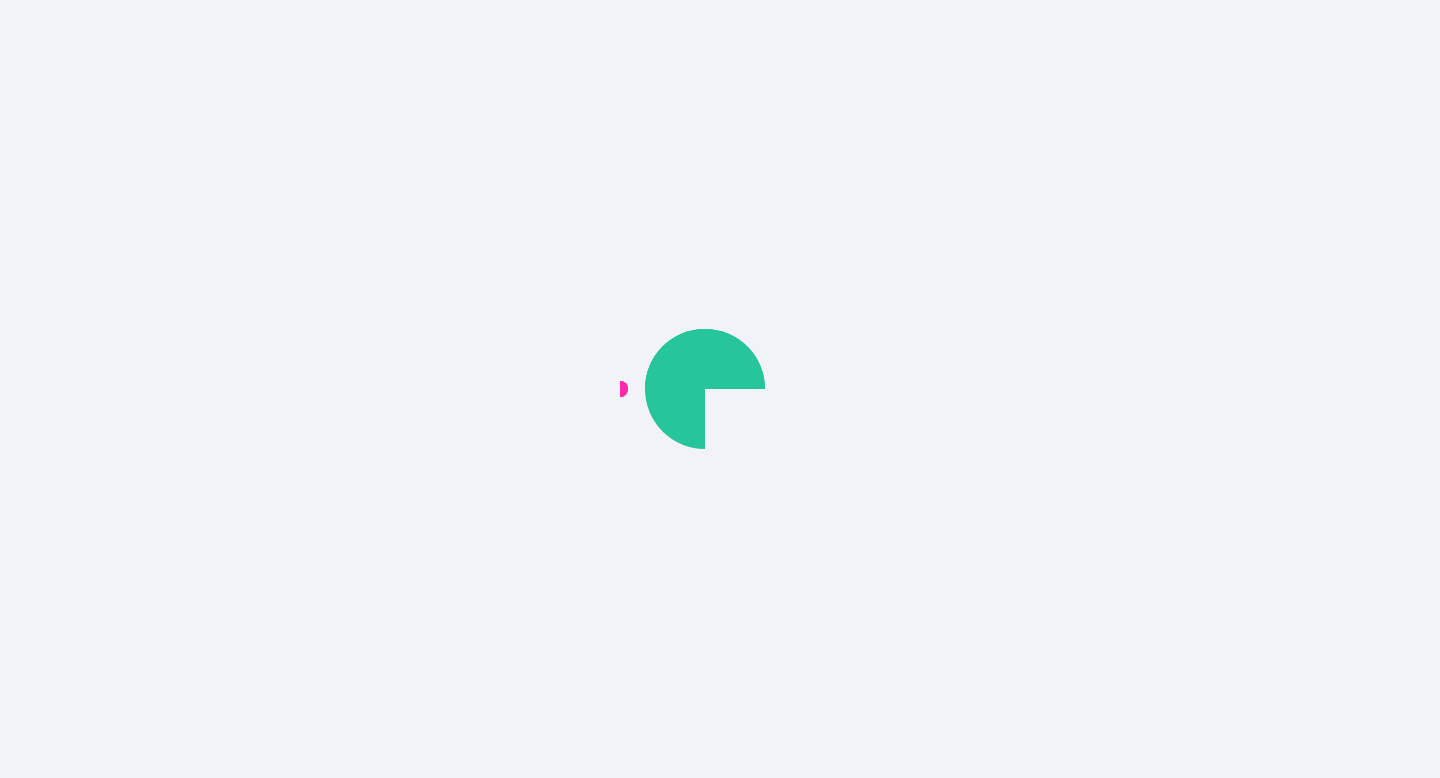 scroll, scrollTop: 0, scrollLeft: 0, axis: both 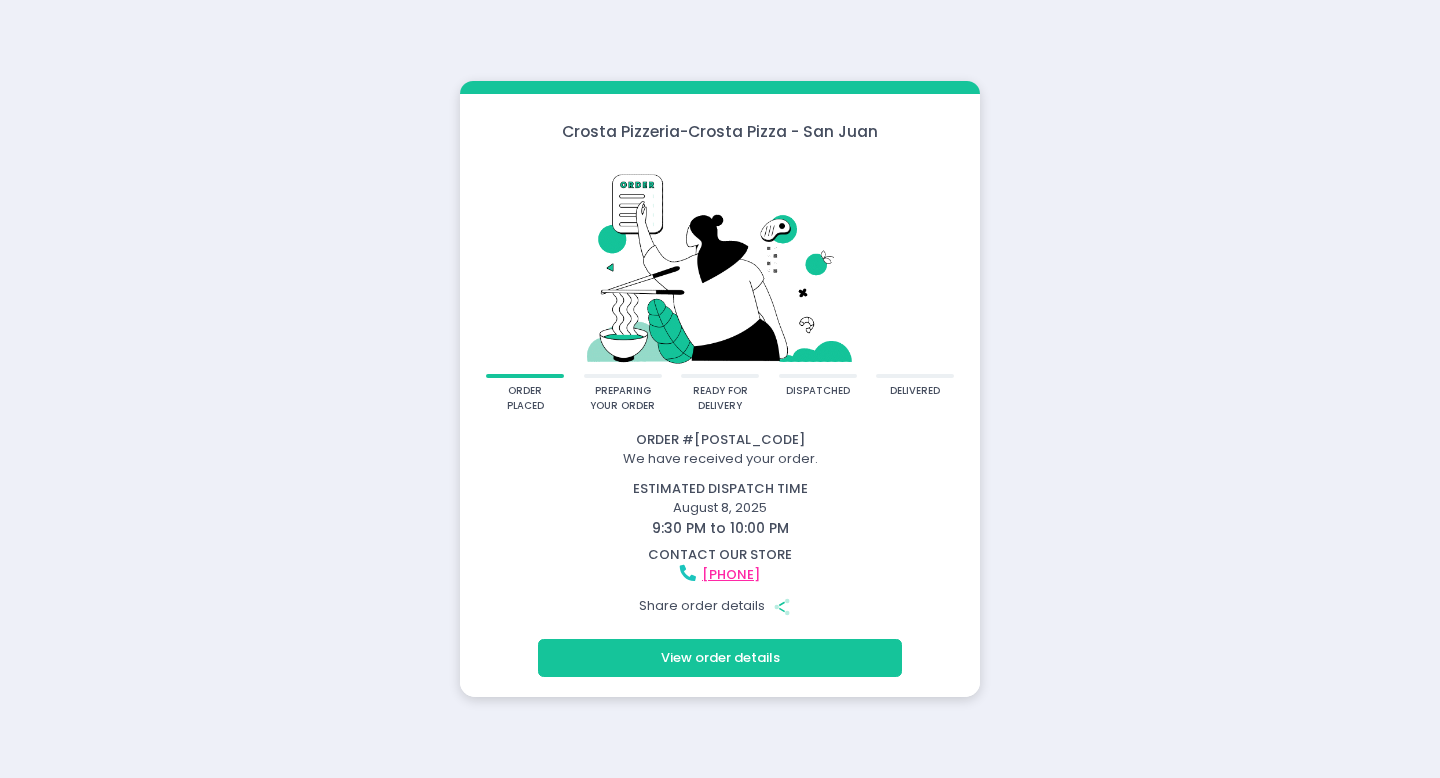 click on "View order details" at bounding box center [720, 658] 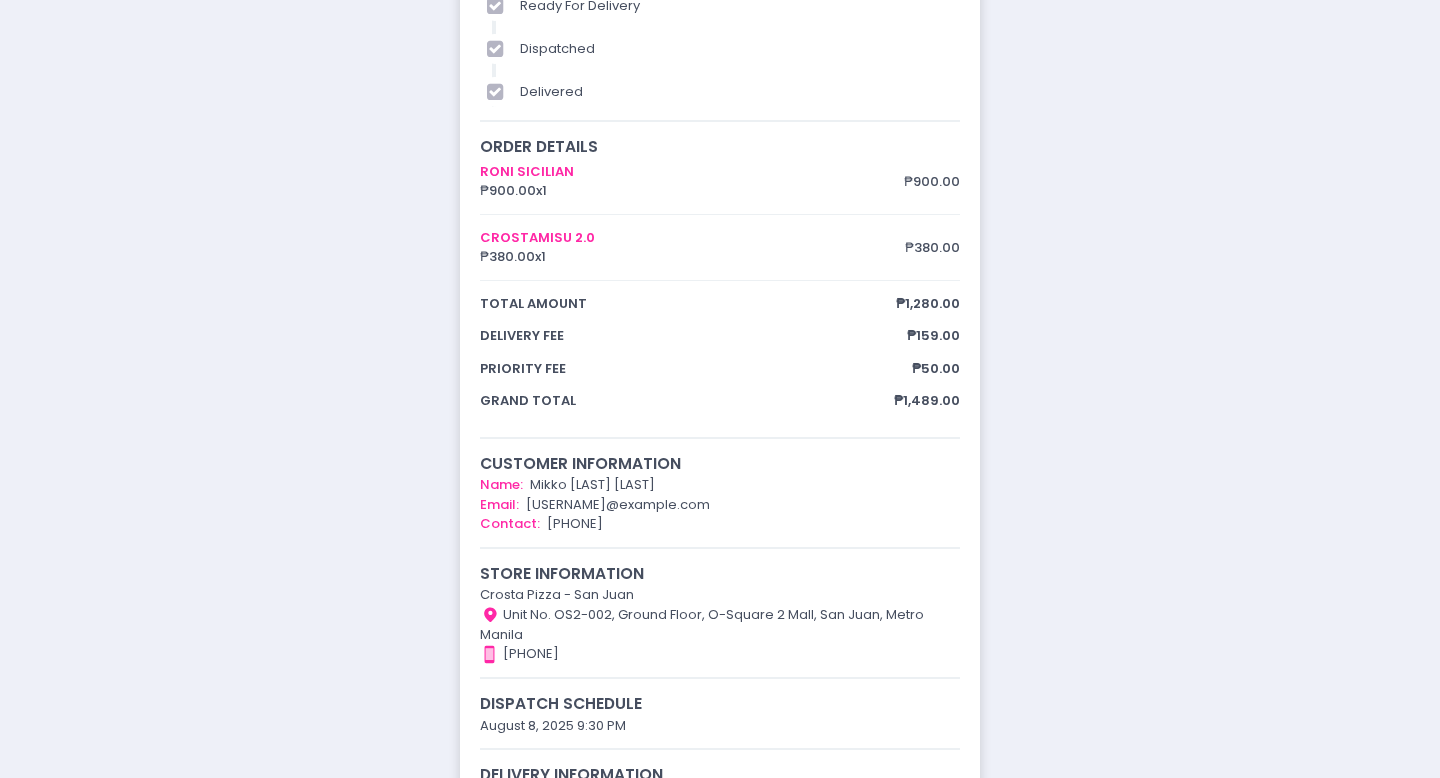 scroll, scrollTop: 271, scrollLeft: 0, axis: vertical 